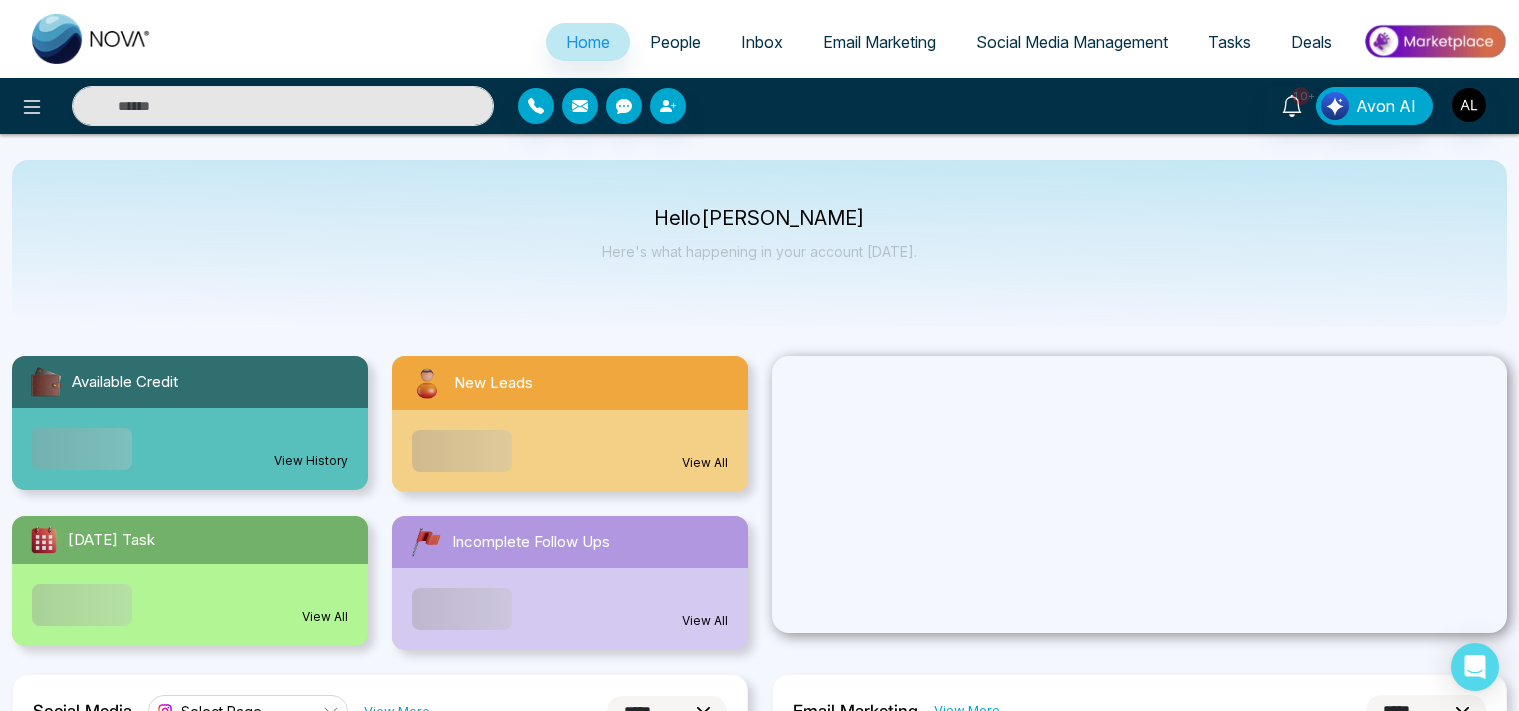 select on "*" 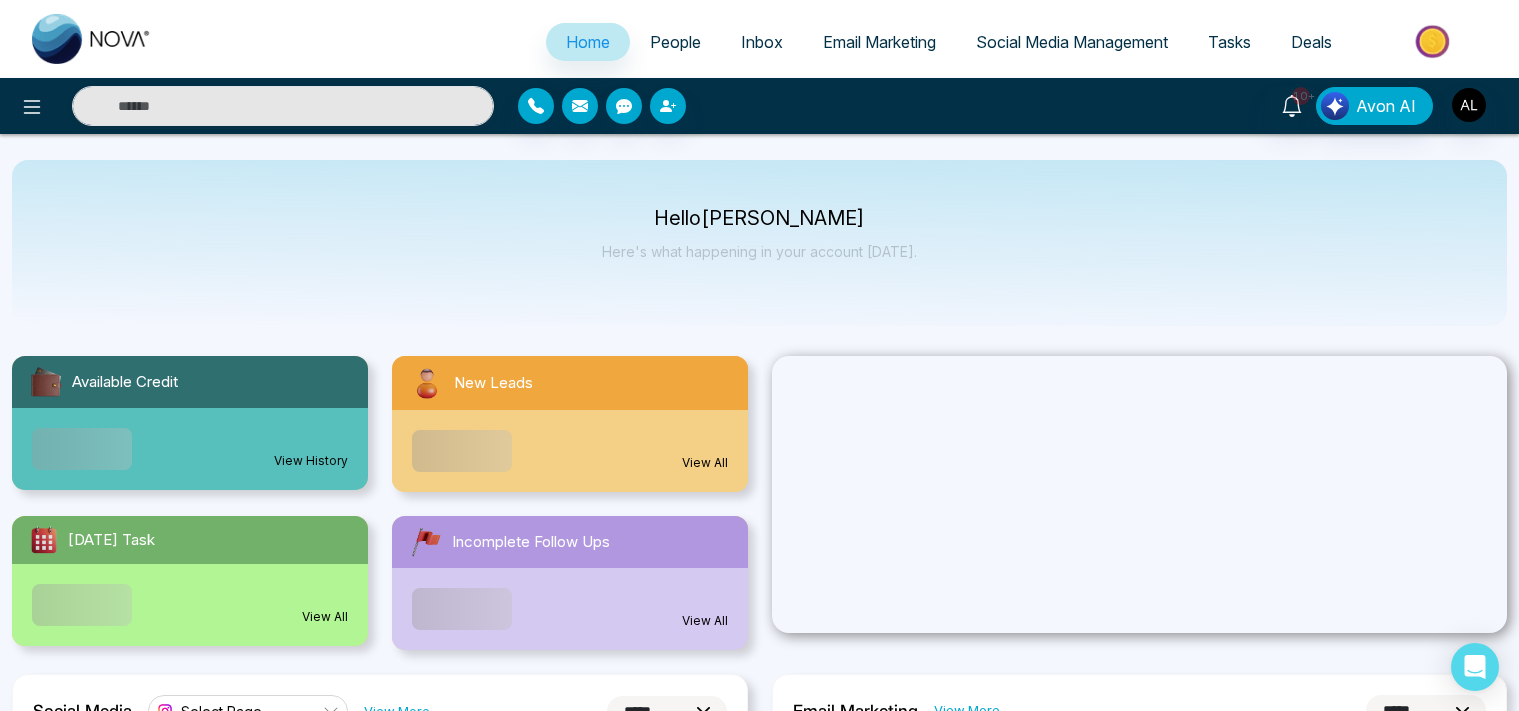 select on "*" 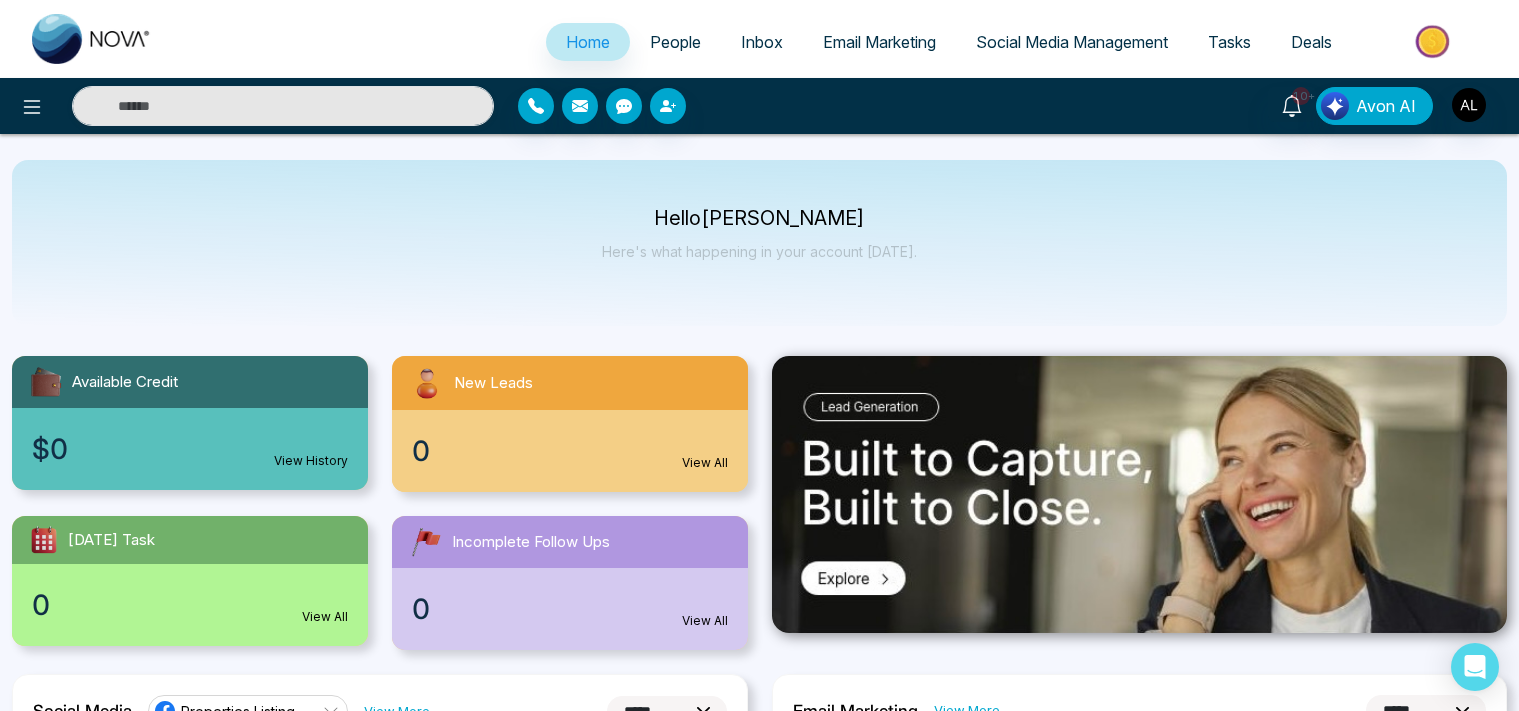 scroll, scrollTop: 0, scrollLeft: 0, axis: both 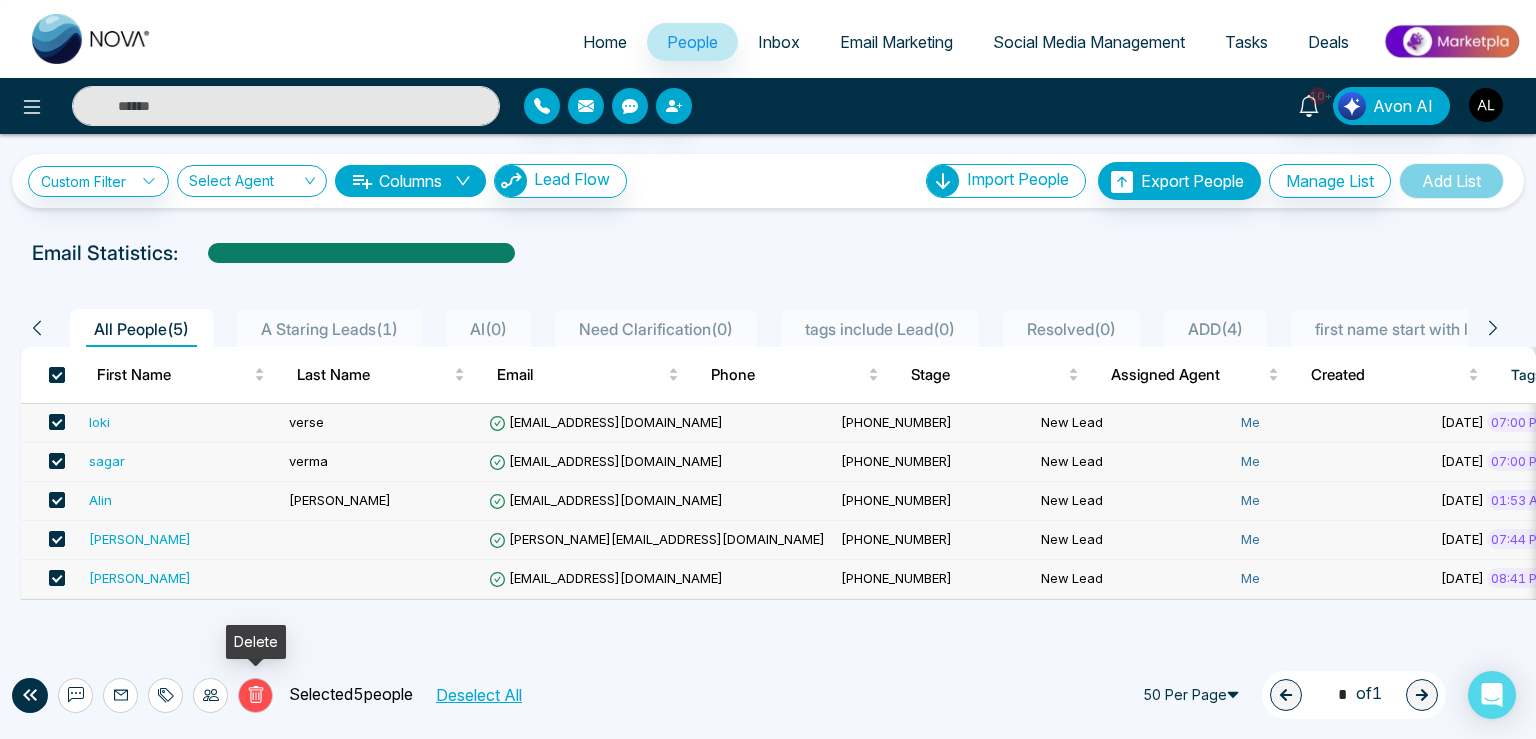click on "Delete" at bounding box center [255, 695] 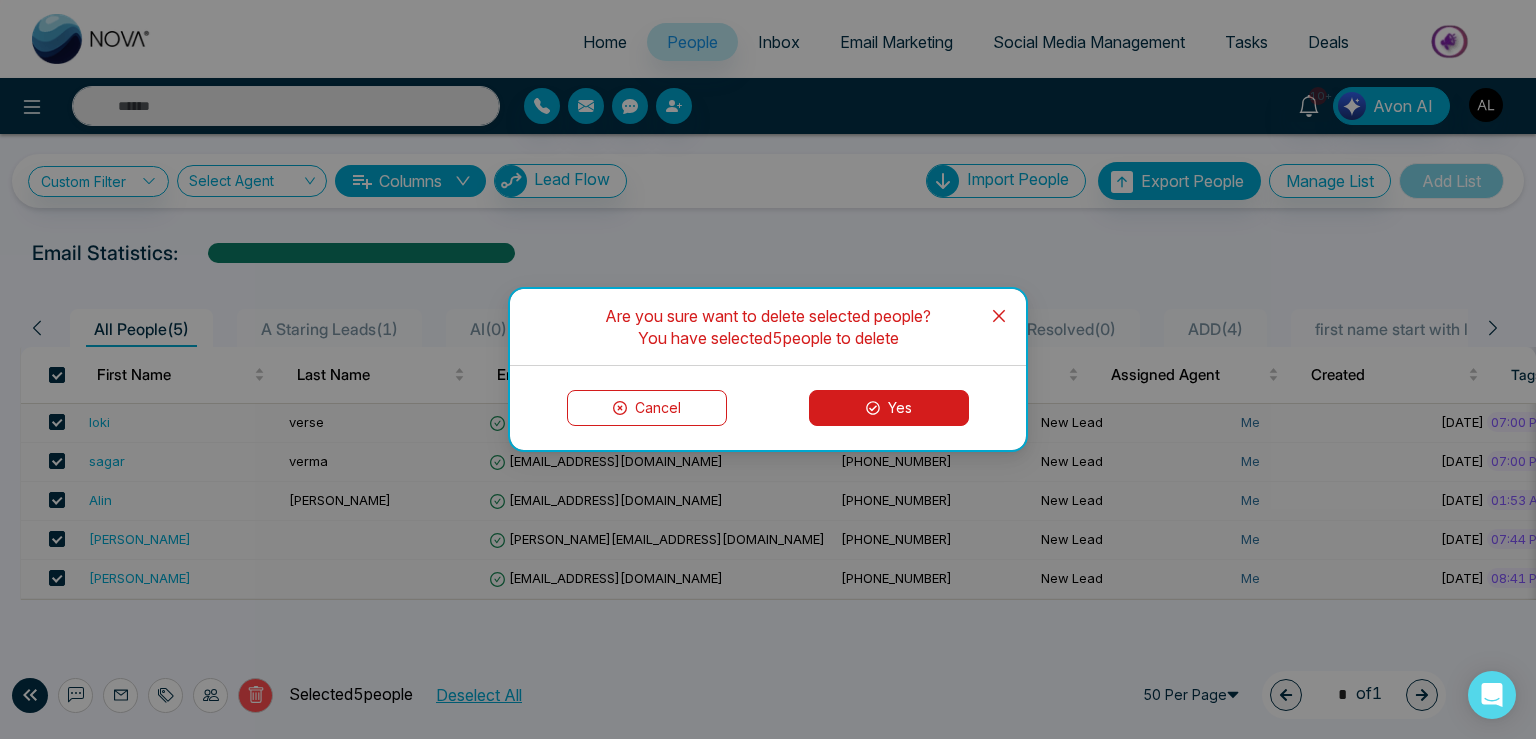 click on "Yes" at bounding box center (889, 408) 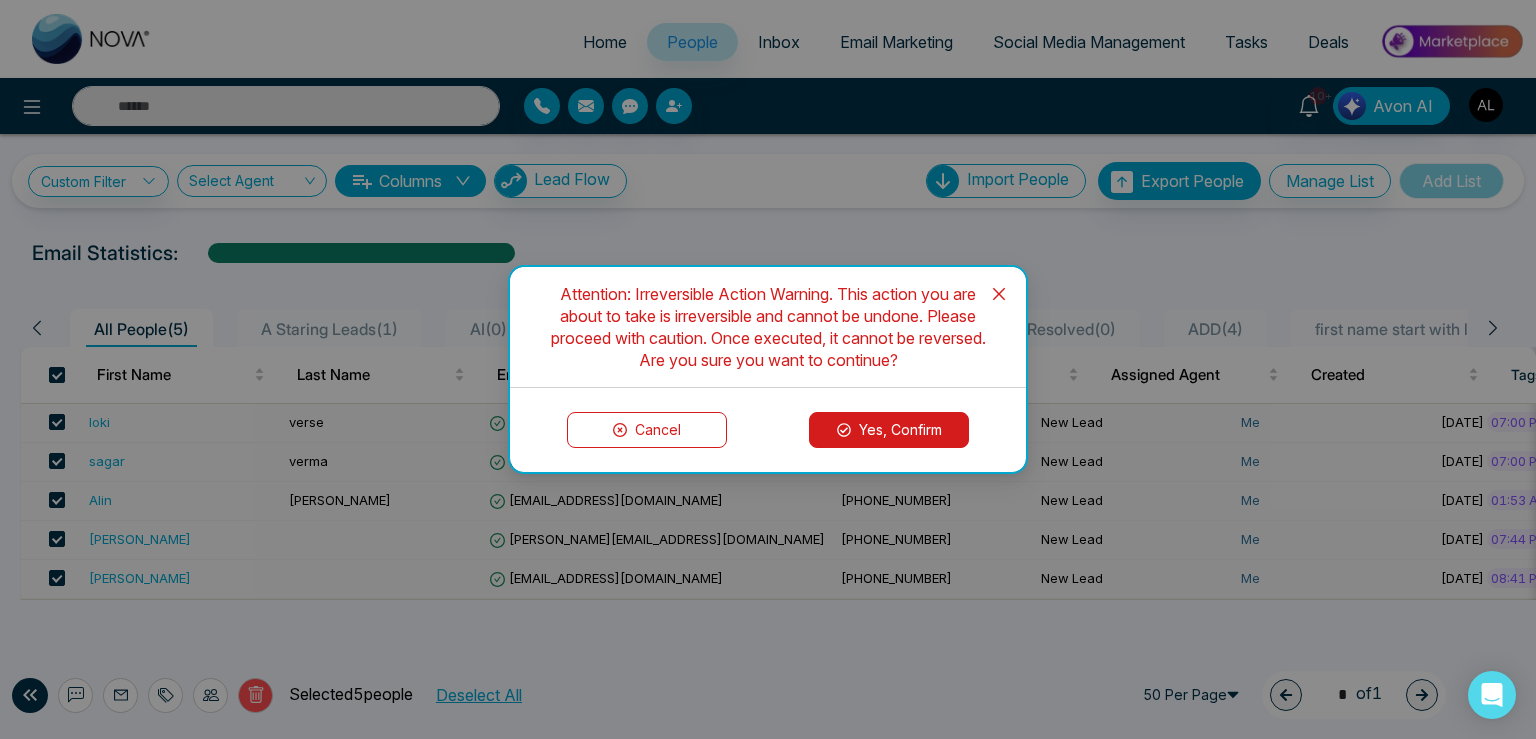 click on "Yes, Confirm" at bounding box center (889, 430) 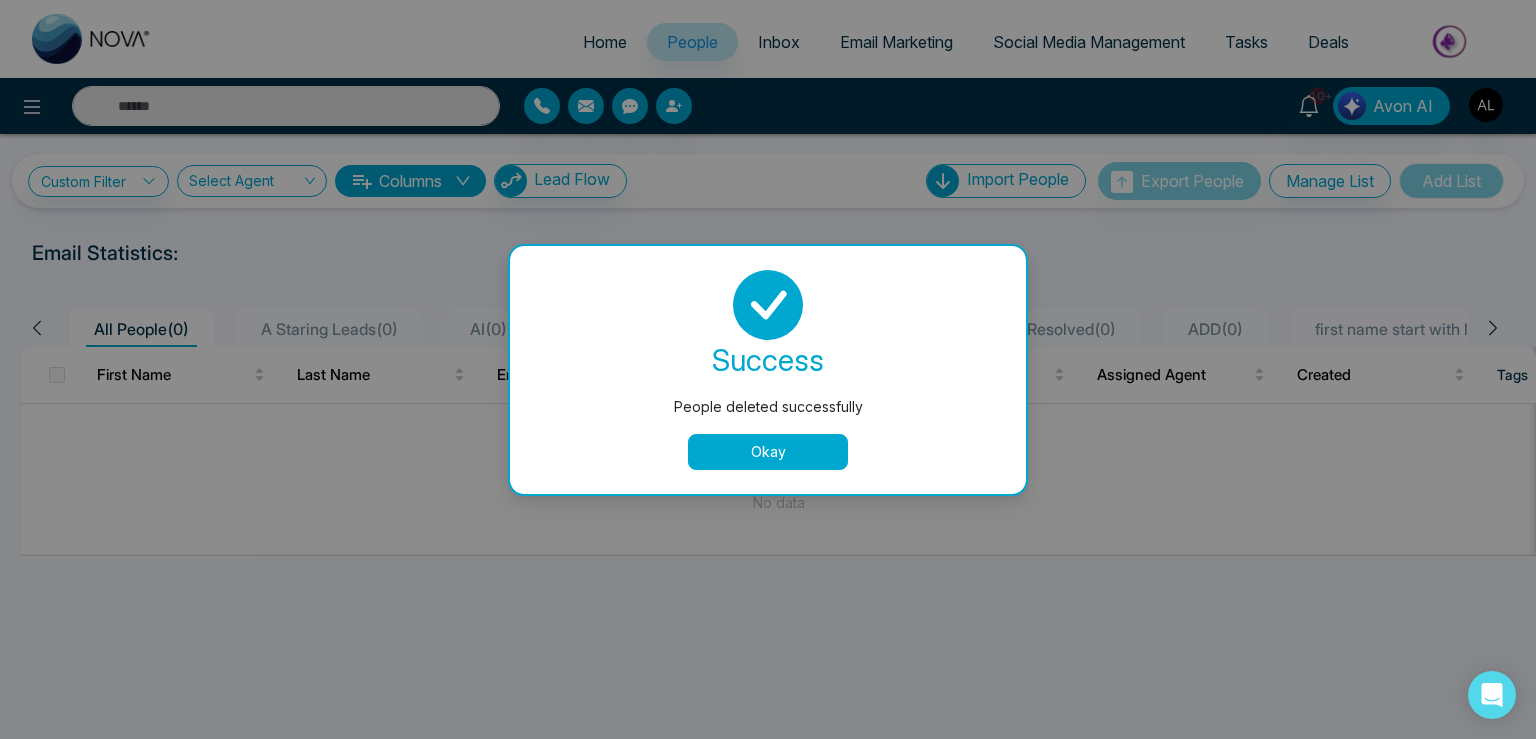 click on "Okay" at bounding box center [768, 452] 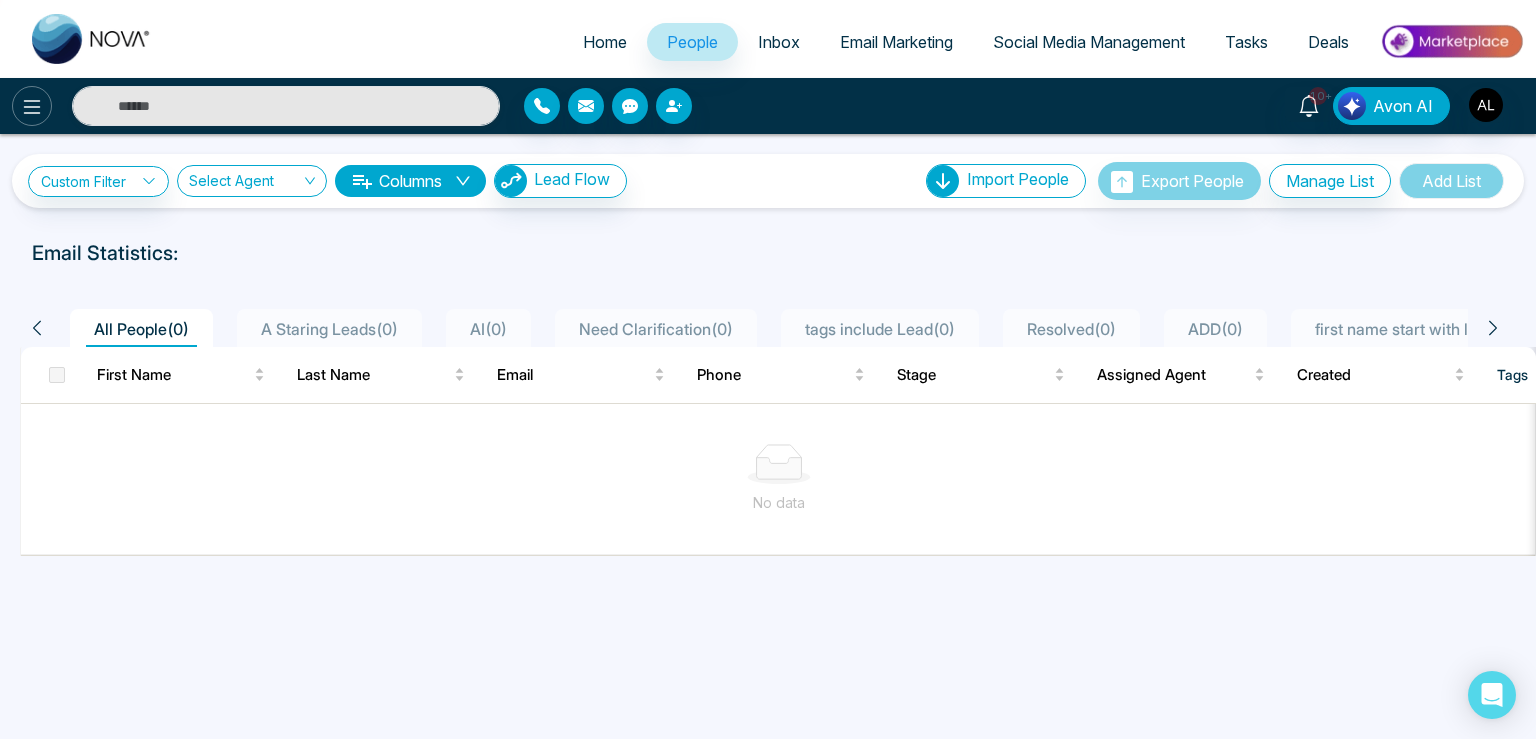 click 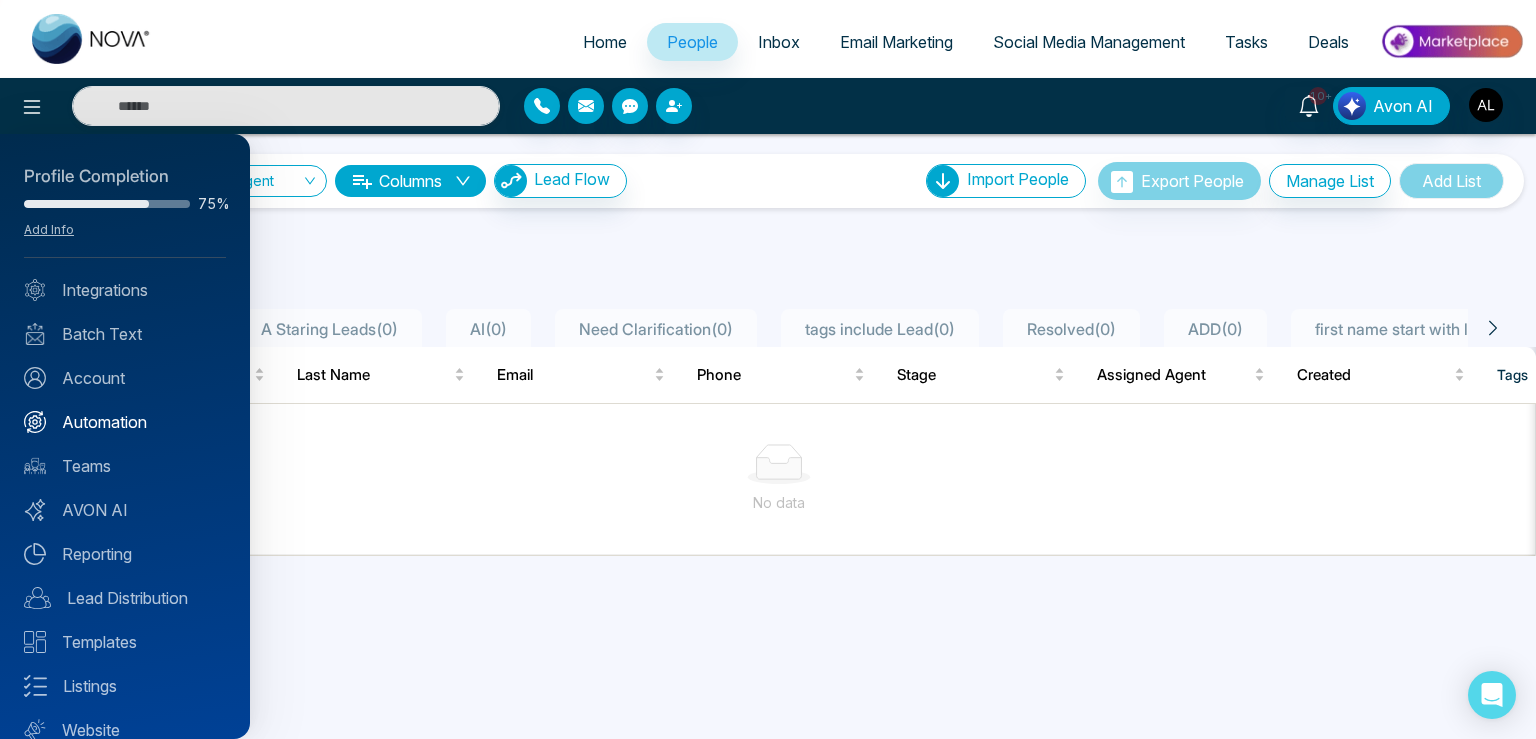 click on "Automation" at bounding box center [125, 422] 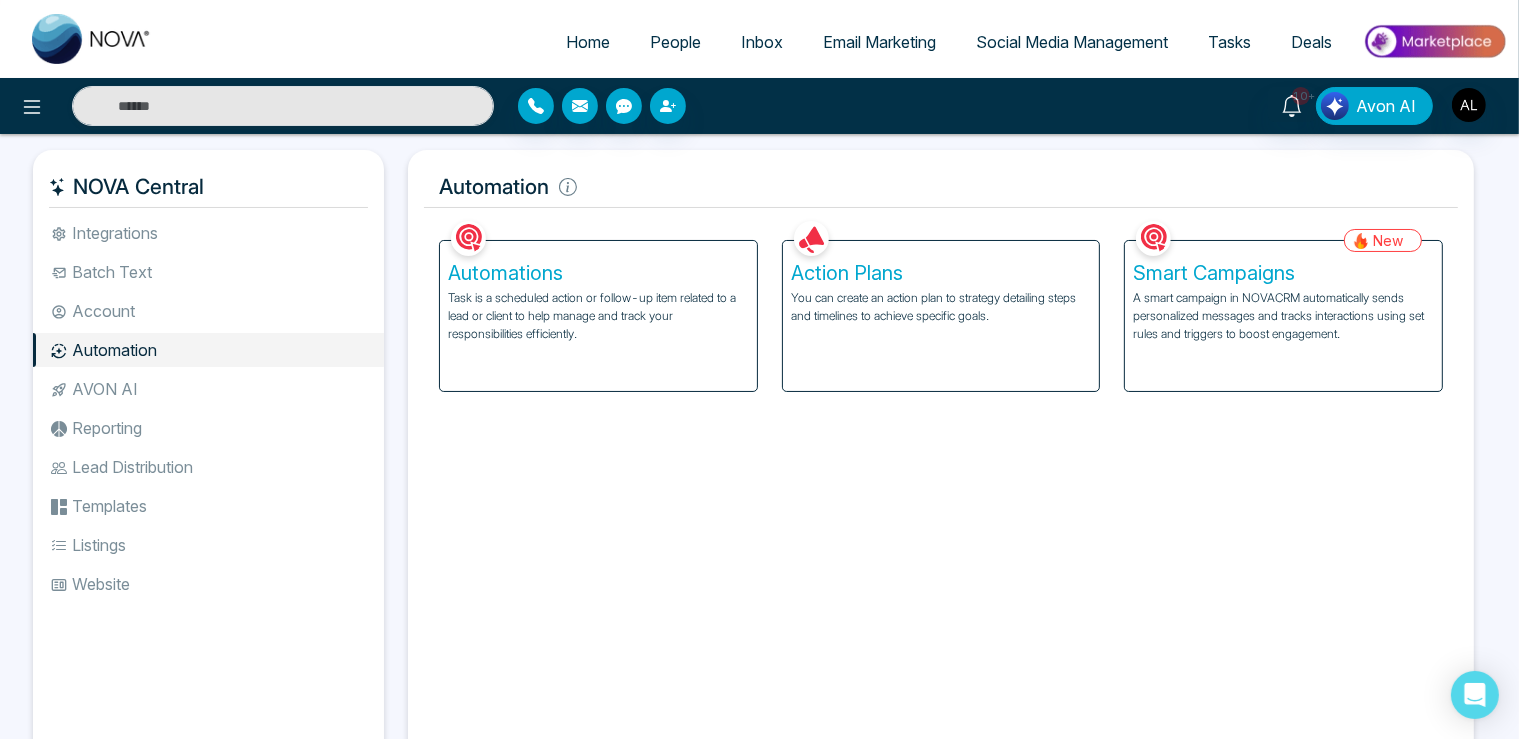 click on "Action Plans You can create an action plan to strategy detailing steps and timelines to achieve specific goals." at bounding box center [941, 316] 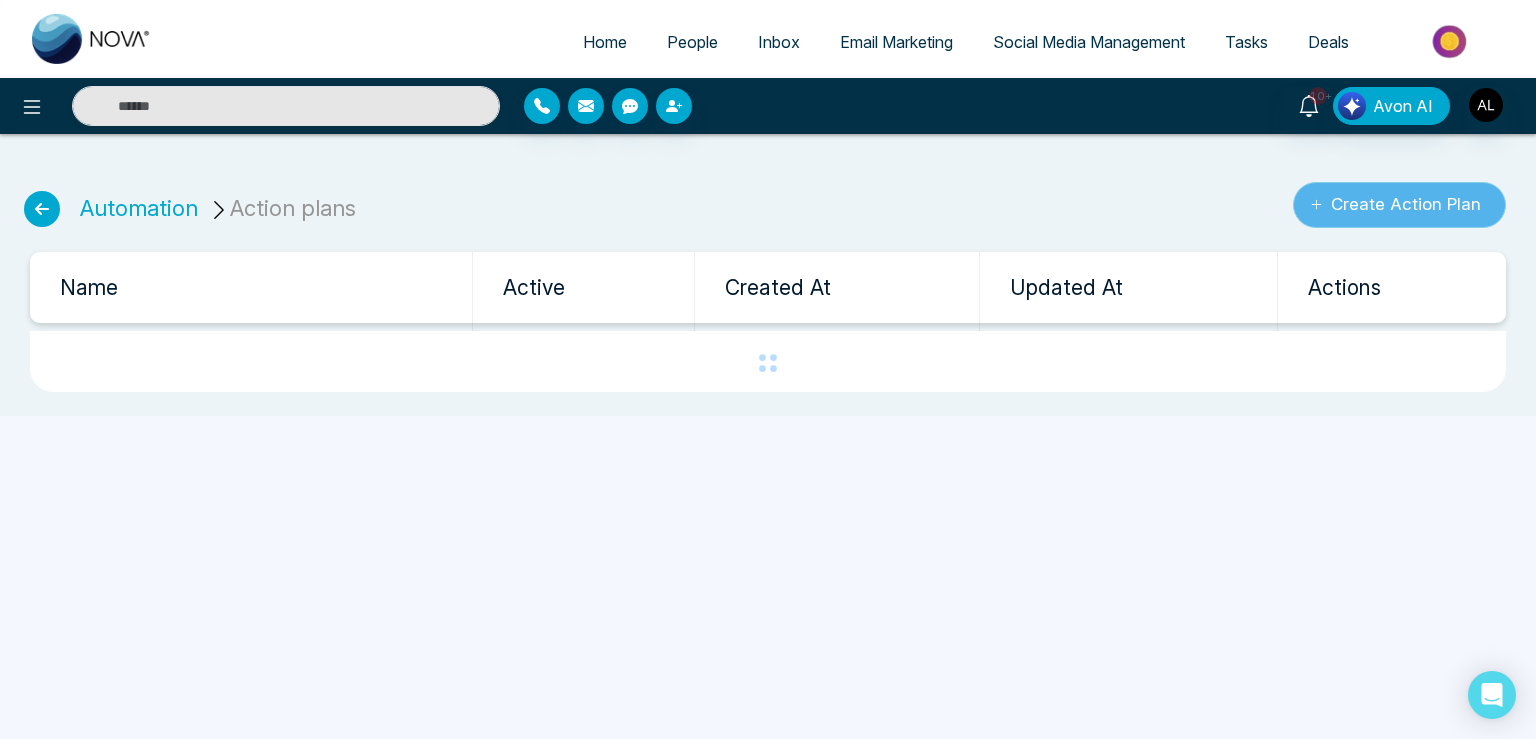 click on "Create Action Plan" at bounding box center [1399, 205] 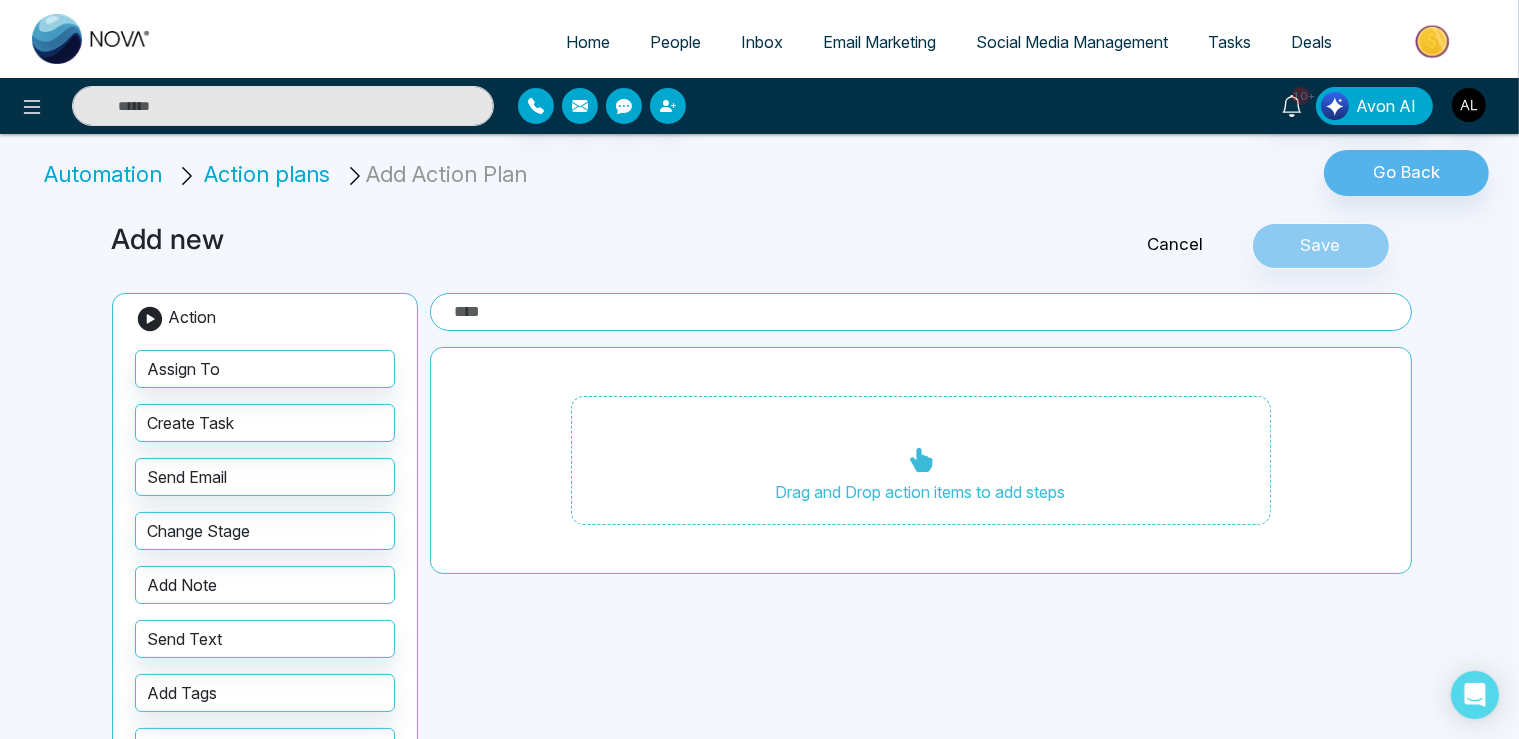 drag, startPoint x: 242, startPoint y: 593, endPoint x: 818, endPoint y: 412, distance: 603.769 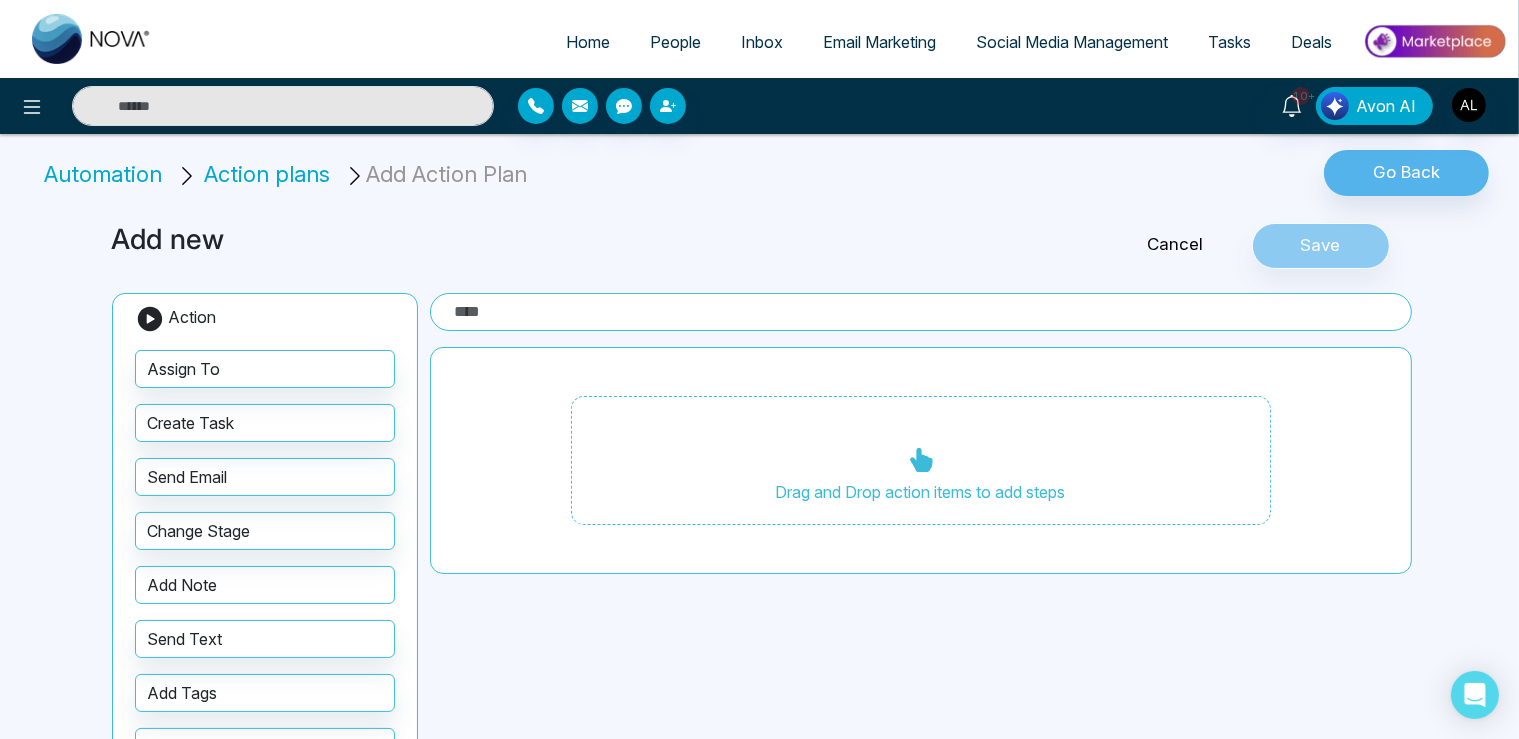 click on "Add new Cancel Save   Action Assign To Create Task Send Email Change Stage Add Note Send Text Add Tags Remove Tags Drag and Drop action items to add steps" at bounding box center (760, 511) 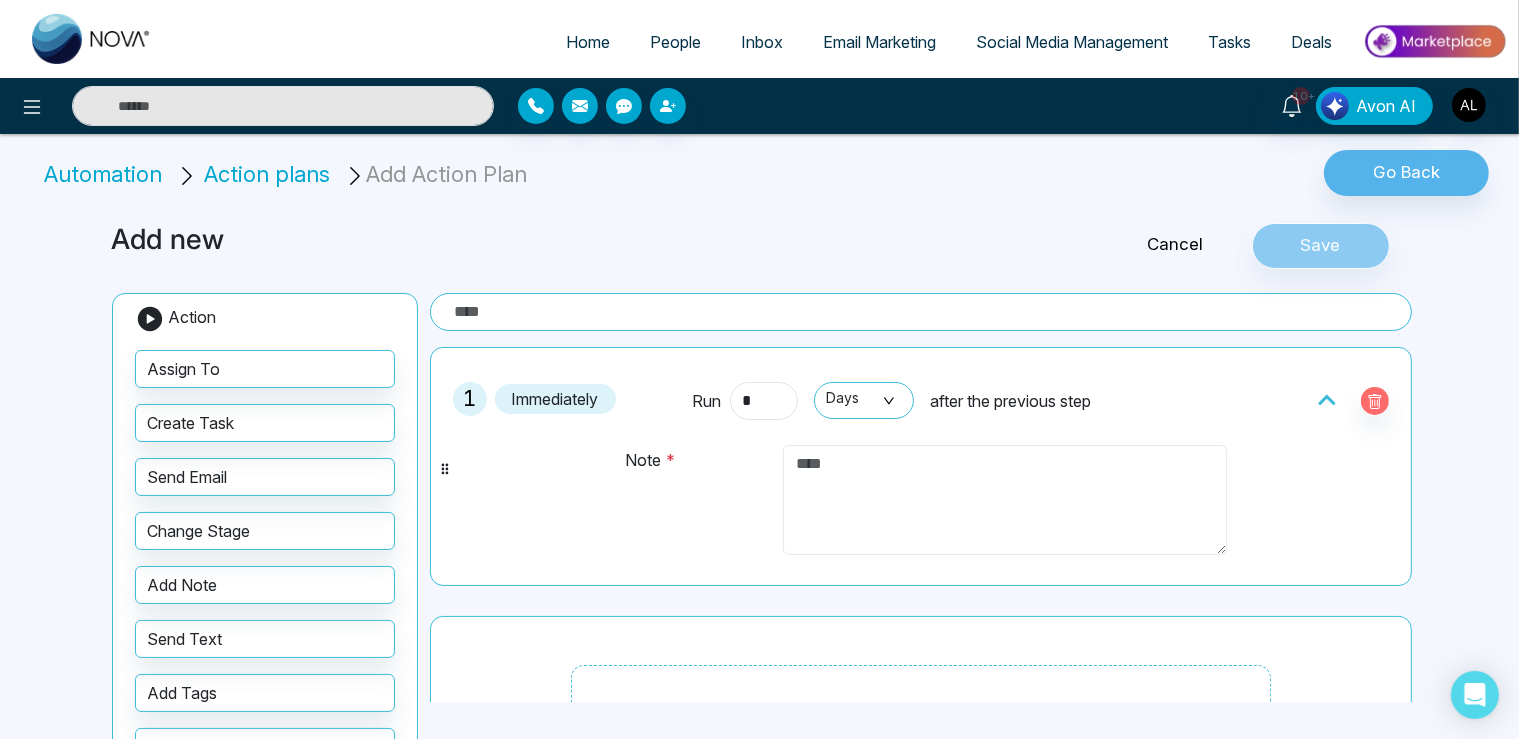 click at bounding box center (1005, 500) 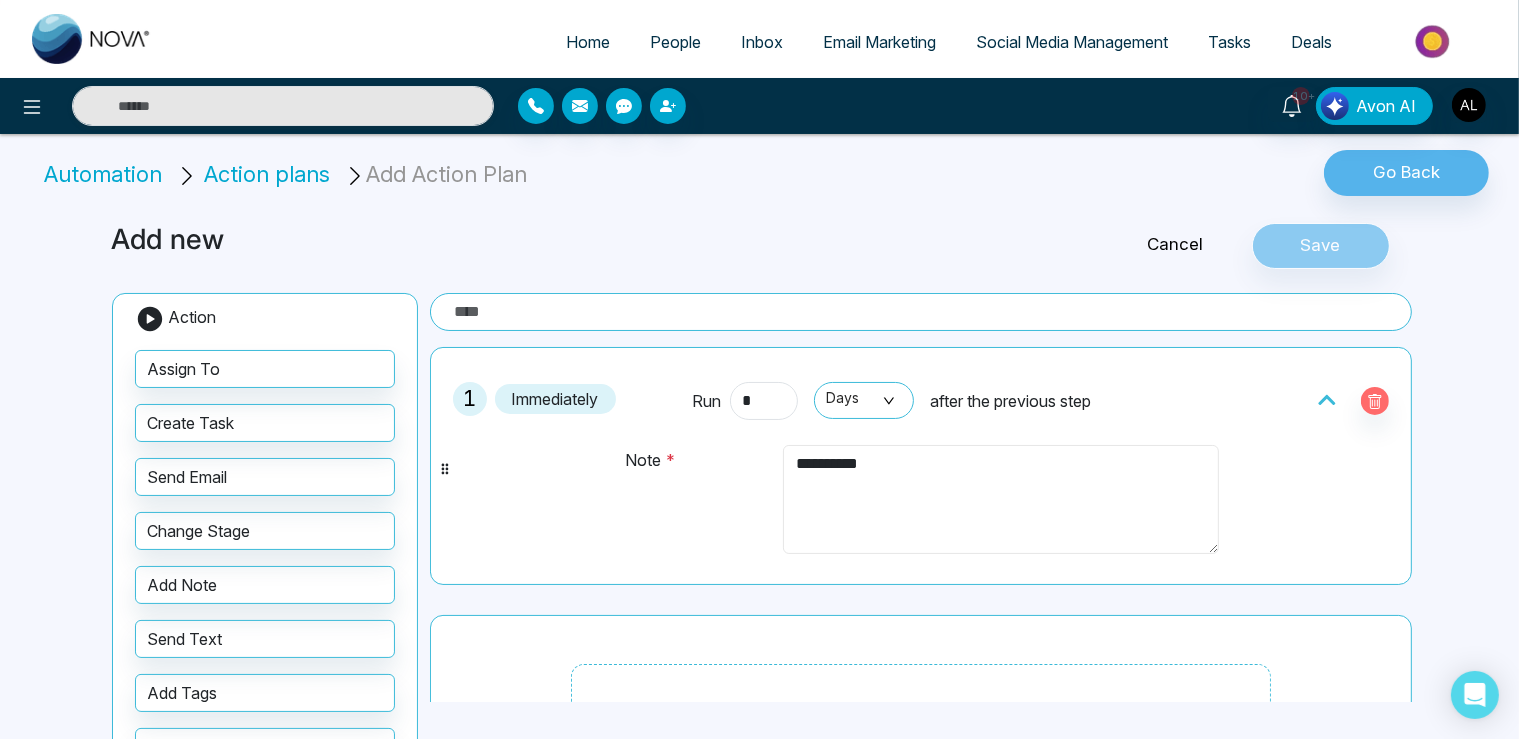 type on "**********" 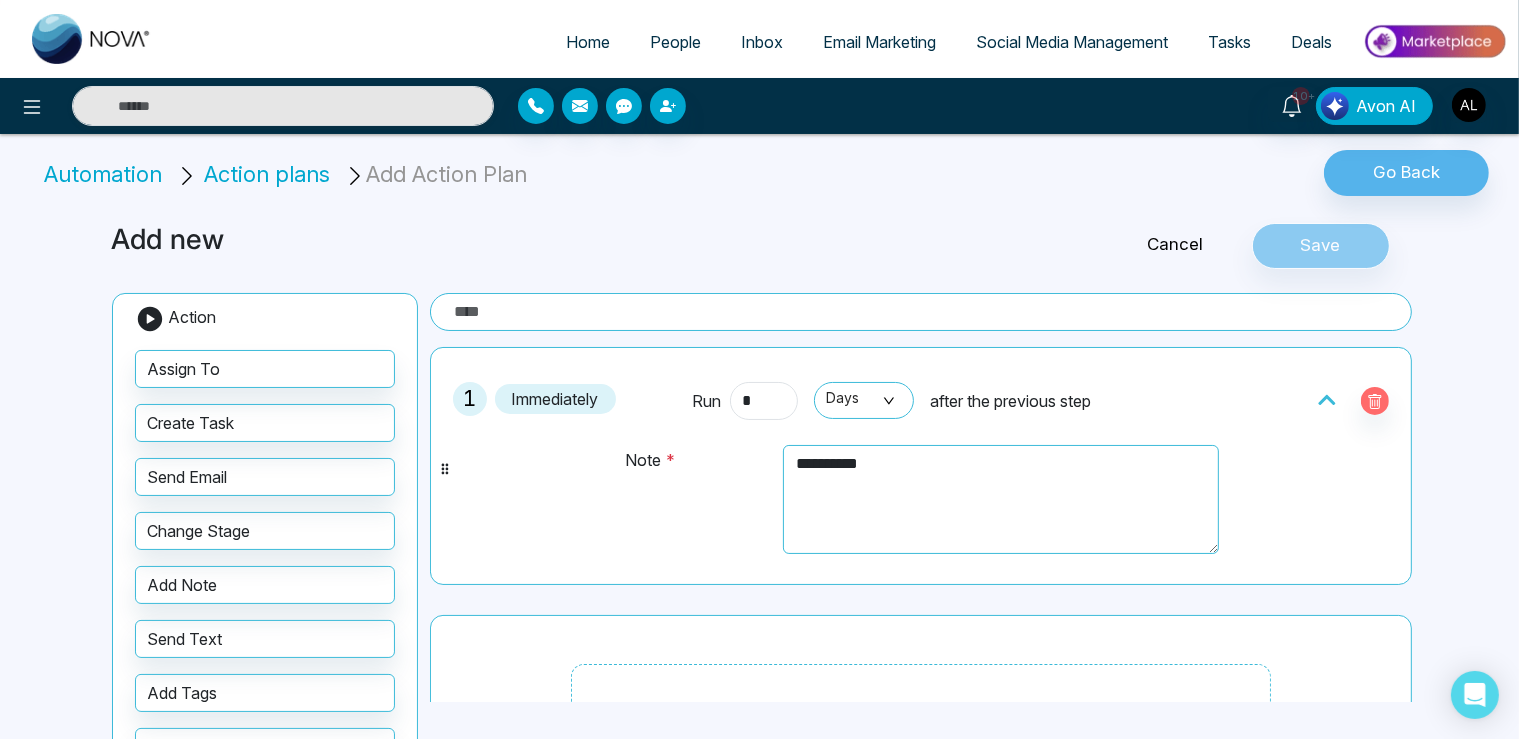 click at bounding box center [921, 312] 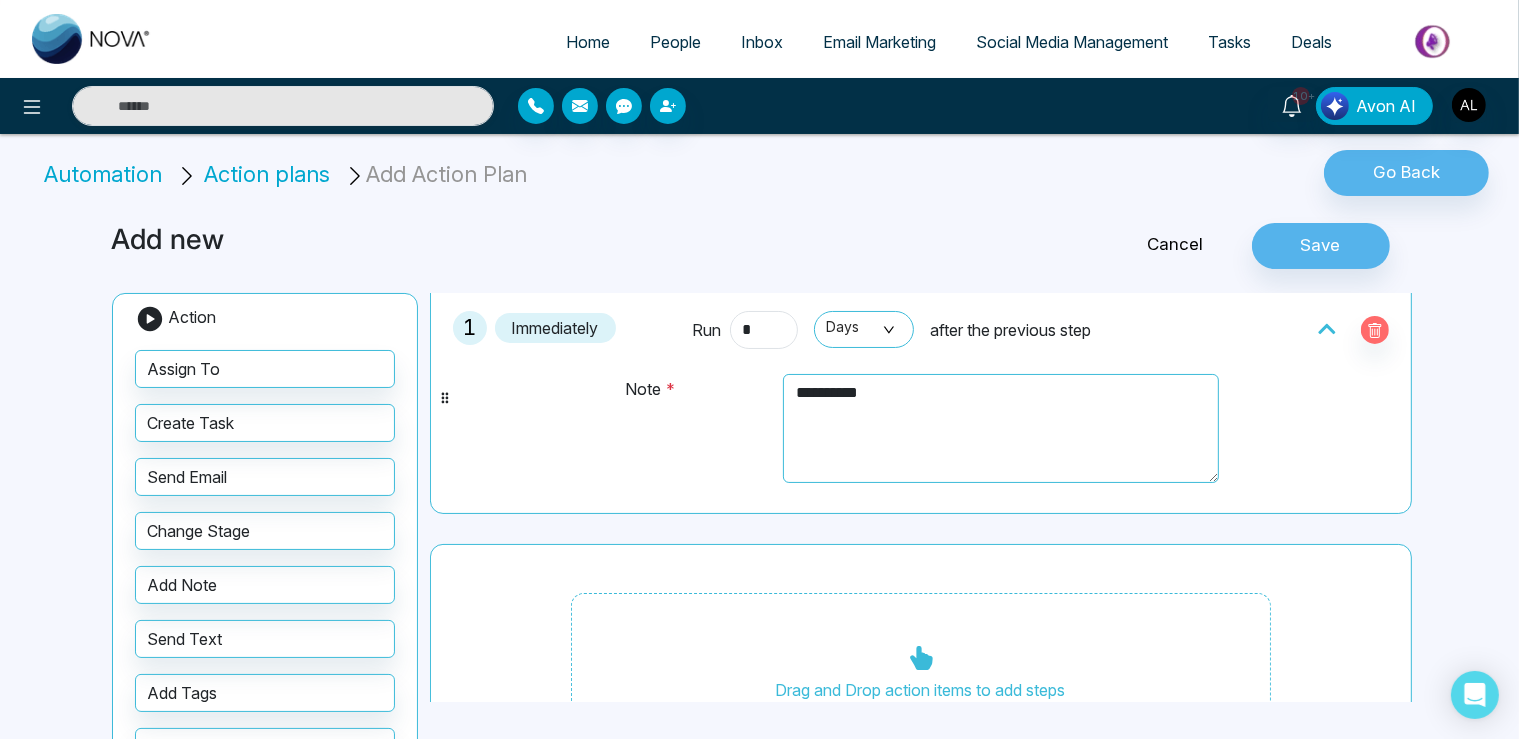 scroll, scrollTop: 115, scrollLeft: 0, axis: vertical 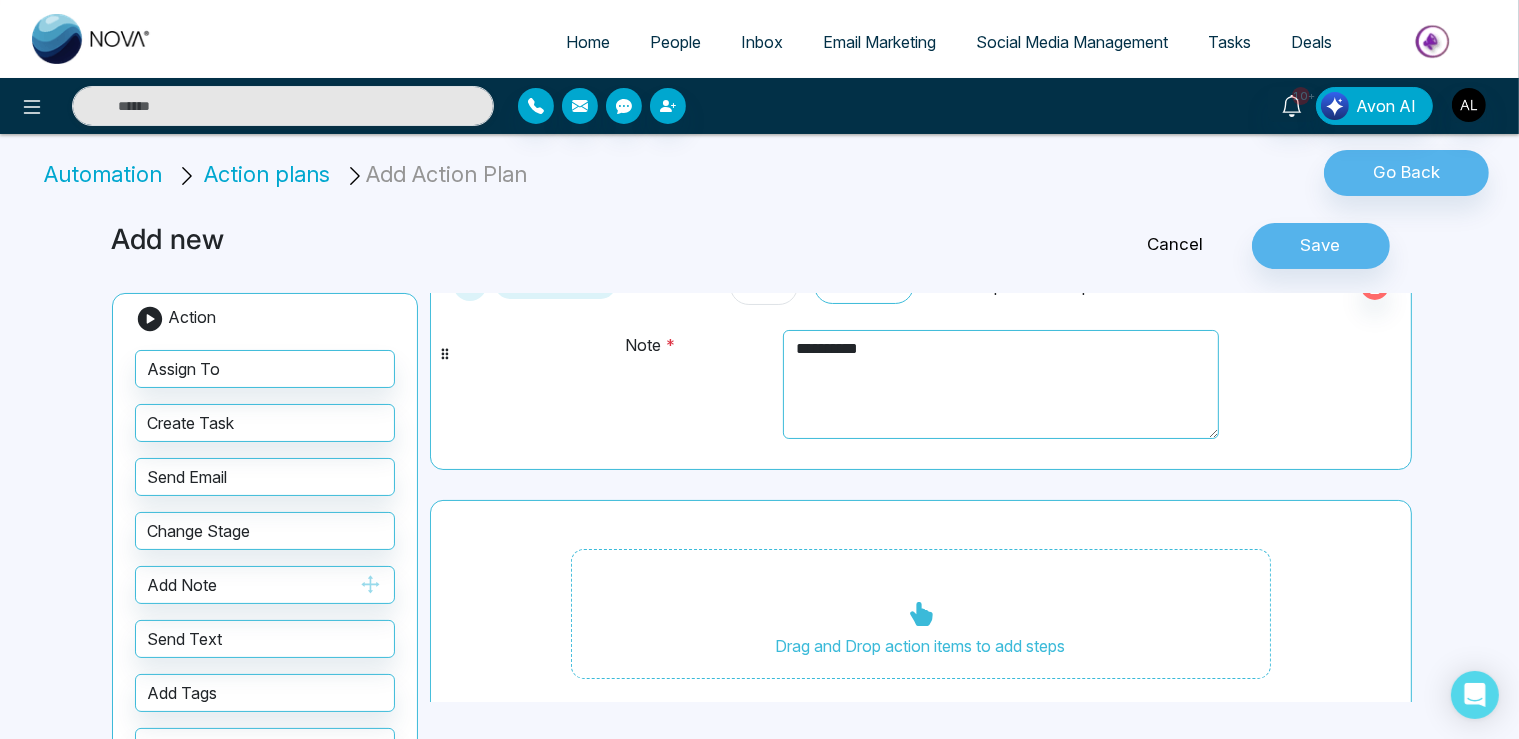 type on "**********" 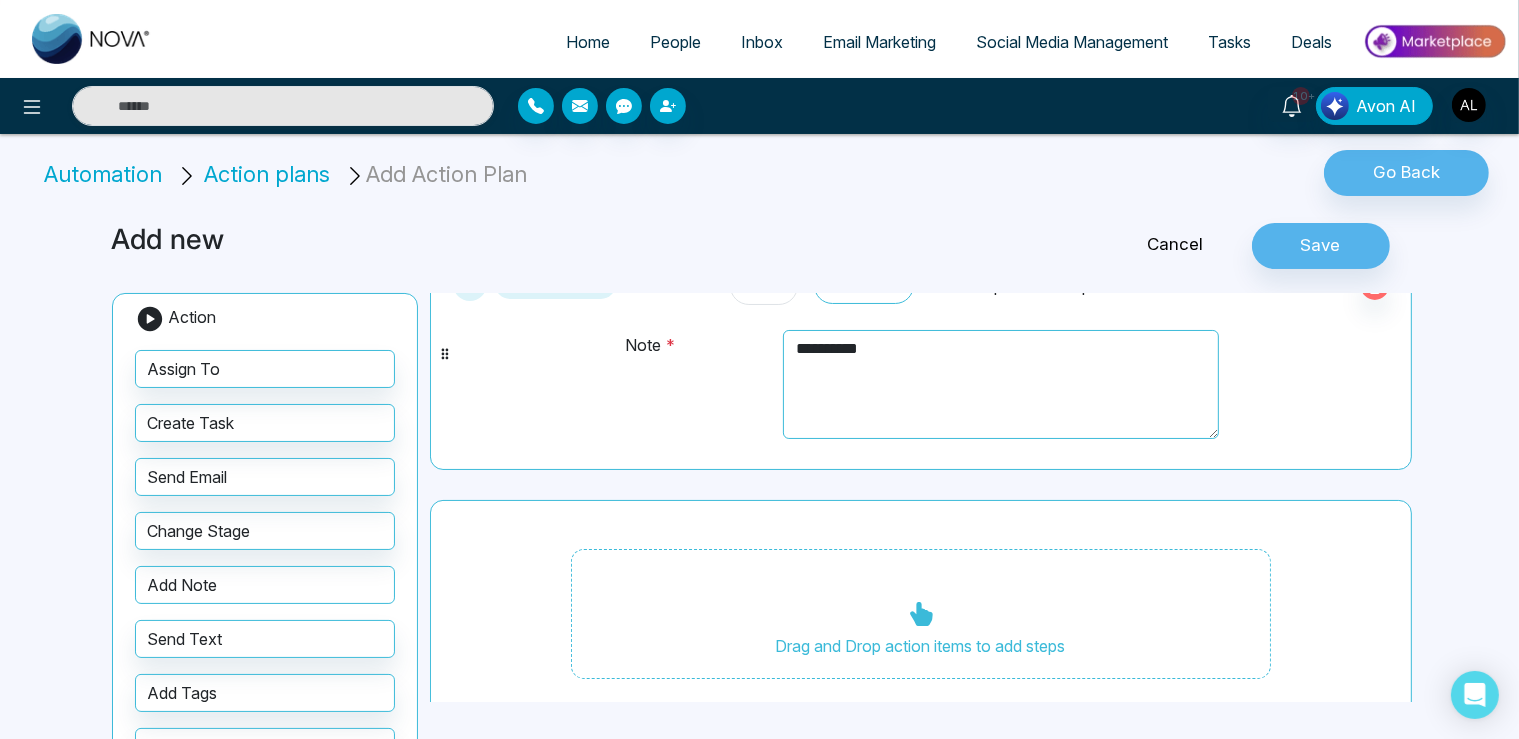 drag, startPoint x: 218, startPoint y: 575, endPoint x: 950, endPoint y: 610, distance: 732.83624 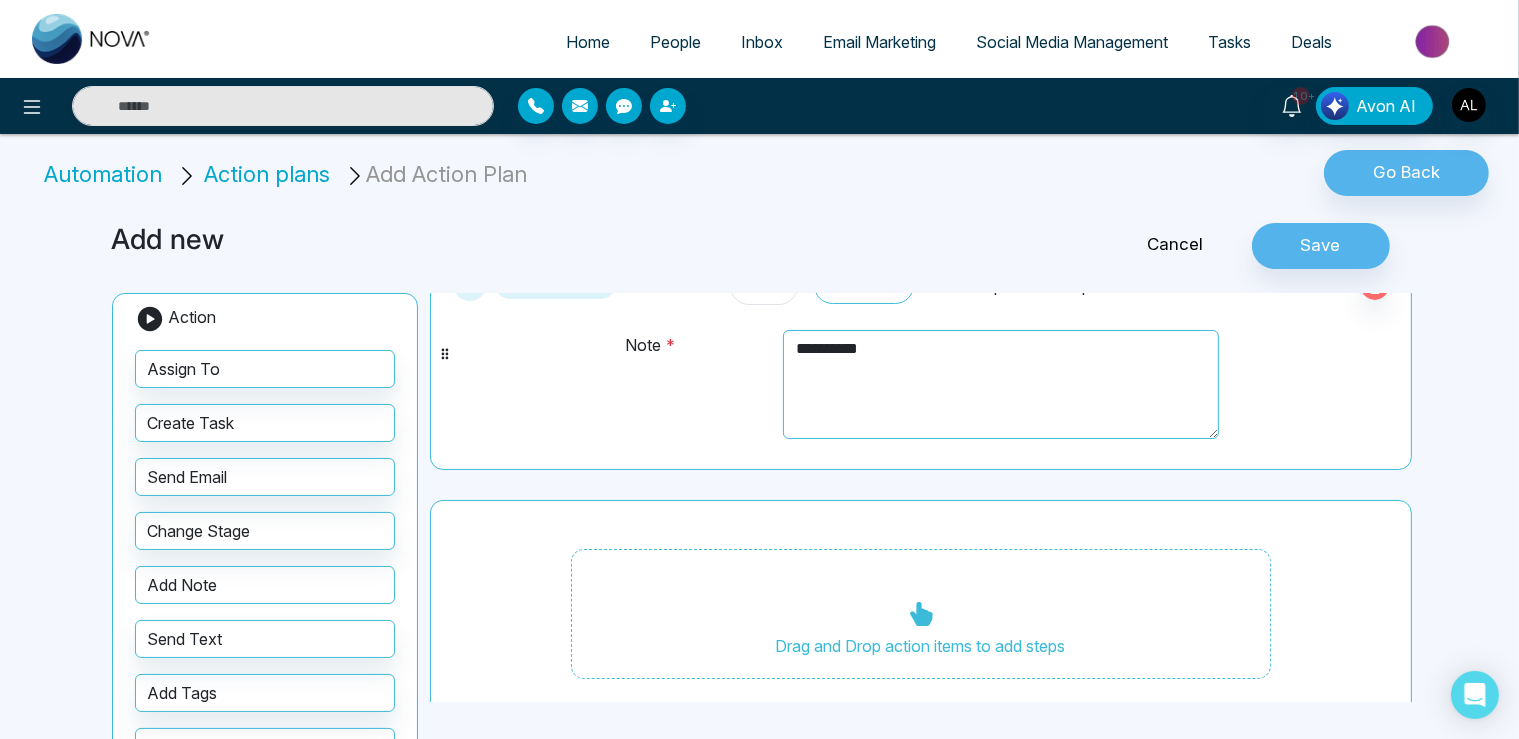 click on "**********" at bounding box center (760, 511) 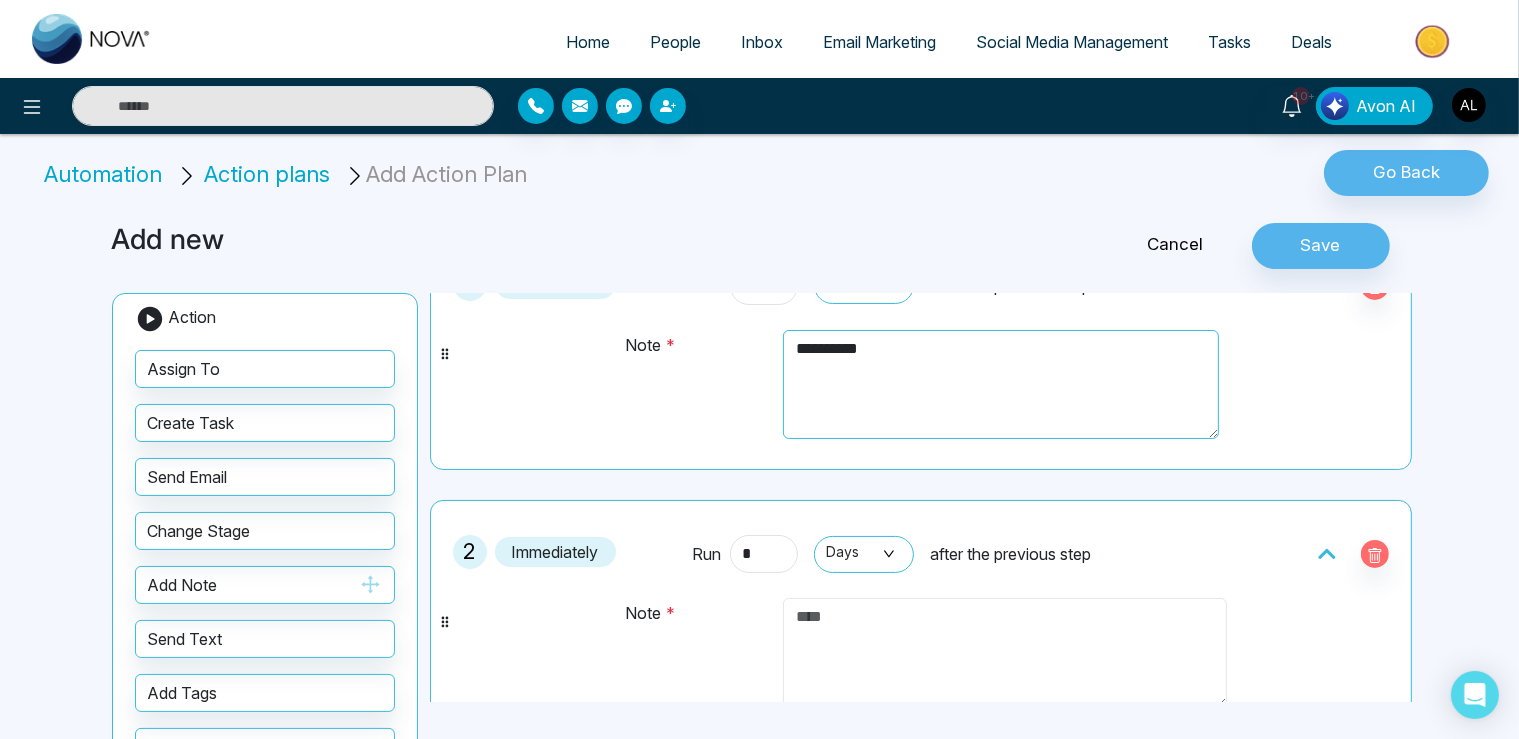 click at bounding box center [1005, 653] 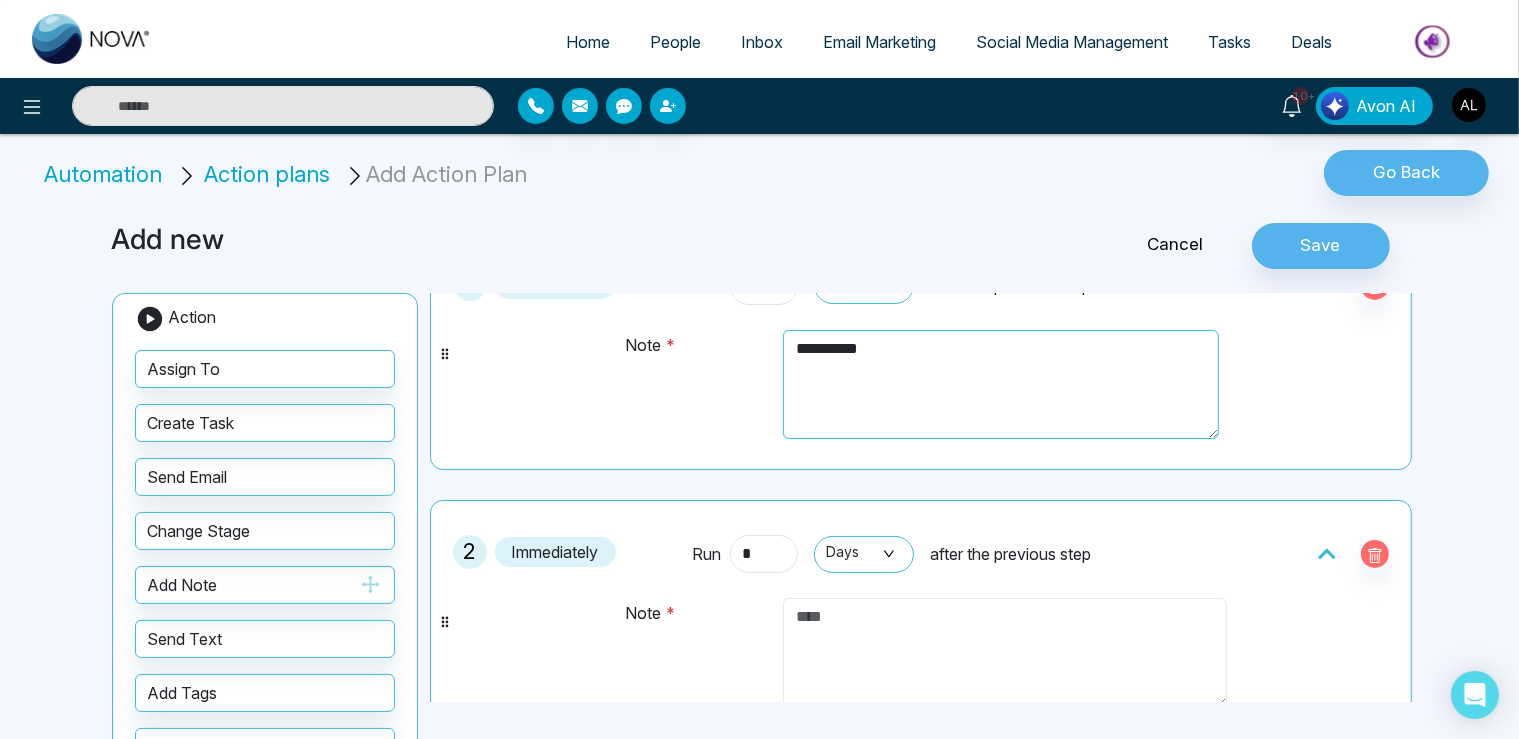 paste on "**********" 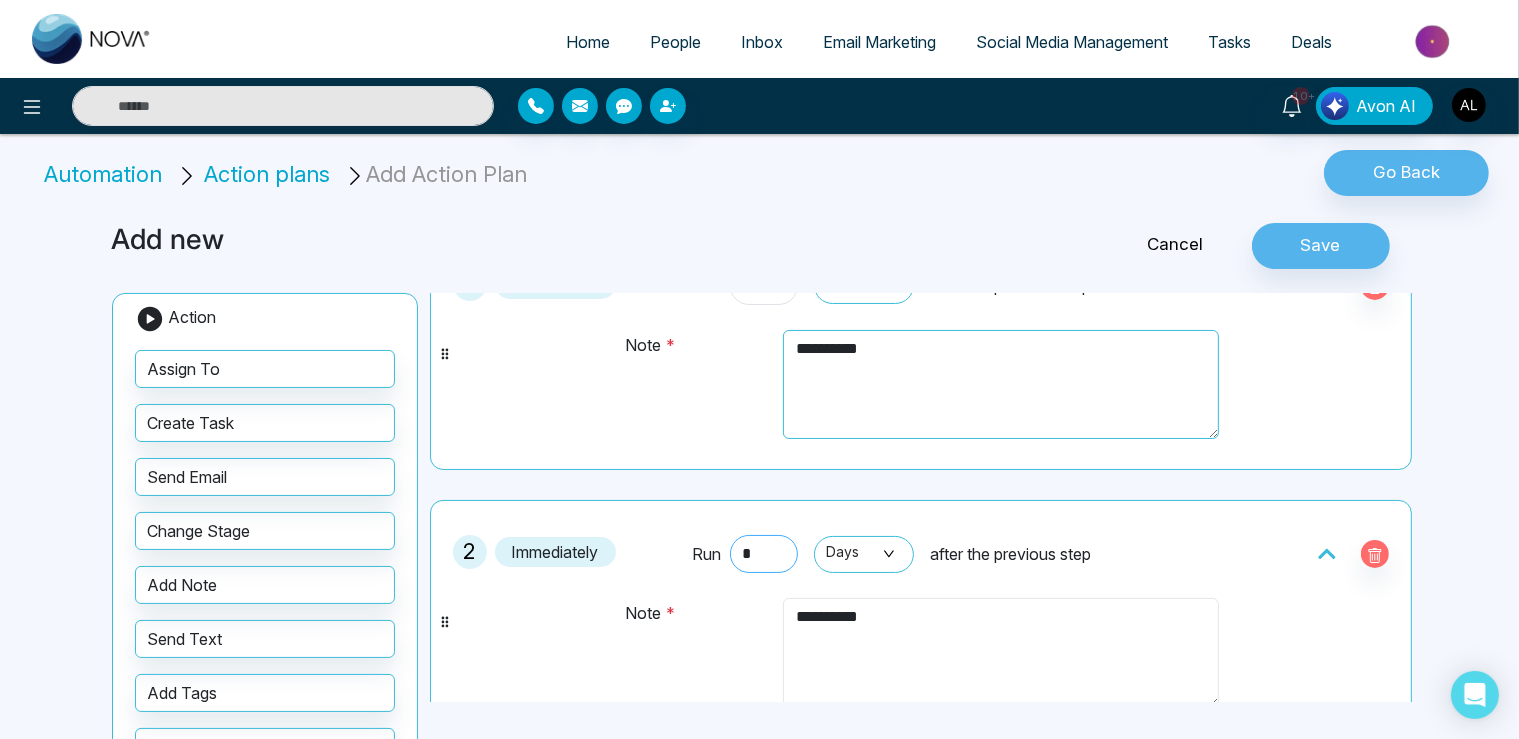 type on "**********" 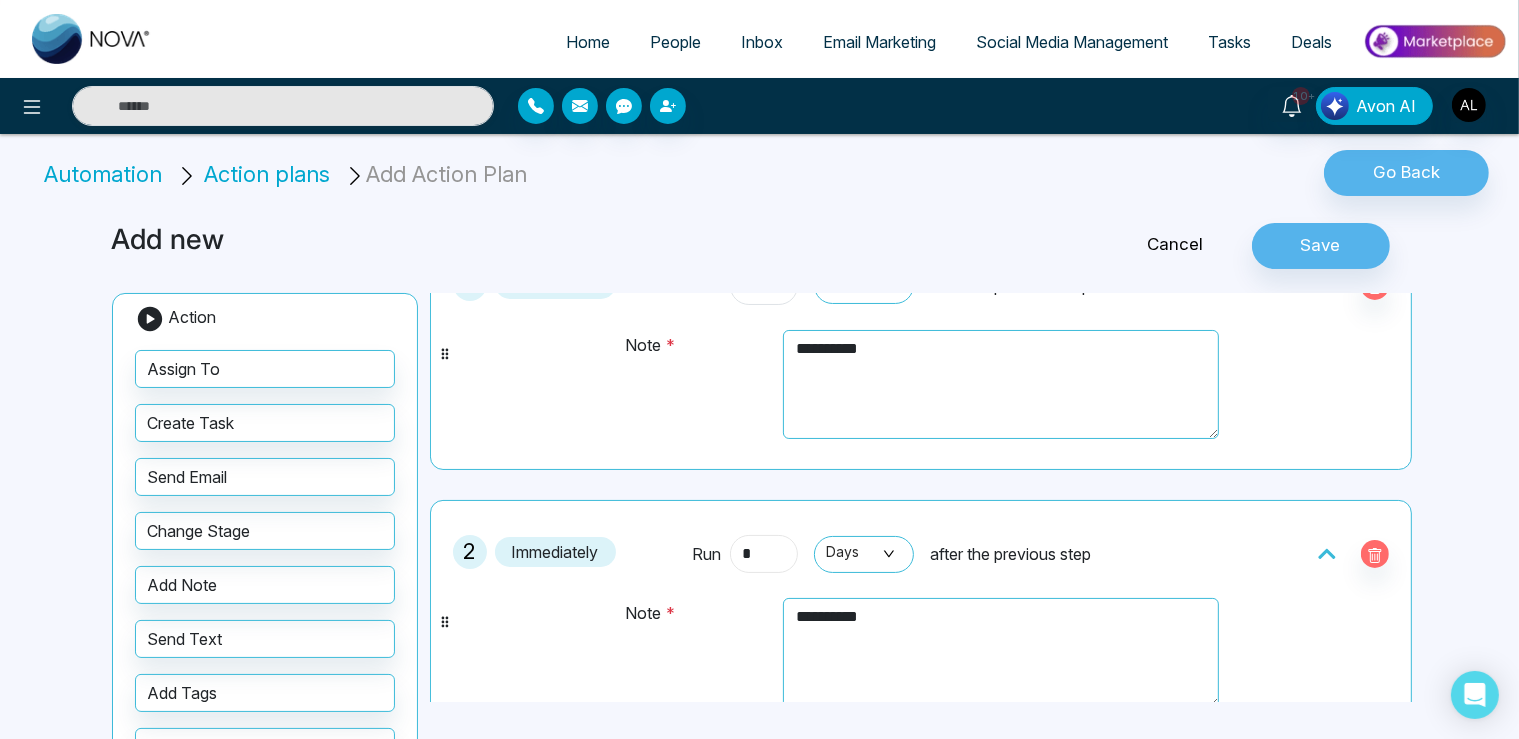 click on "*" at bounding box center [764, 554] 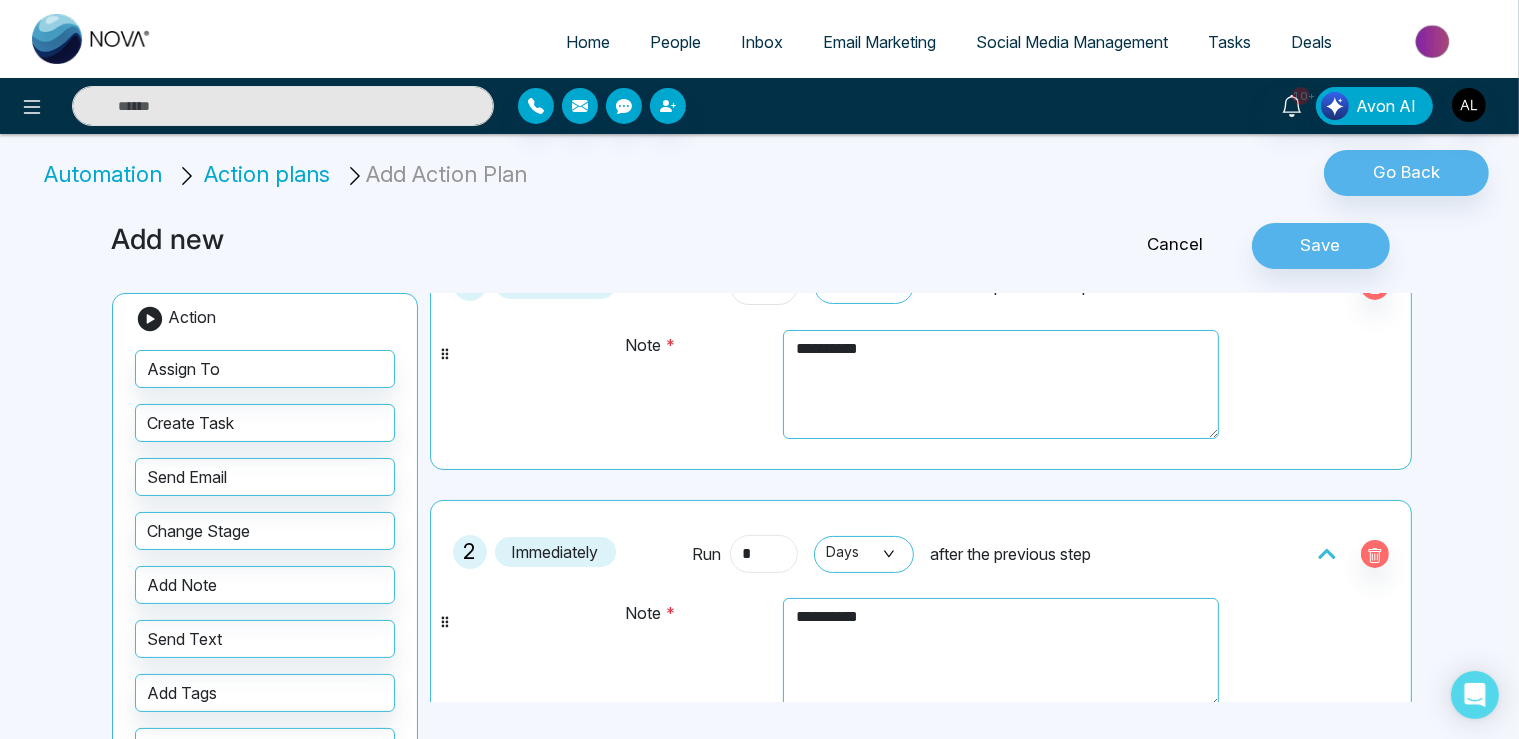 scroll, scrollTop: 346, scrollLeft: 0, axis: vertical 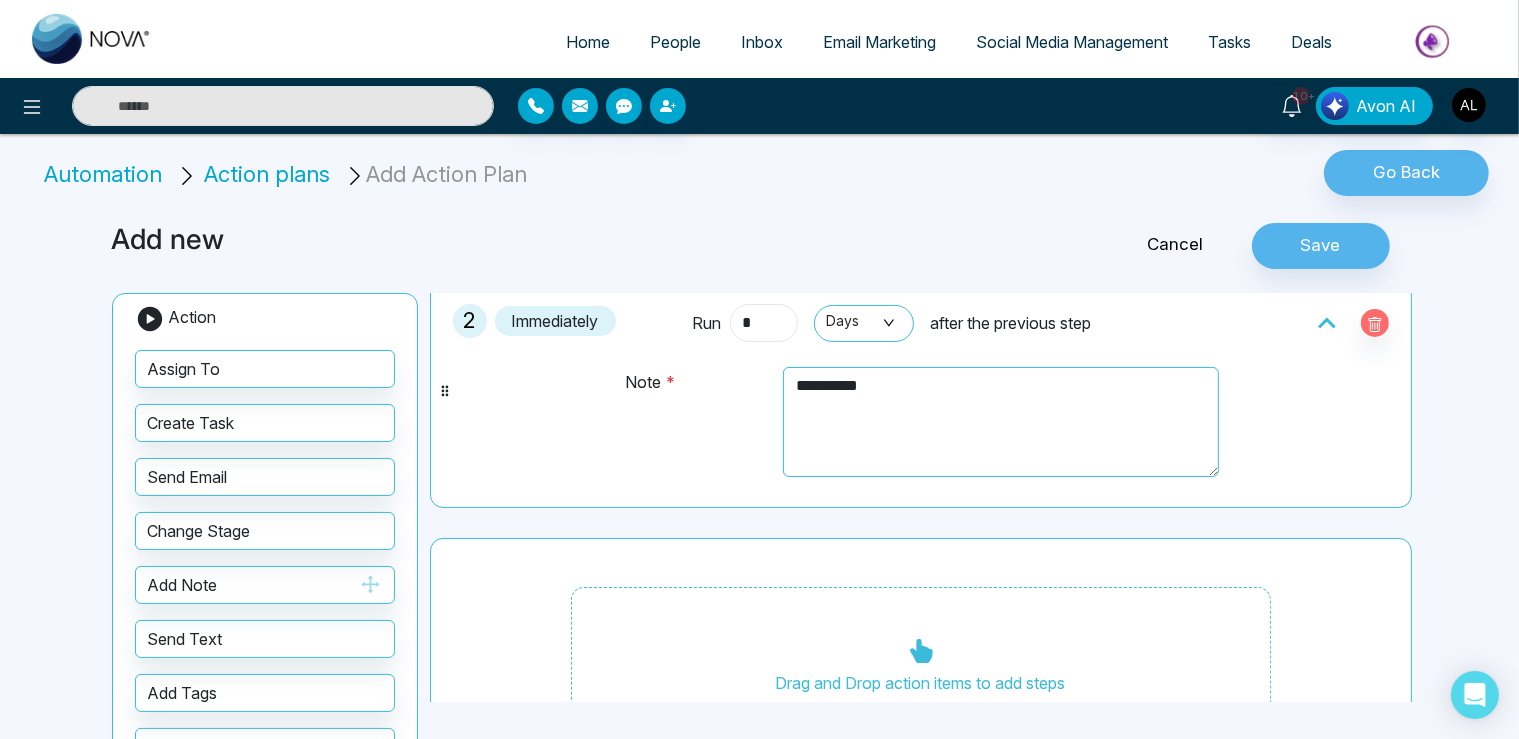 type on "*" 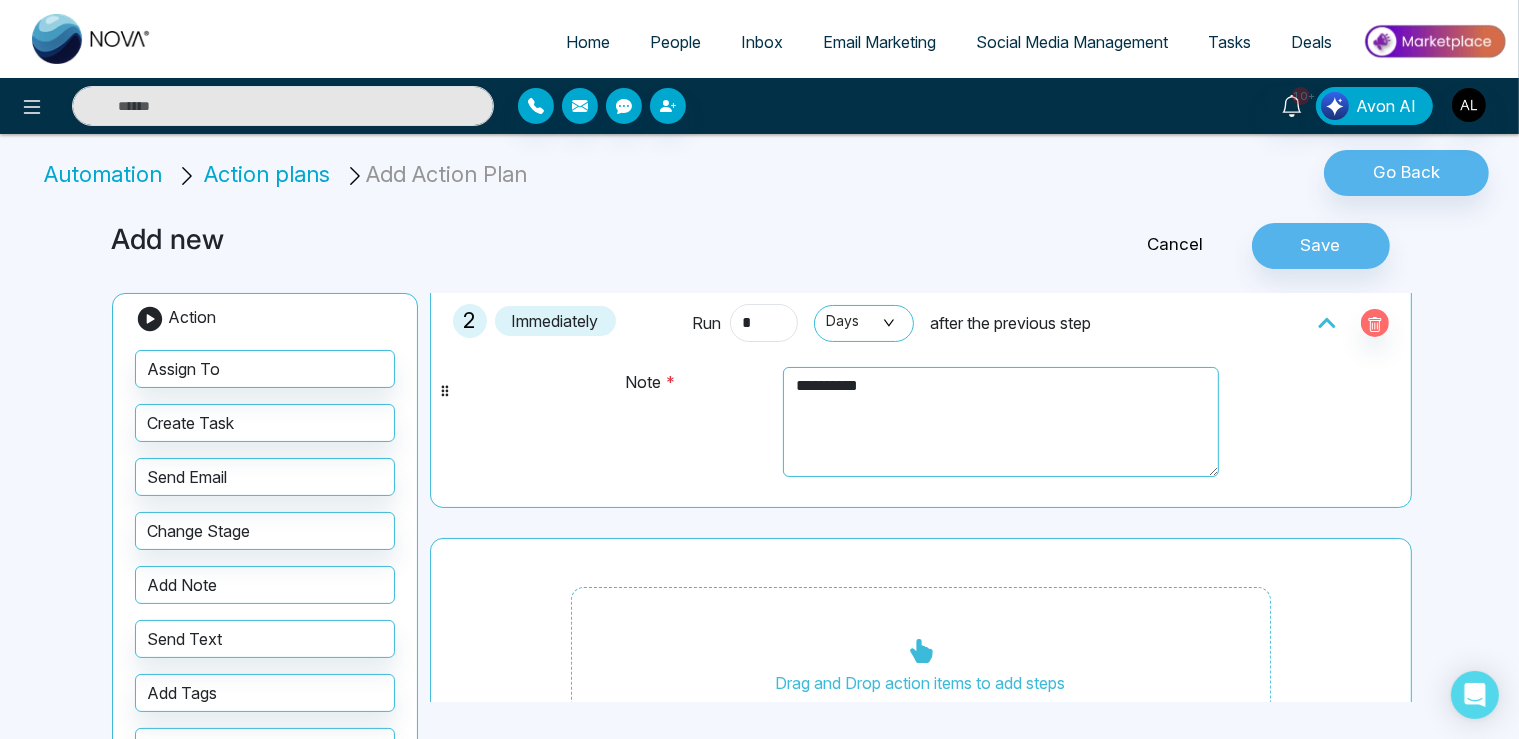 drag, startPoint x: 243, startPoint y: 582, endPoint x: 893, endPoint y: 638, distance: 652.40784 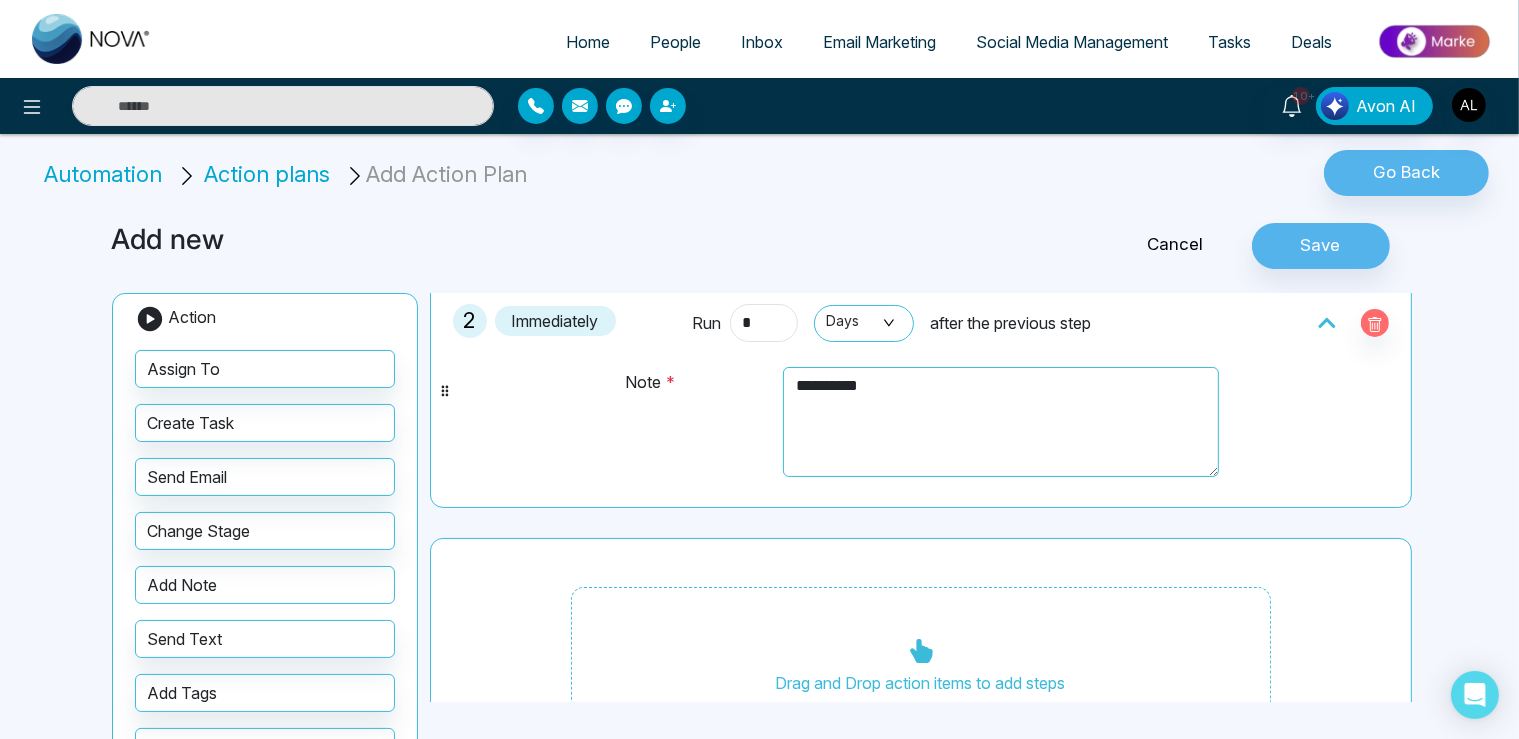 click on "**********" at bounding box center [760, 511] 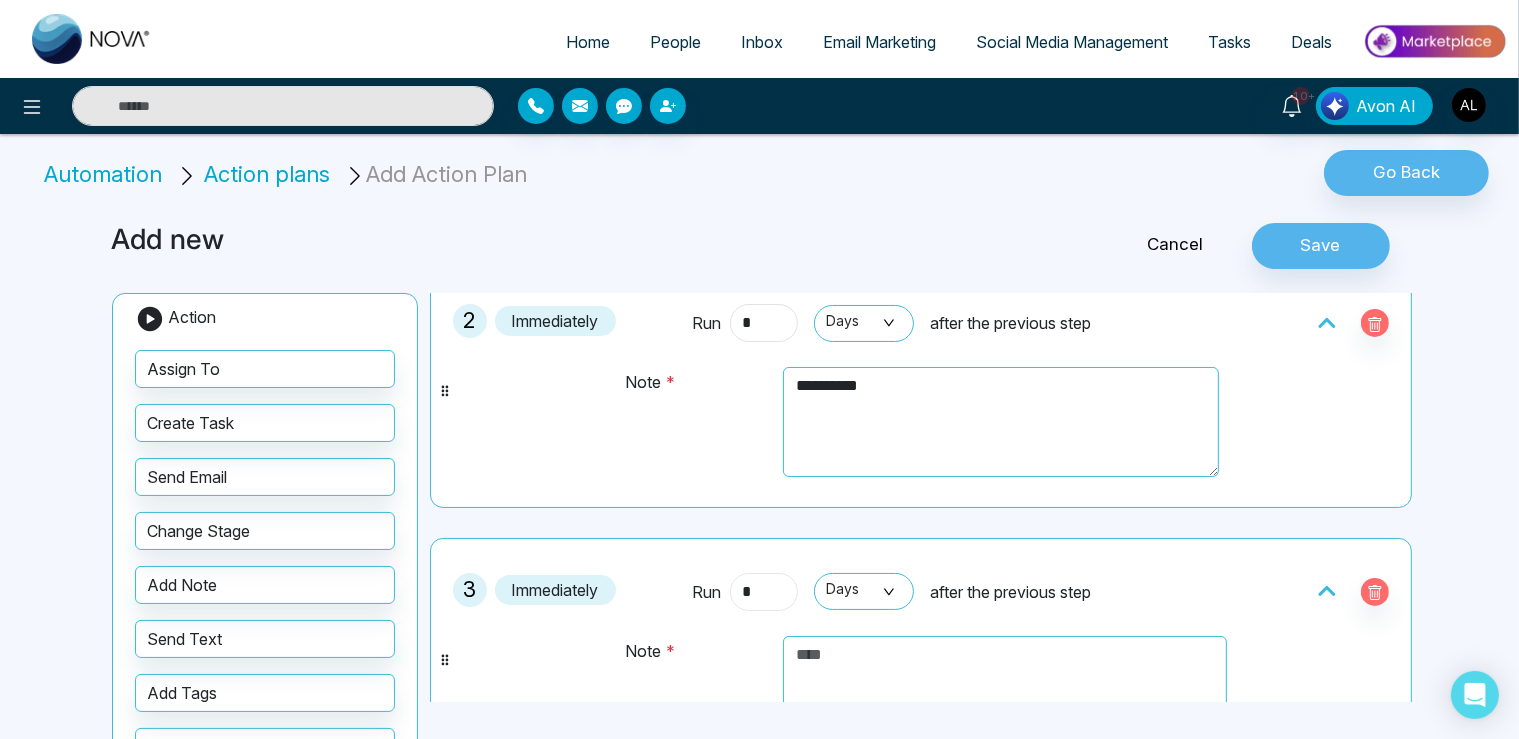 click on "*" at bounding box center [764, 592] 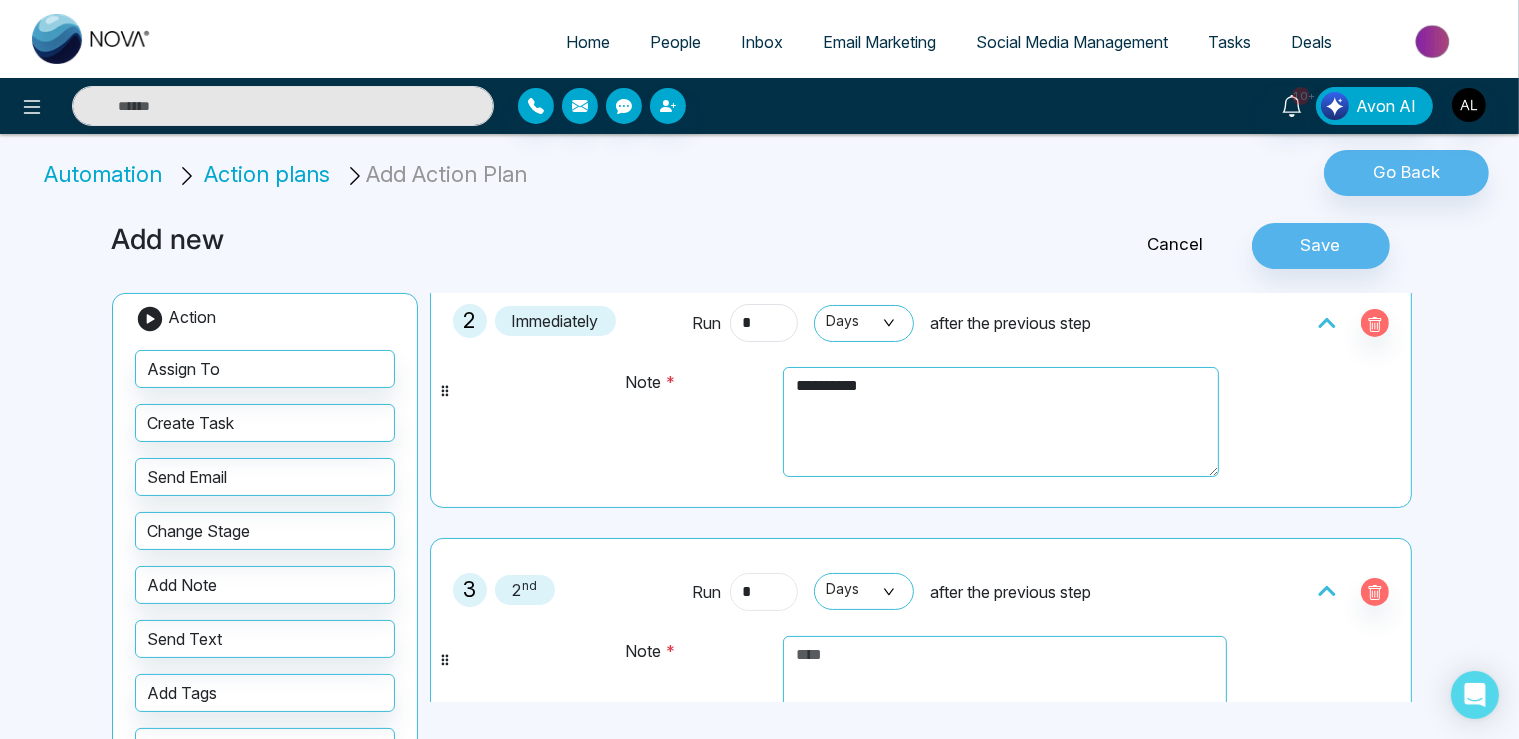 type on "*" 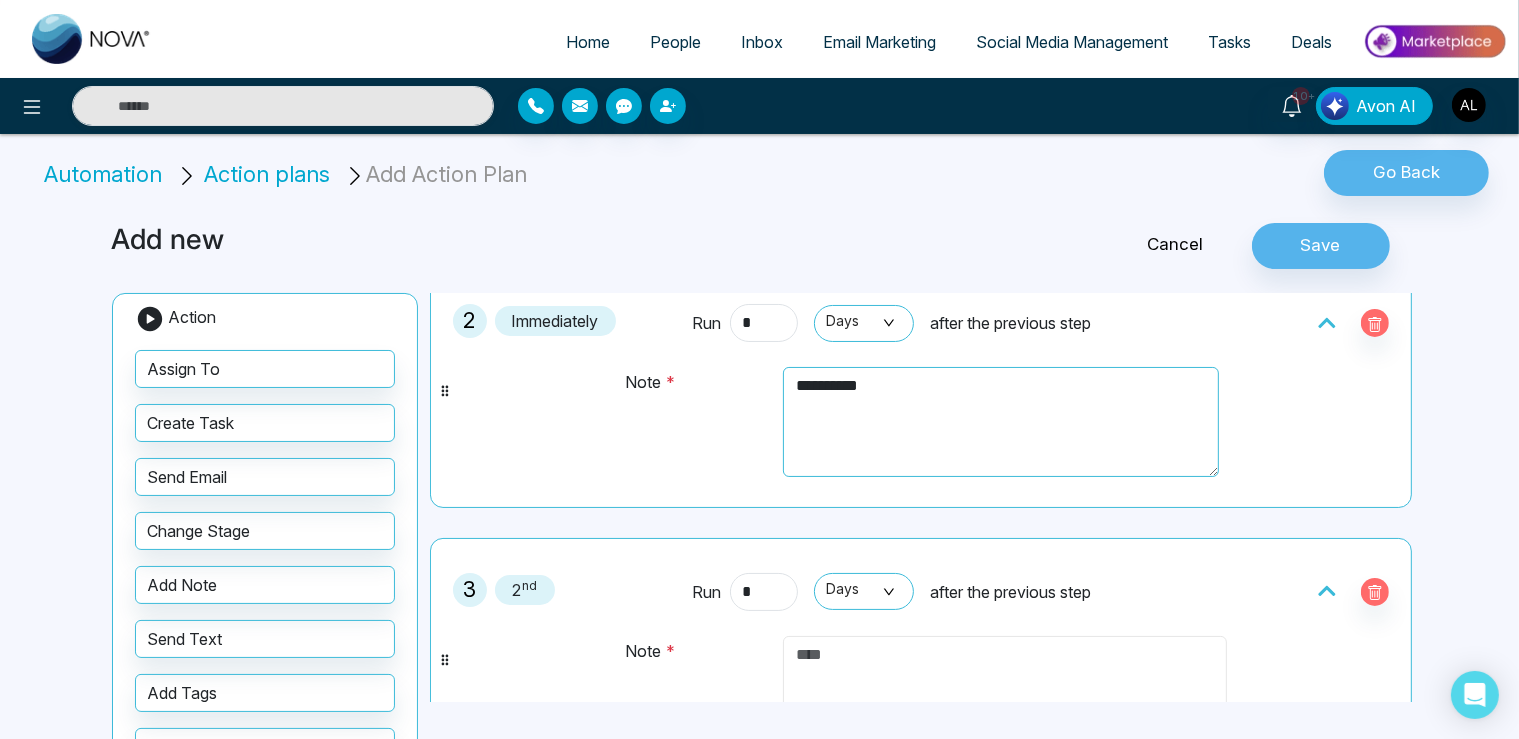 click at bounding box center [1005, 691] 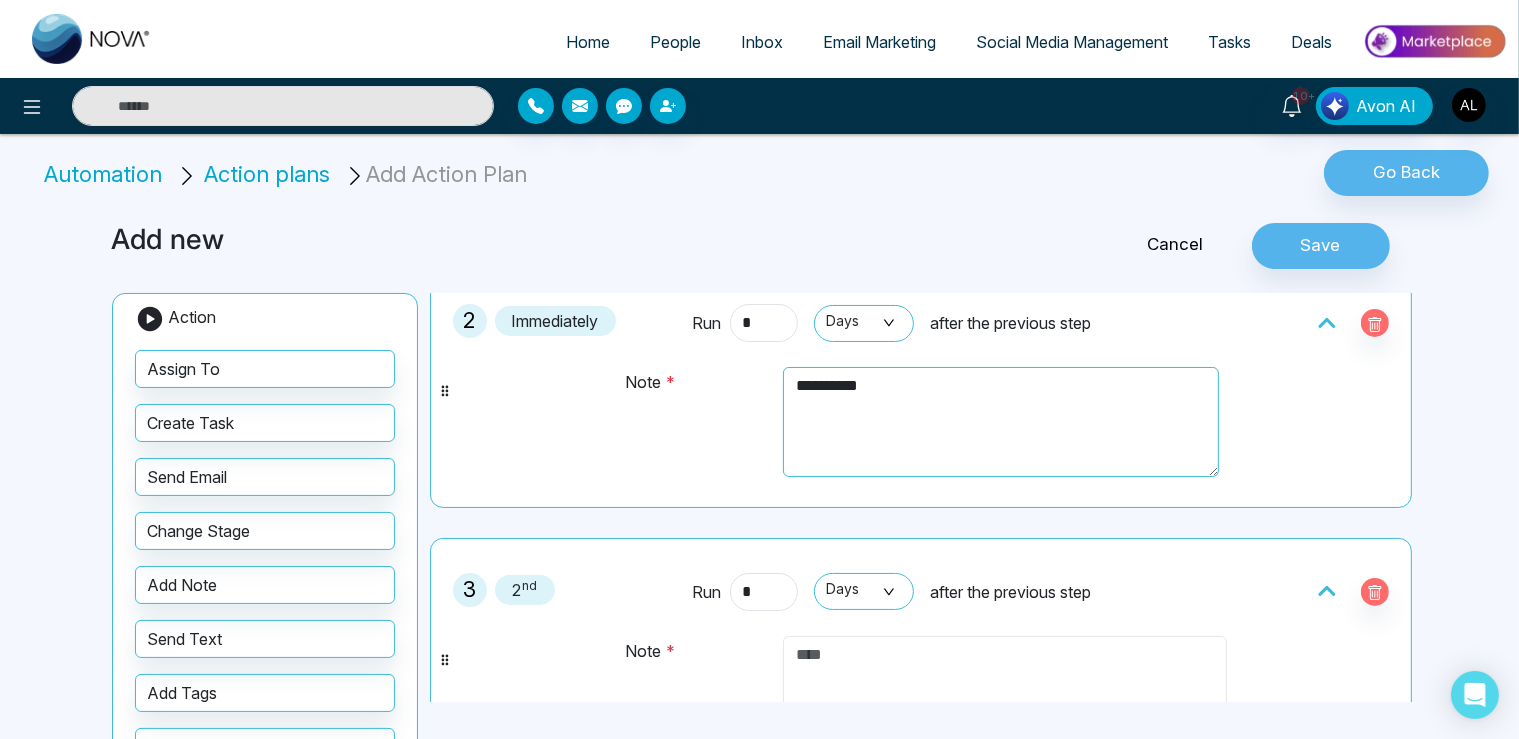 paste on "**********" 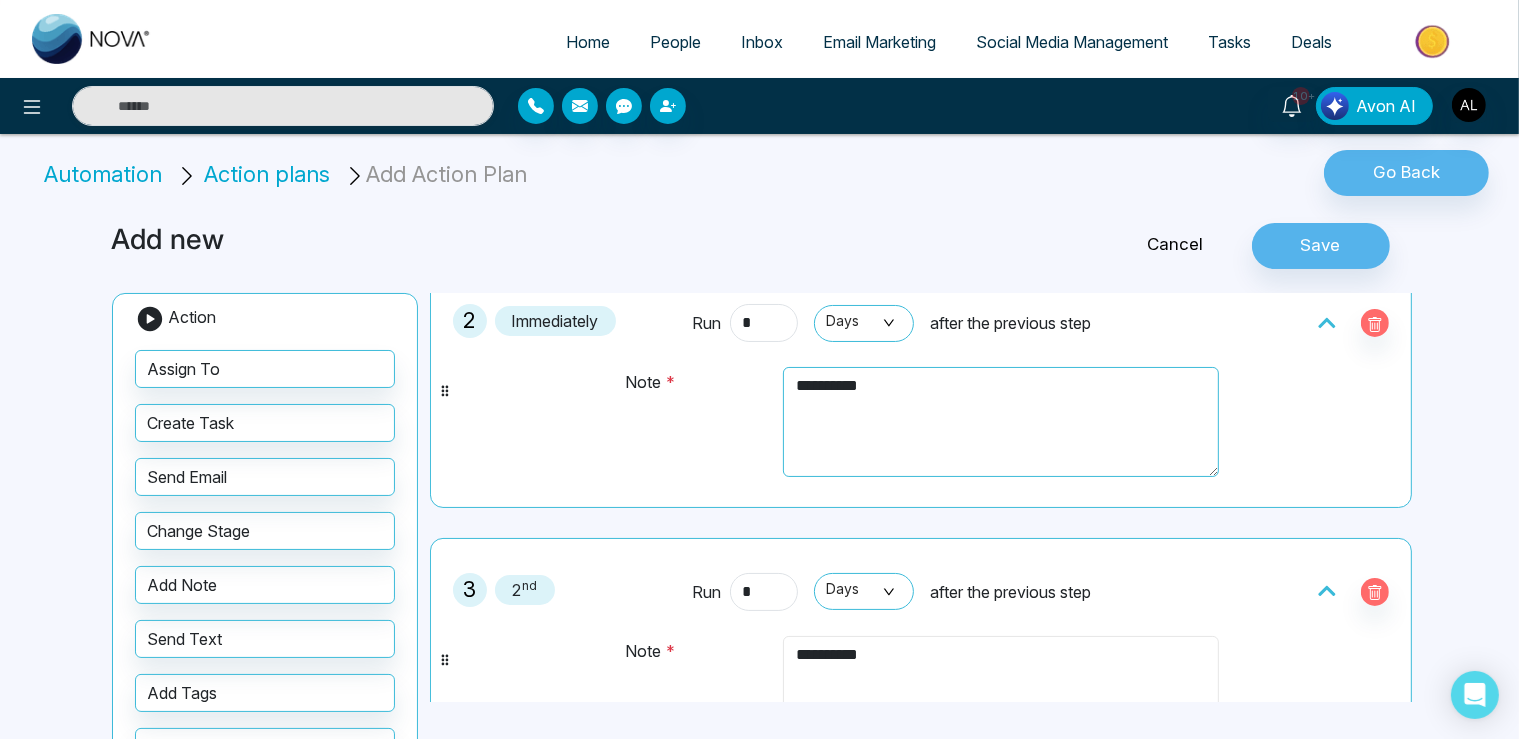 scroll, scrollTop: 0, scrollLeft: 0, axis: both 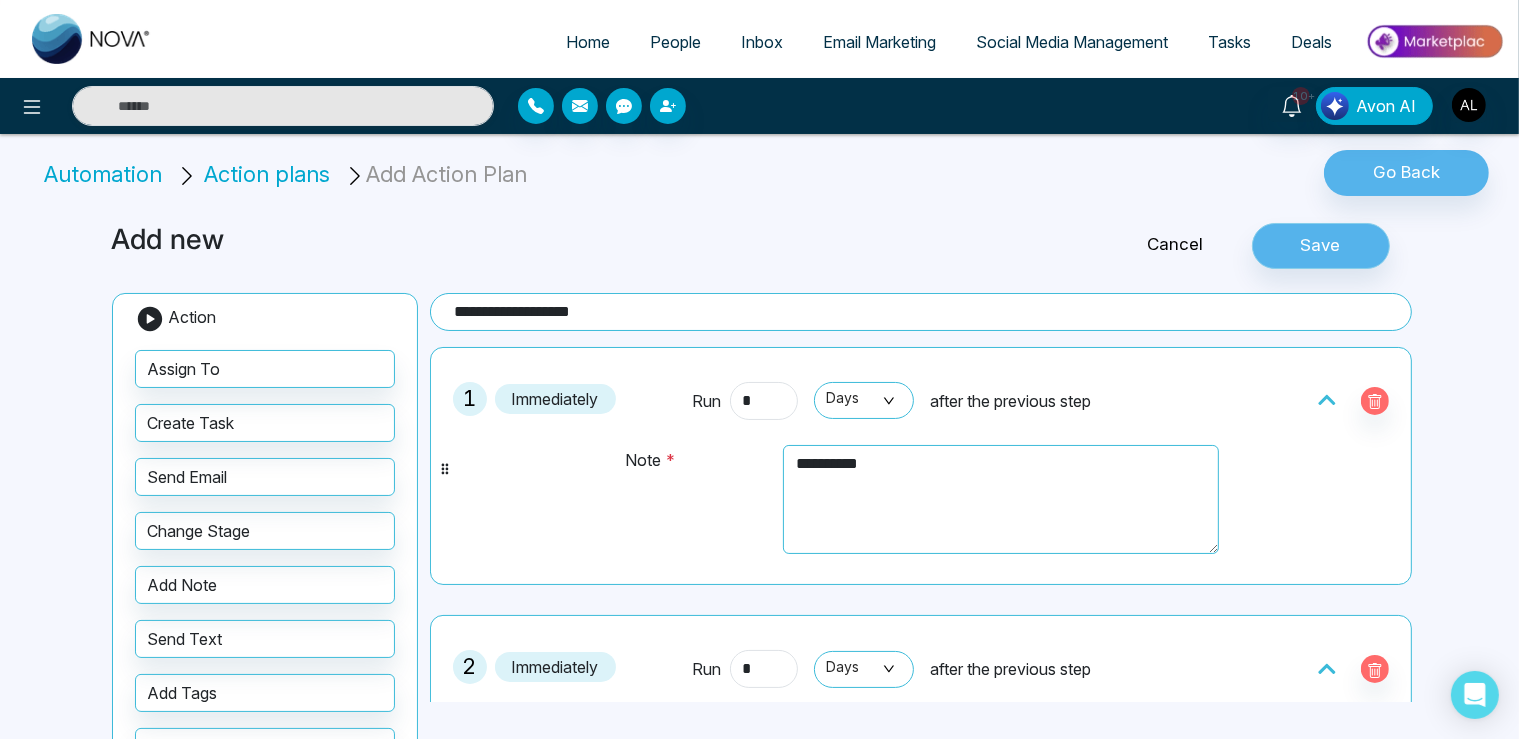 type on "**********" 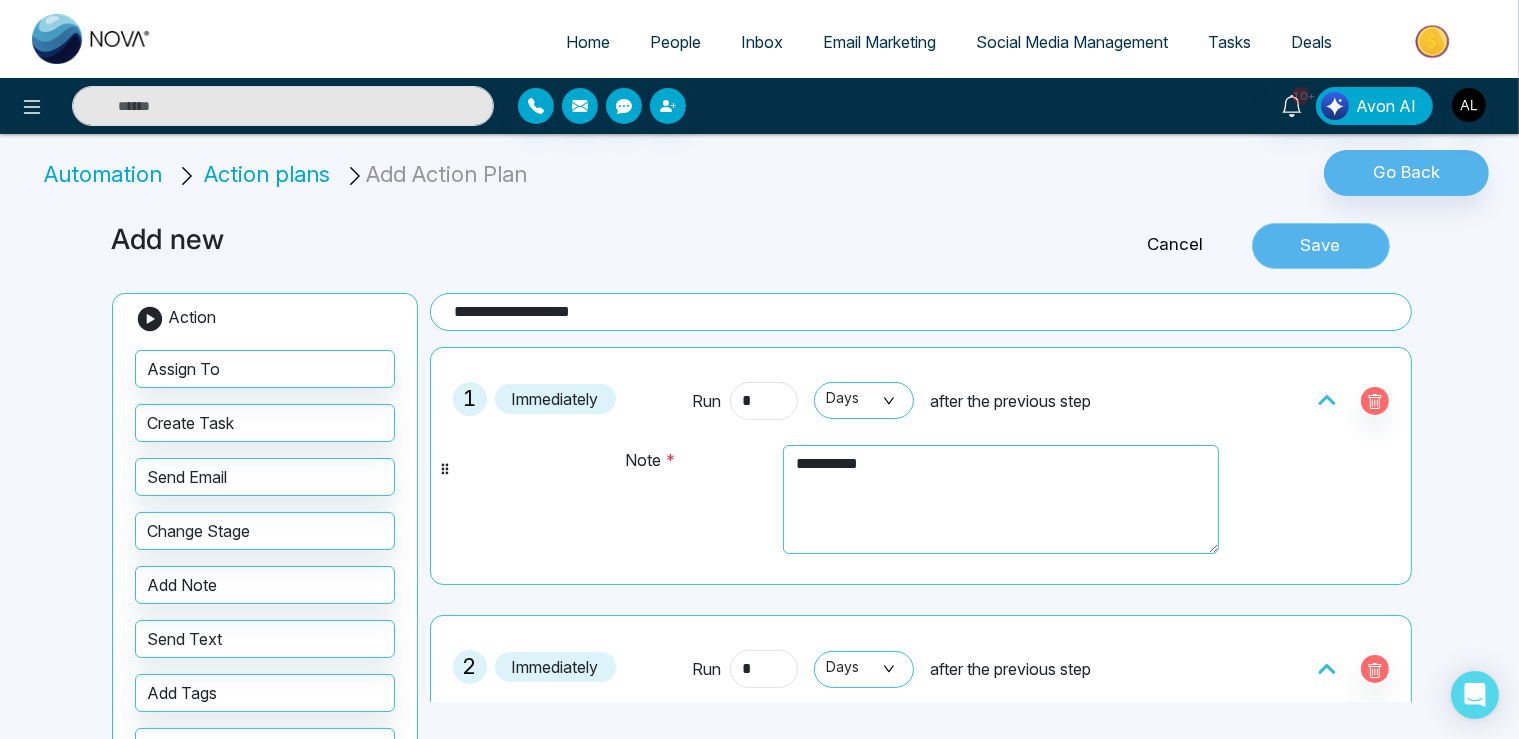 click on "Save" at bounding box center [1321, 246] 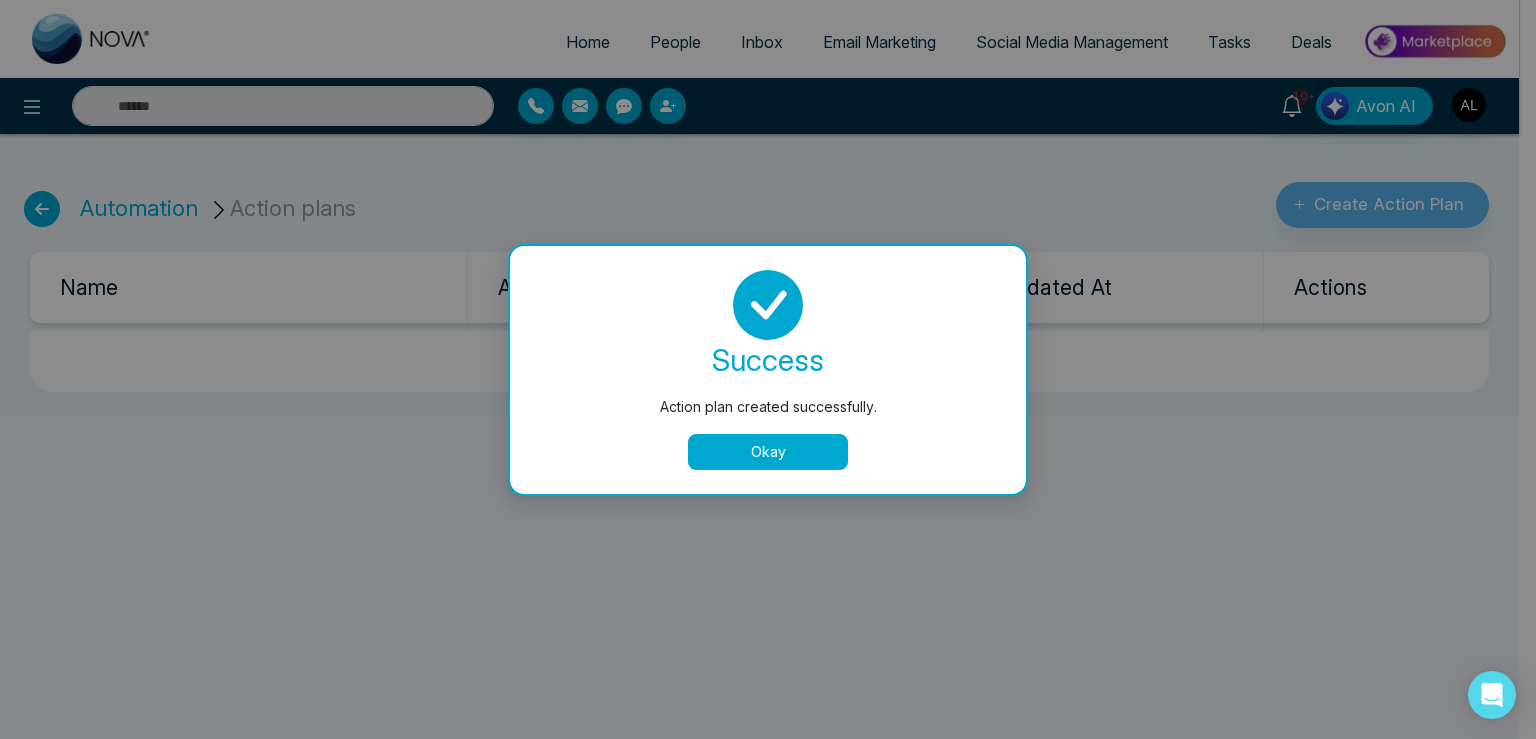 click on "Okay" at bounding box center (768, 452) 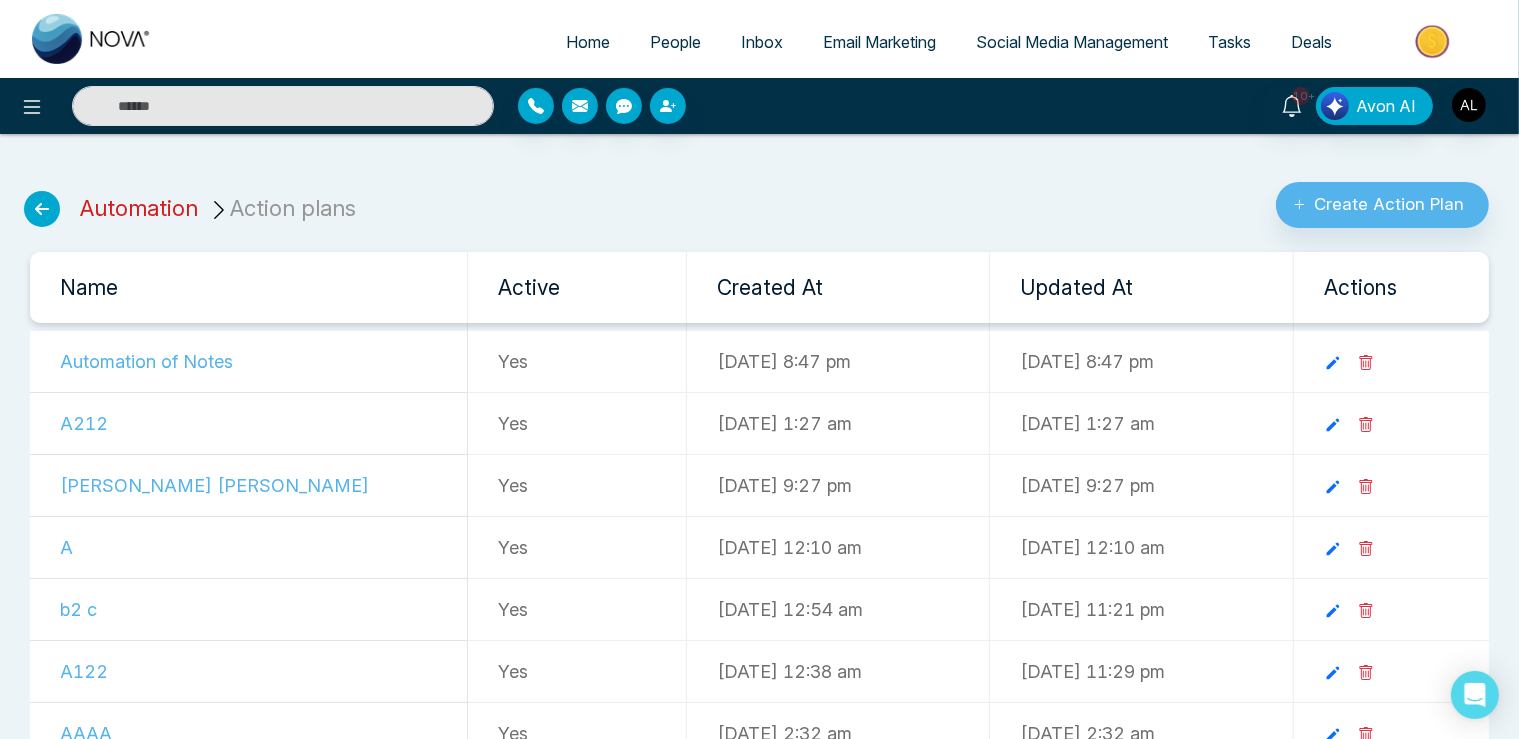 click on "Automation" at bounding box center (139, 208) 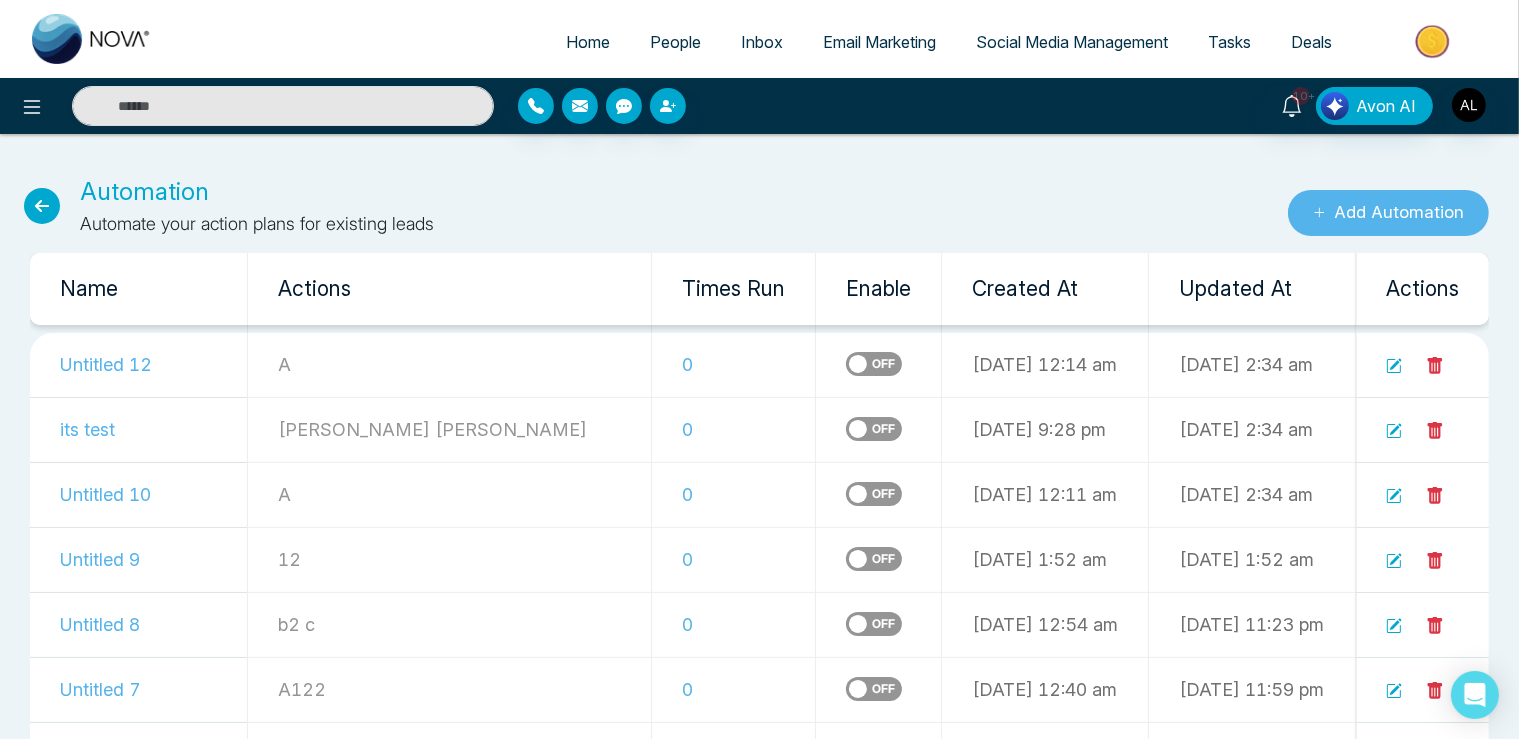 click on "Add Automation" at bounding box center [1388, 213] 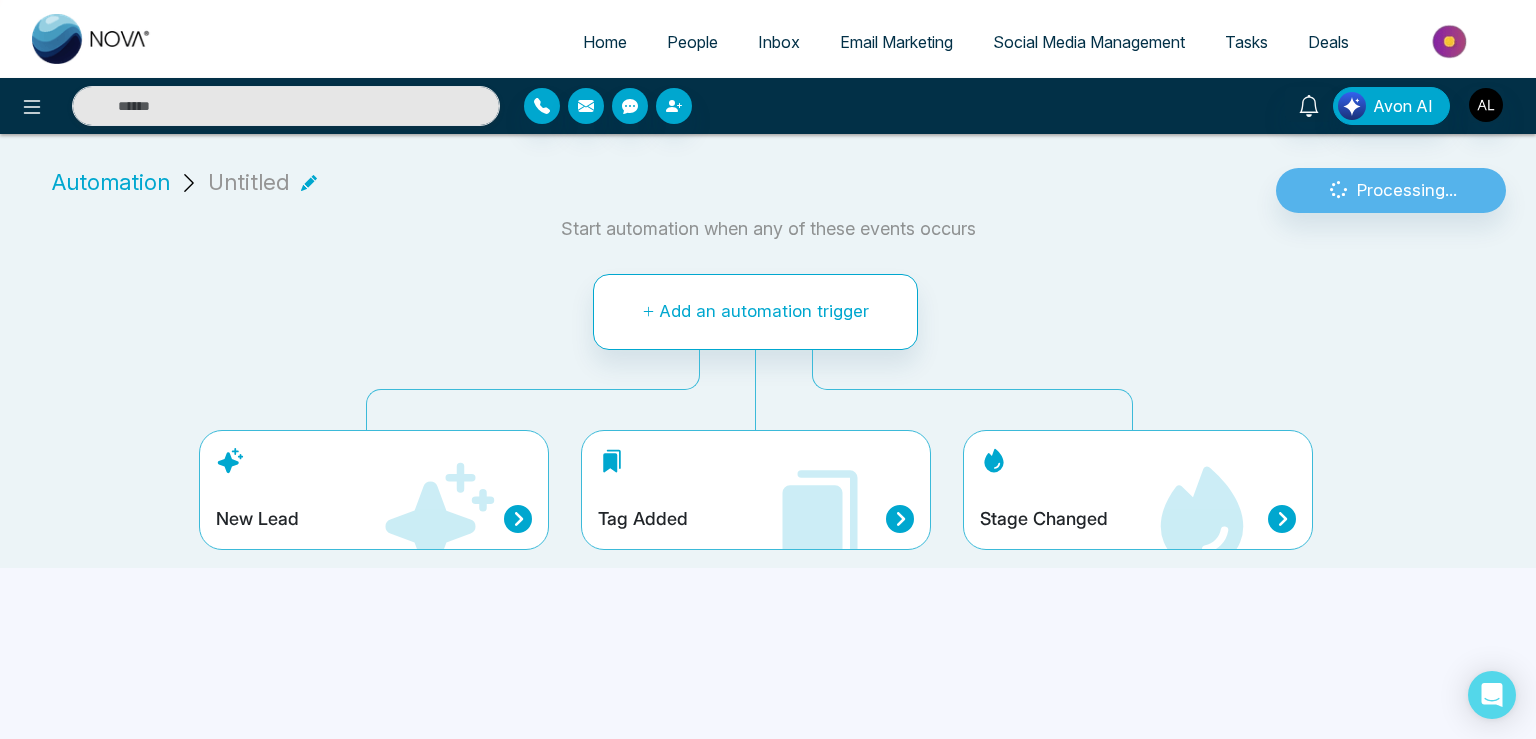 click on "New Lead" at bounding box center [374, 490] 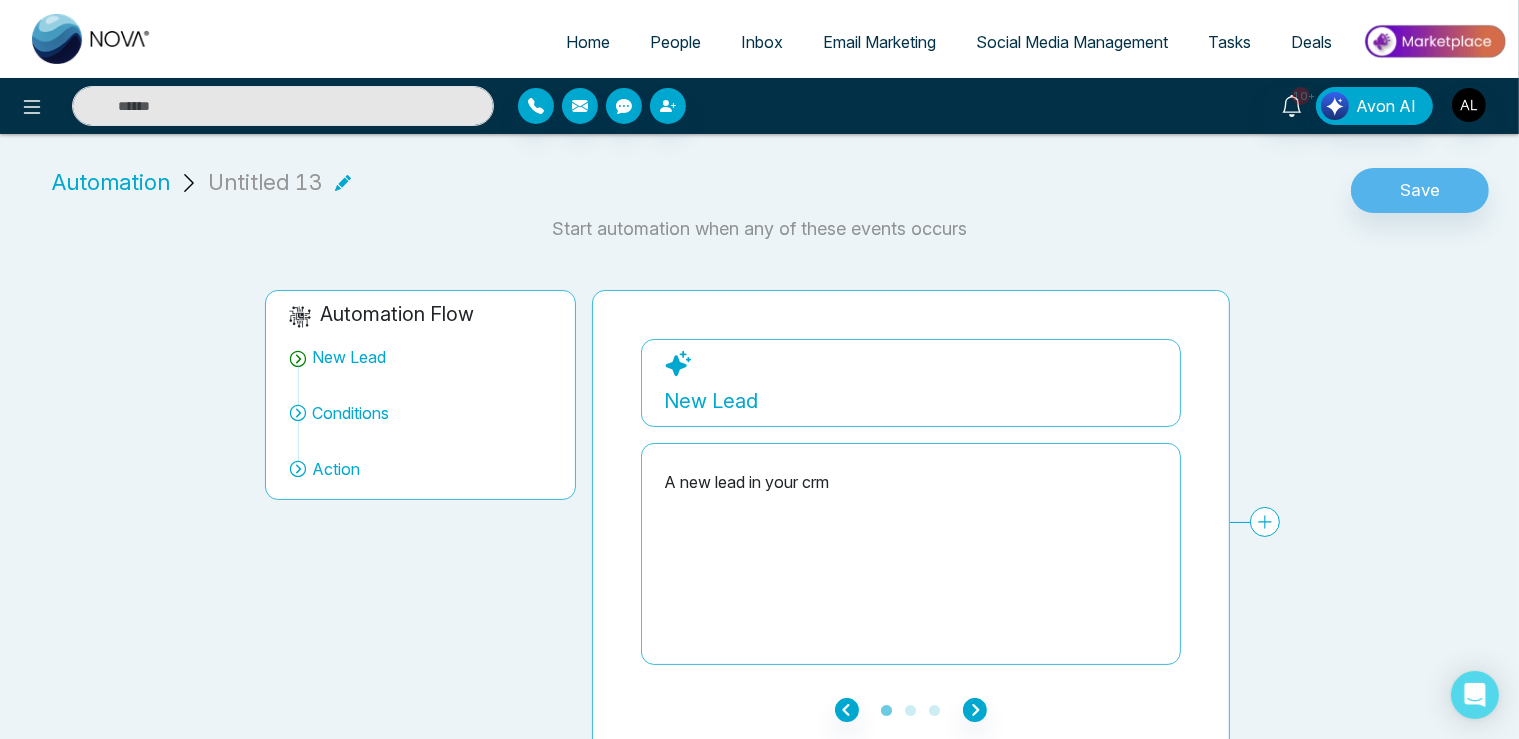 click 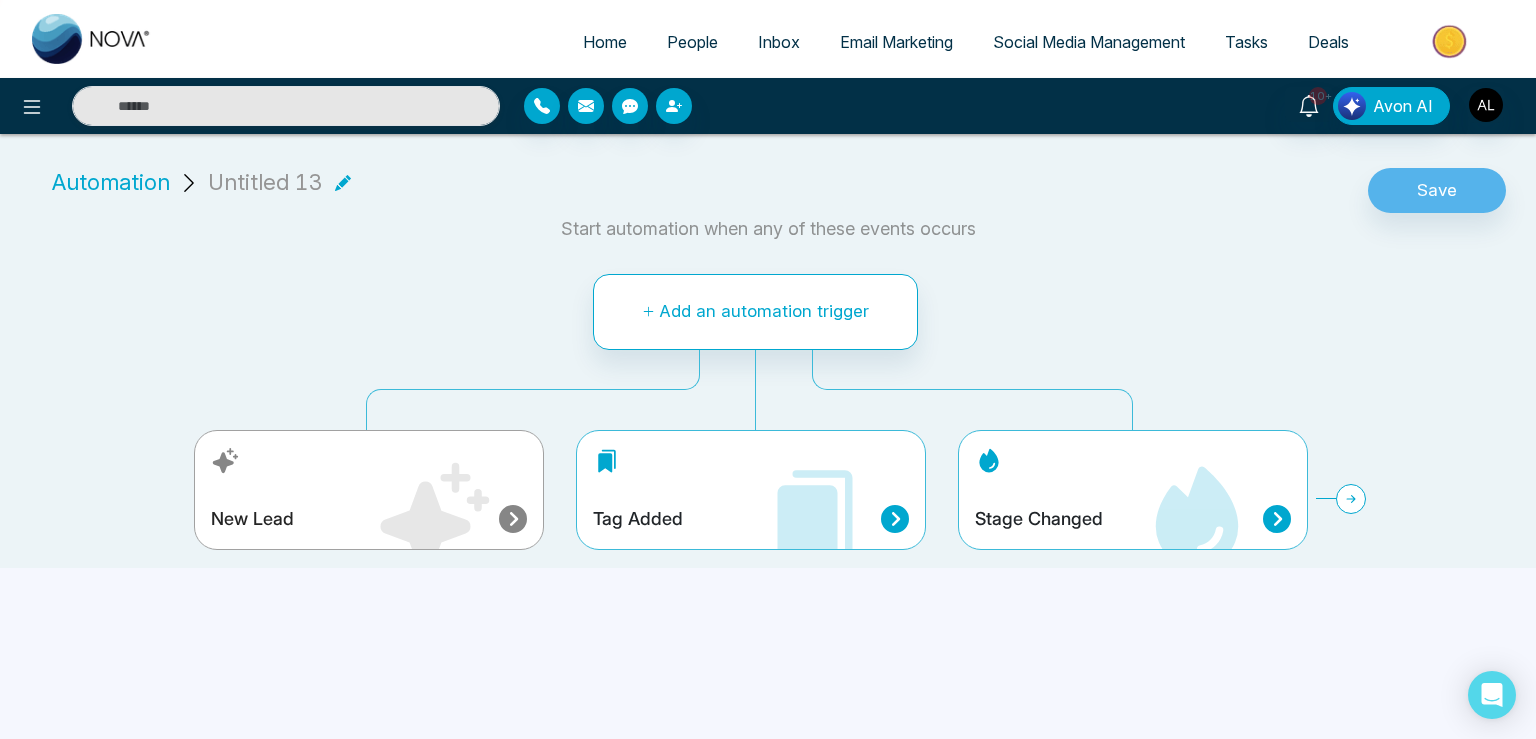 click on "Tag Added" at bounding box center [751, 490] 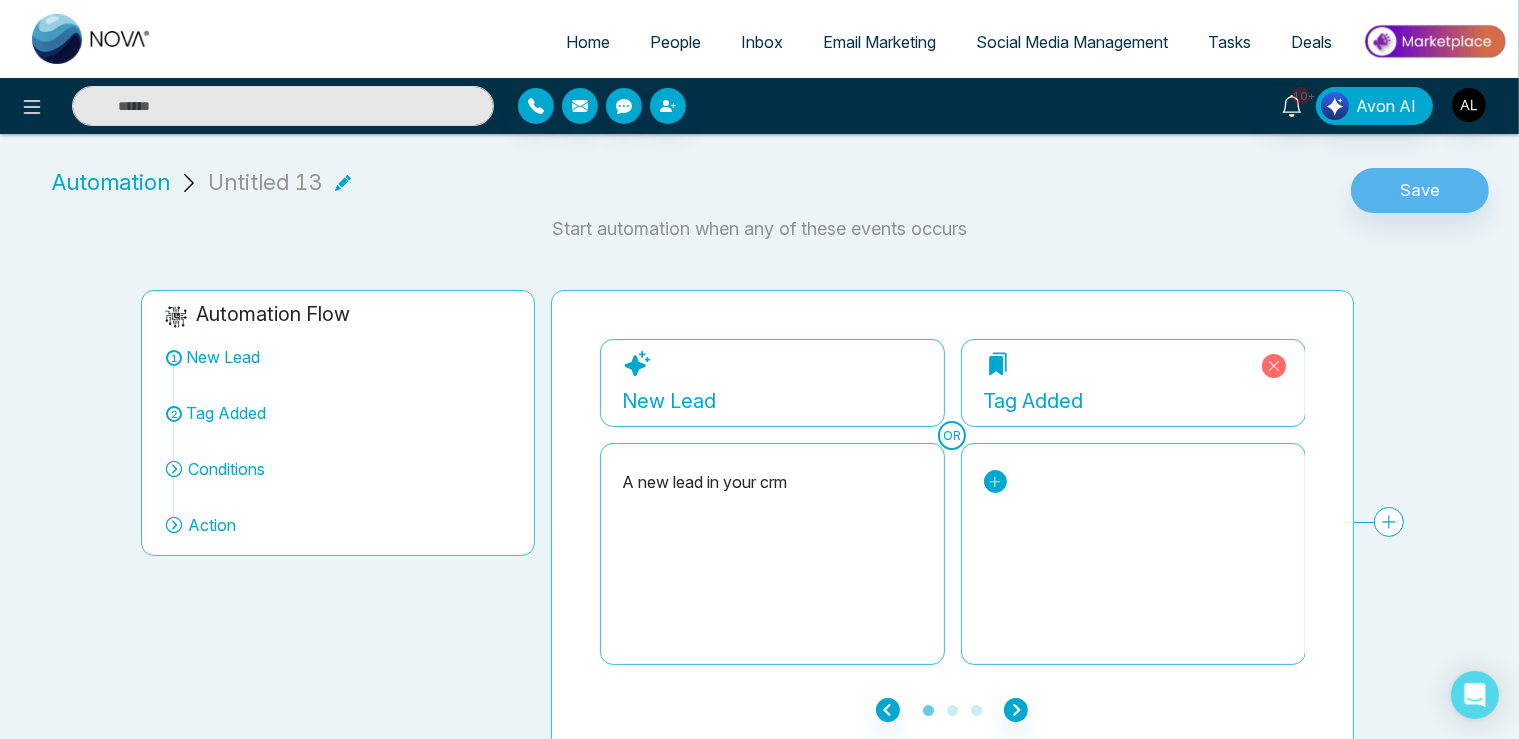 click 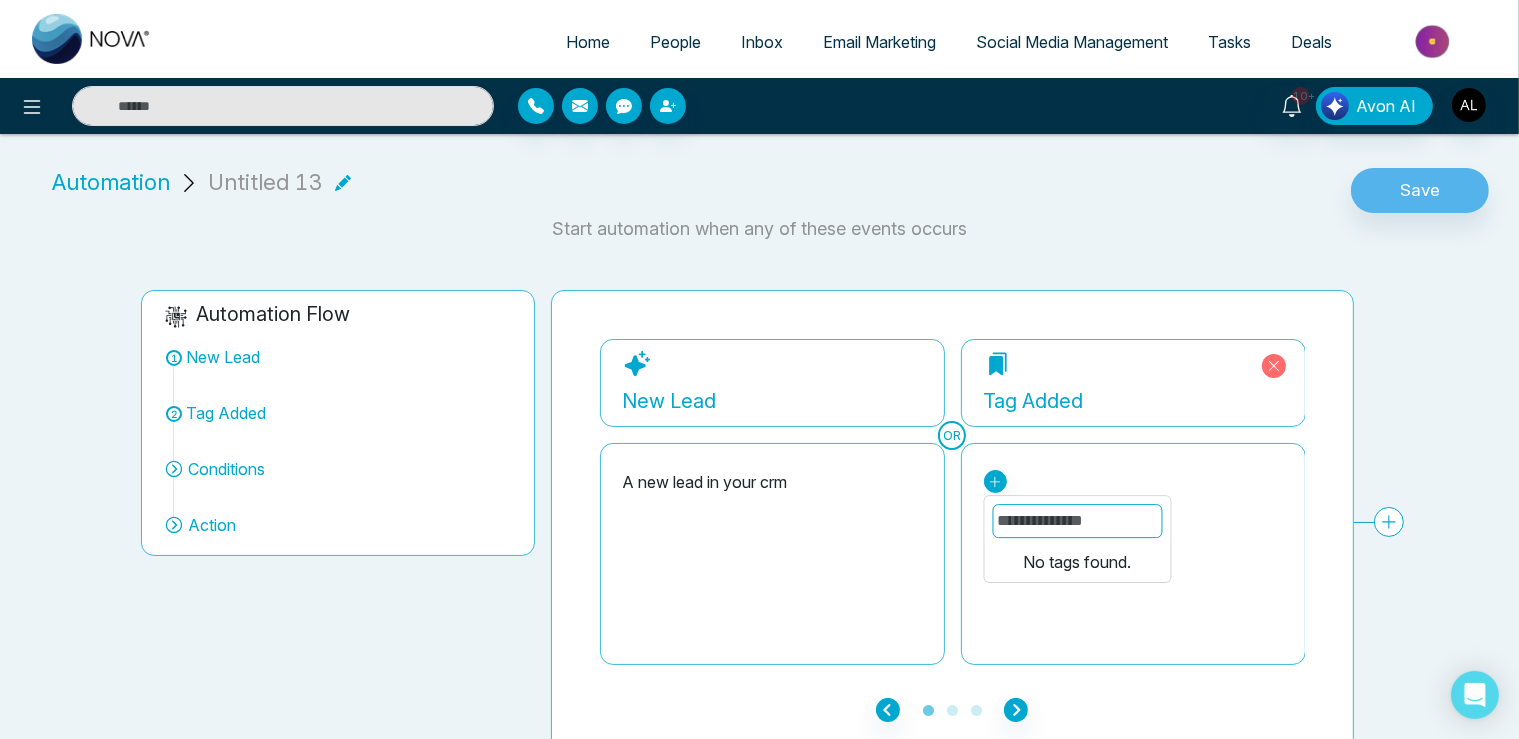 click at bounding box center [1077, 521] 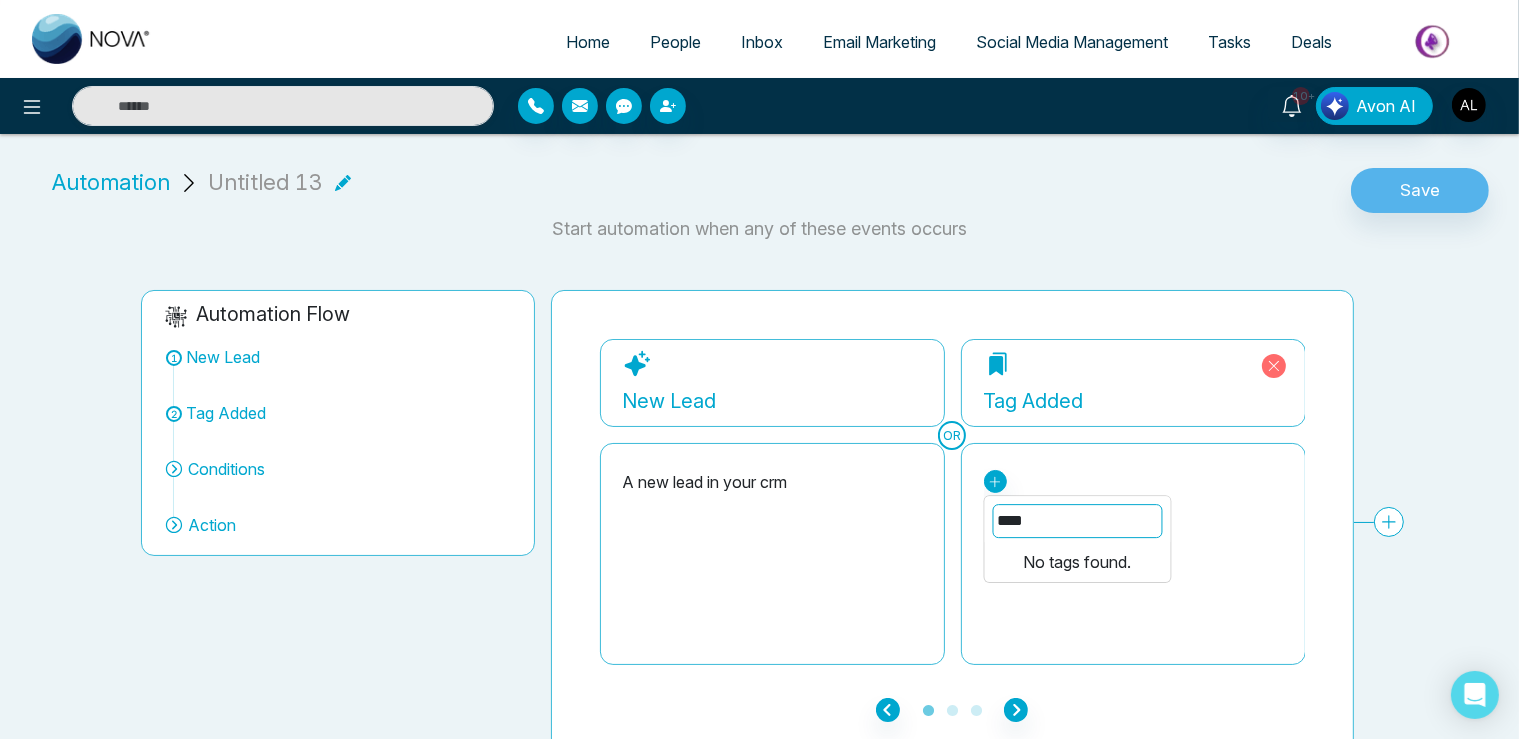 type on "***" 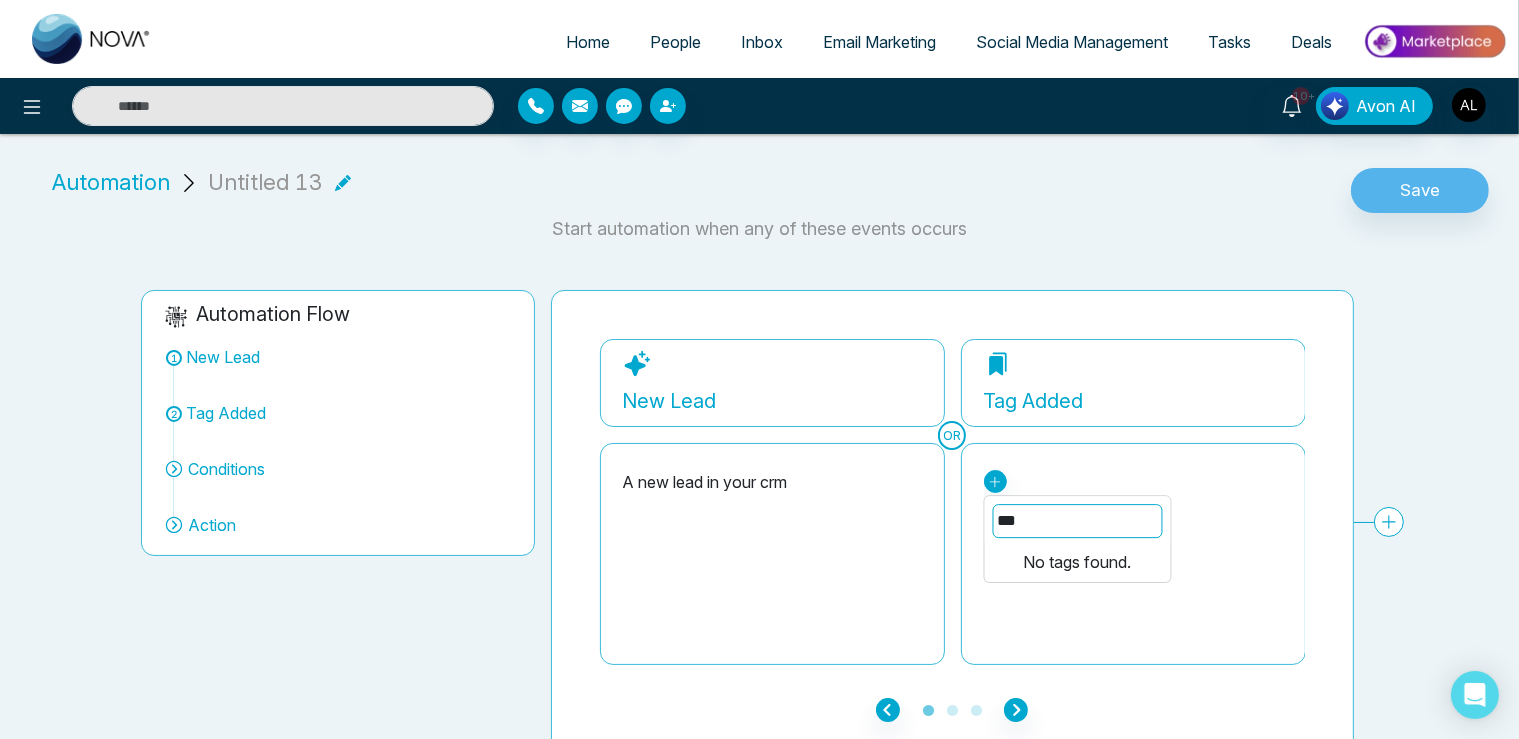 click on "People" at bounding box center (675, 42) 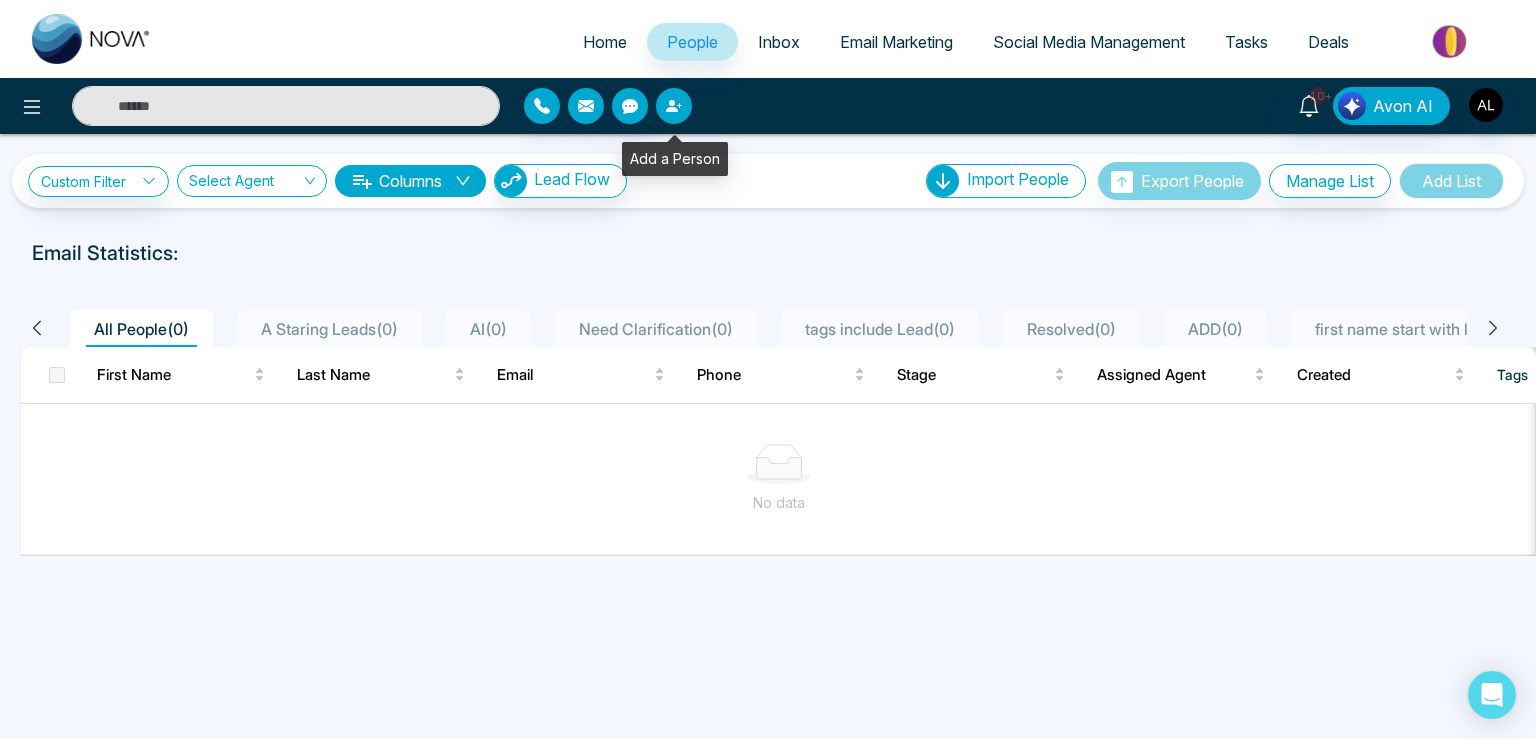 click 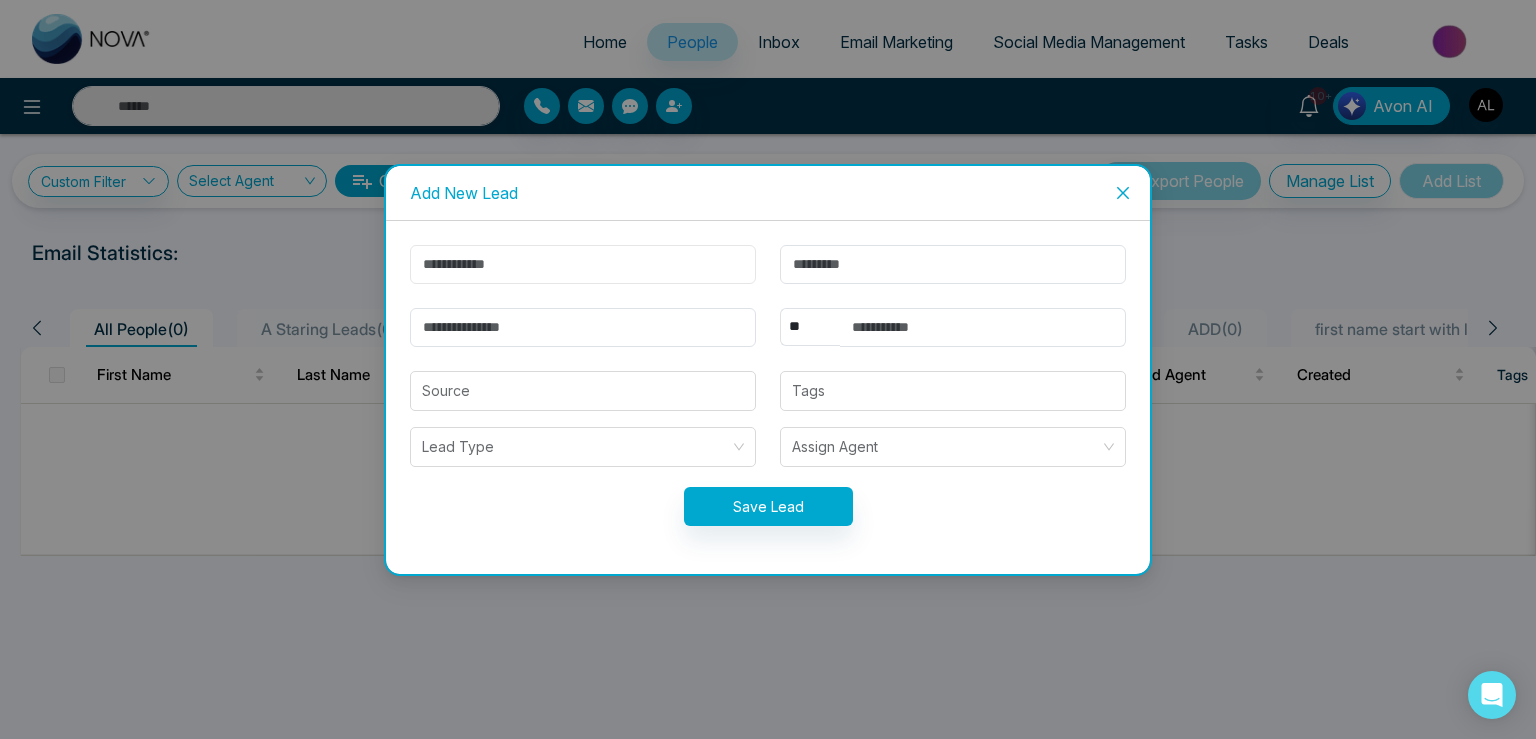 click at bounding box center (583, 264) 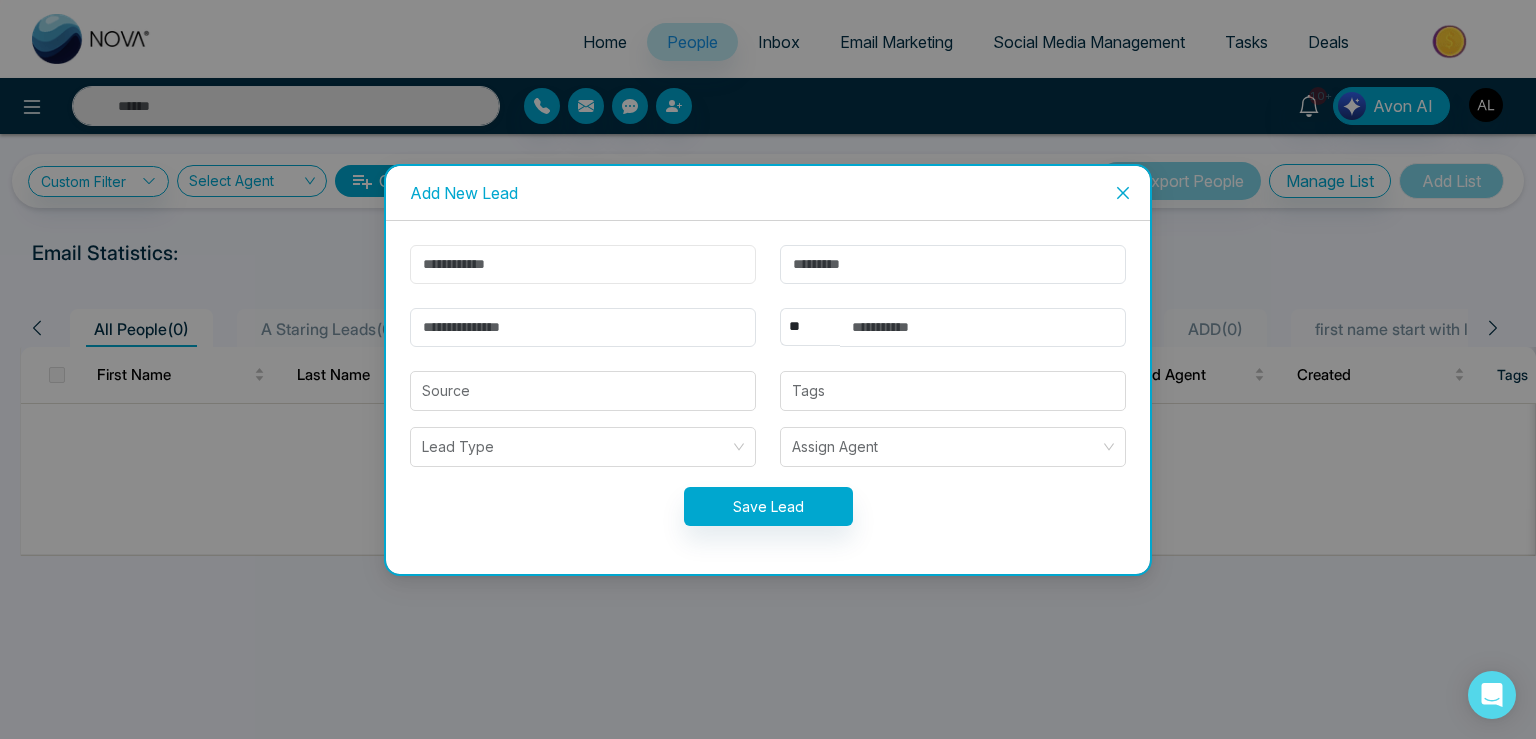 click at bounding box center (583, 264) 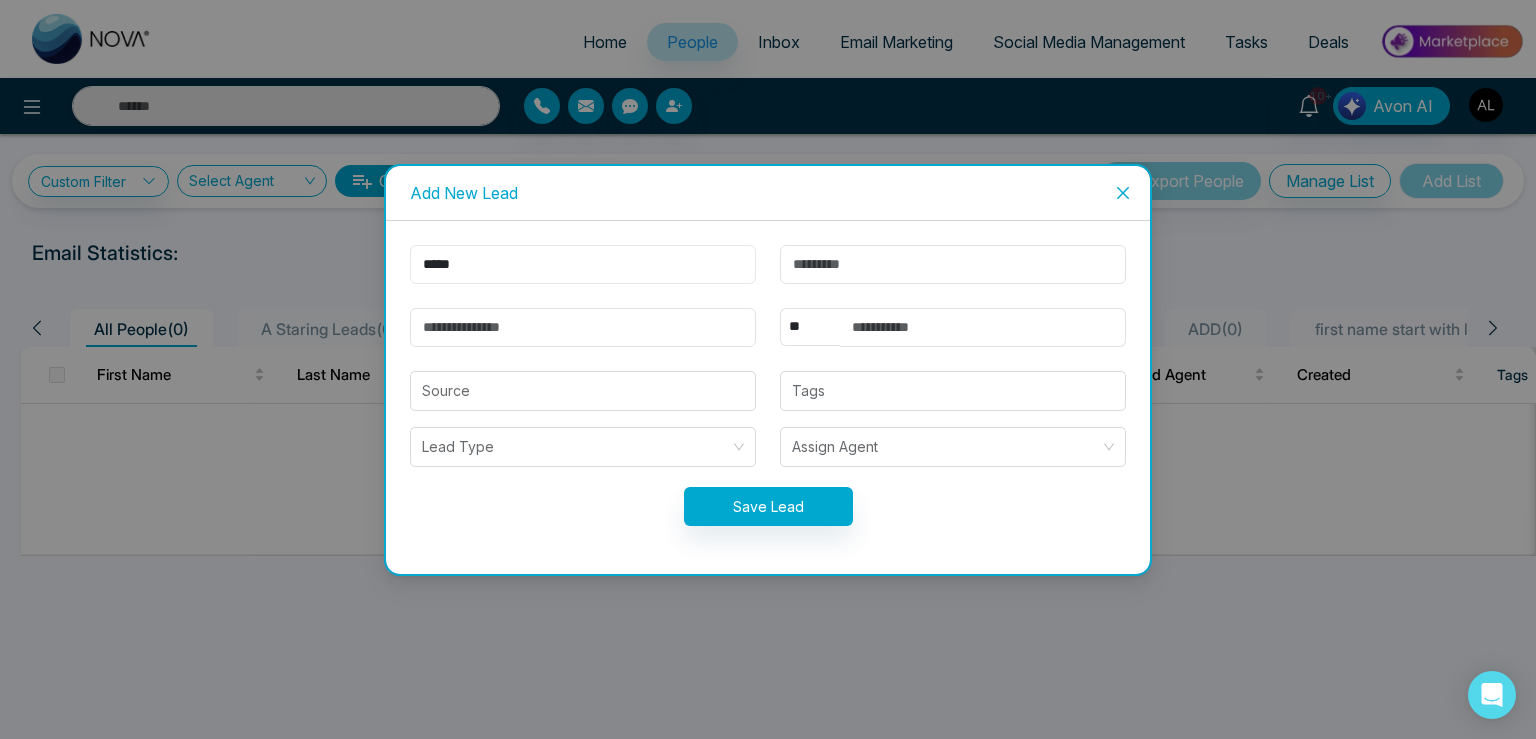 type on "*****" 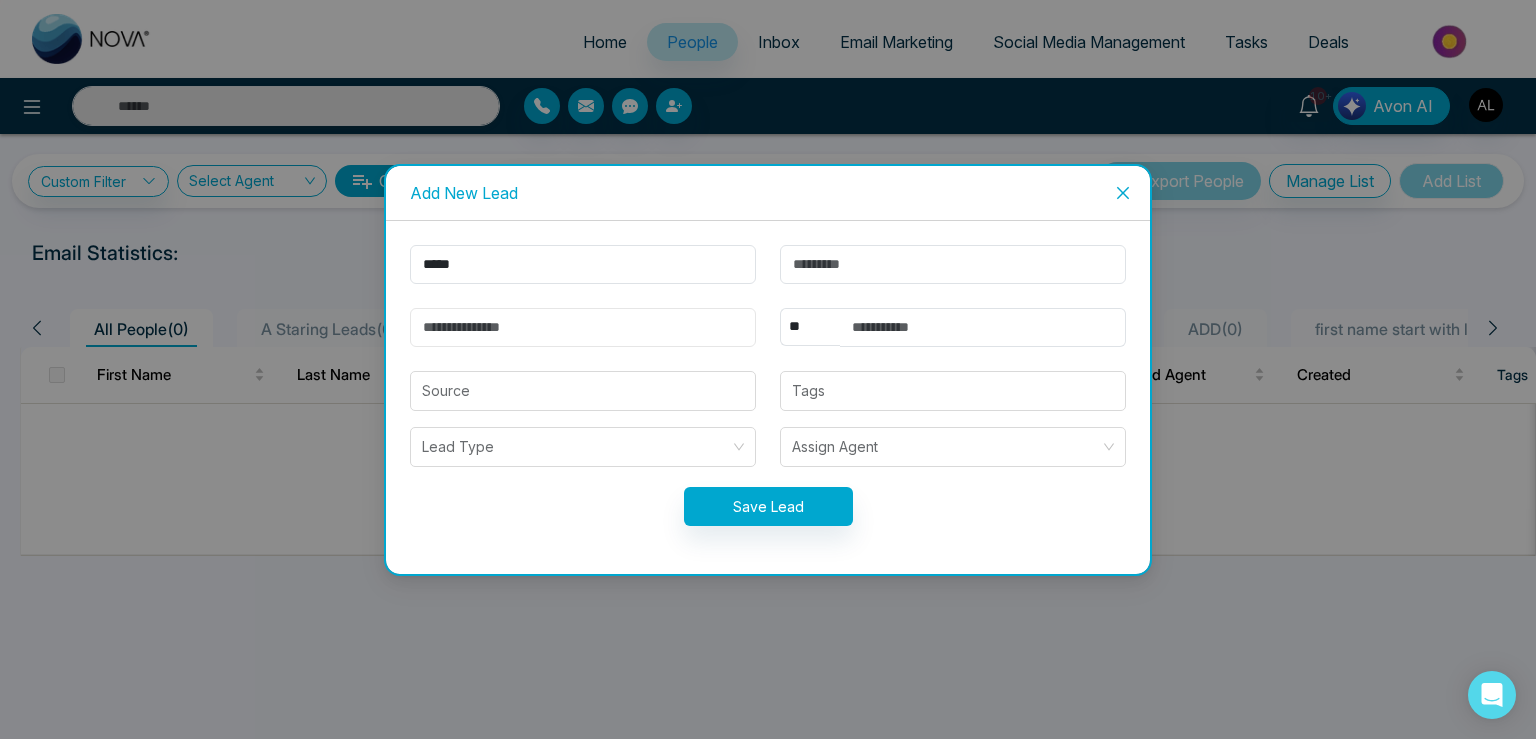 click at bounding box center (583, 327) 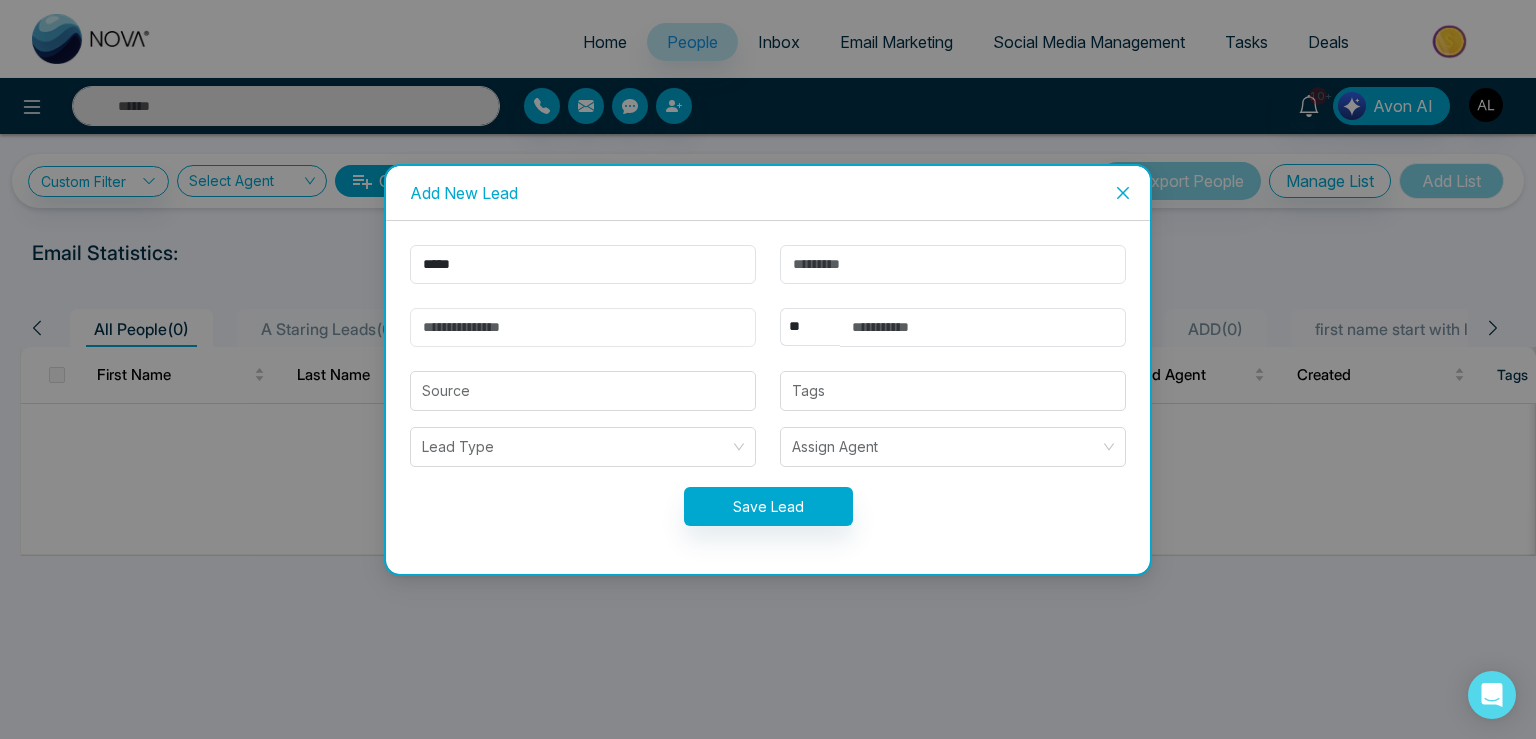 click at bounding box center [583, 327] 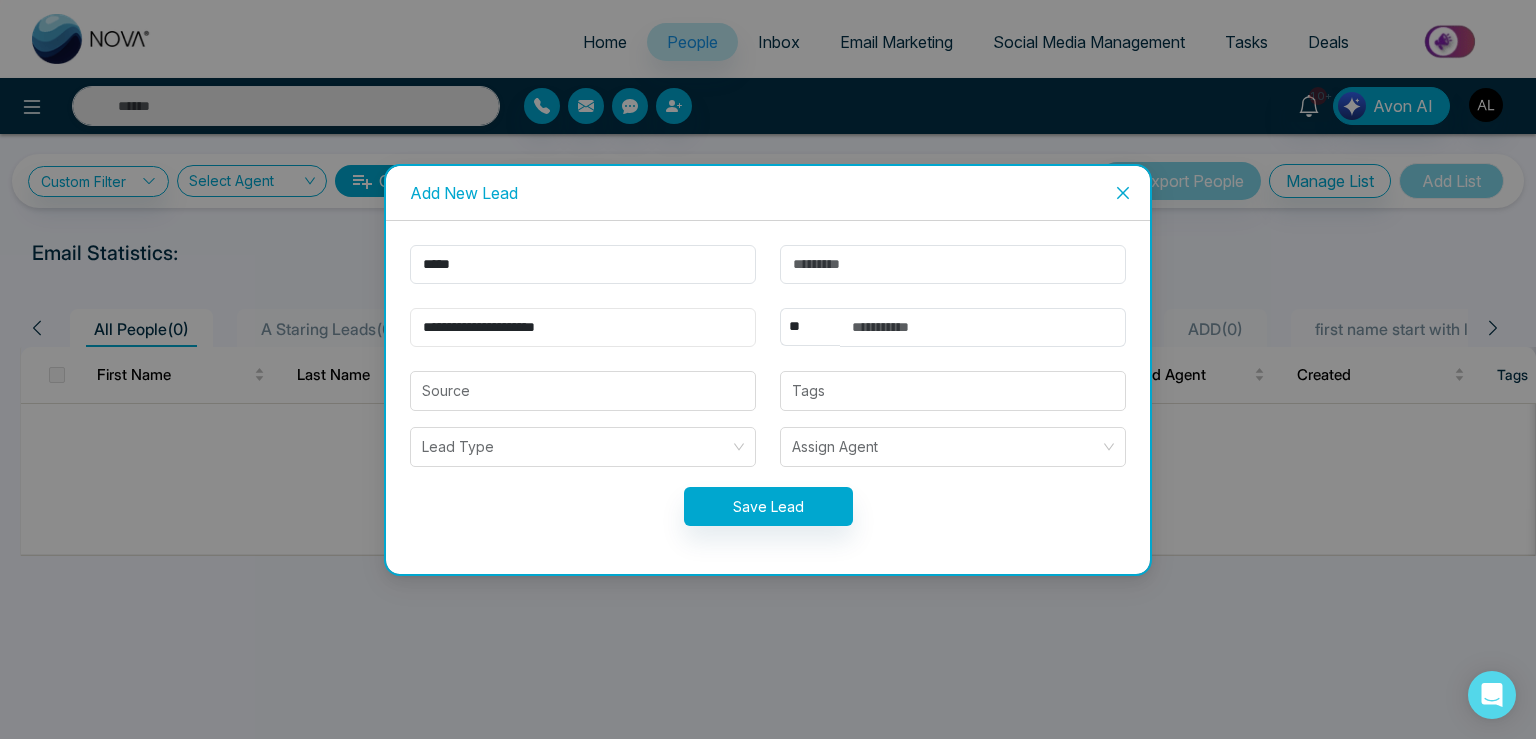 type on "**********" 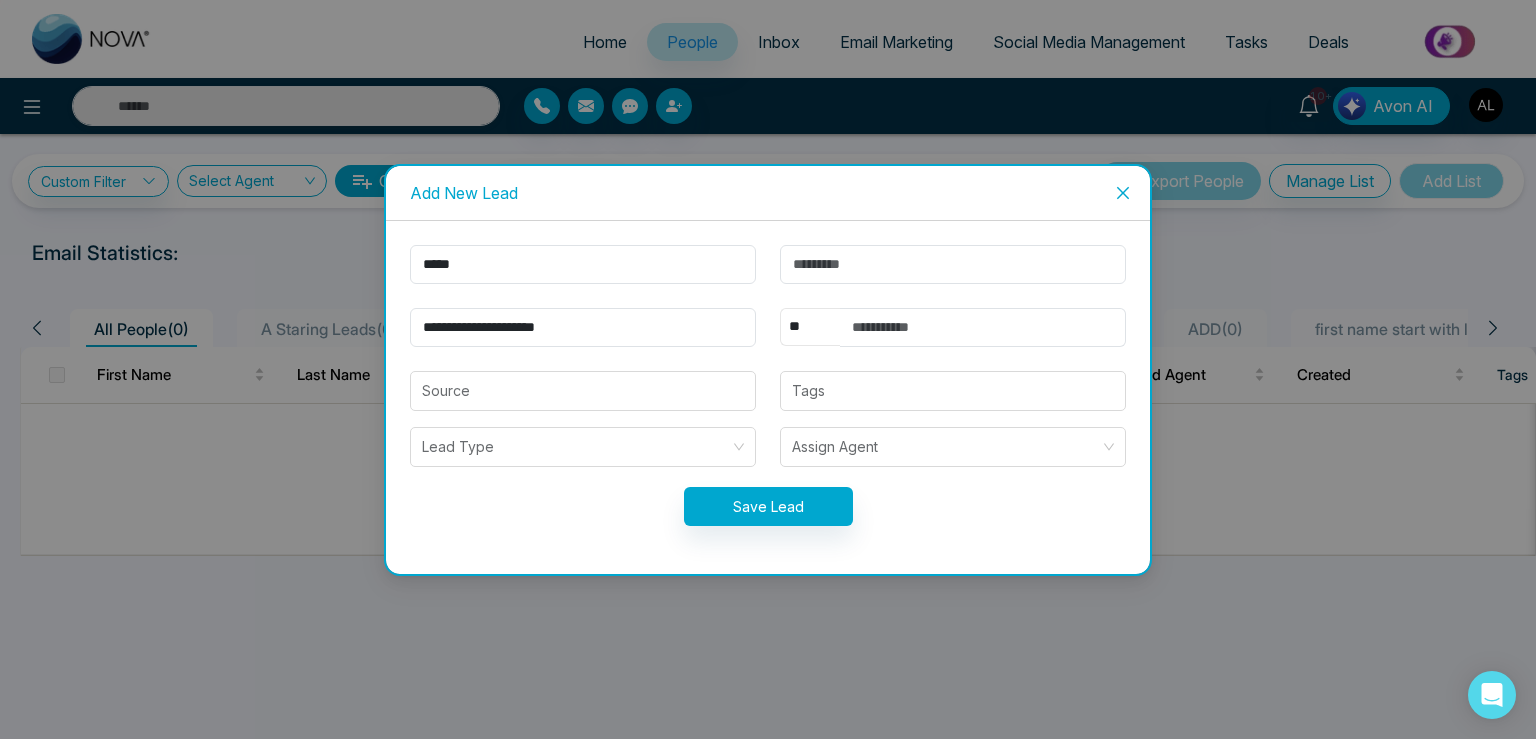 click on "** **** *** *** *** **** ***" at bounding box center [810, 327] 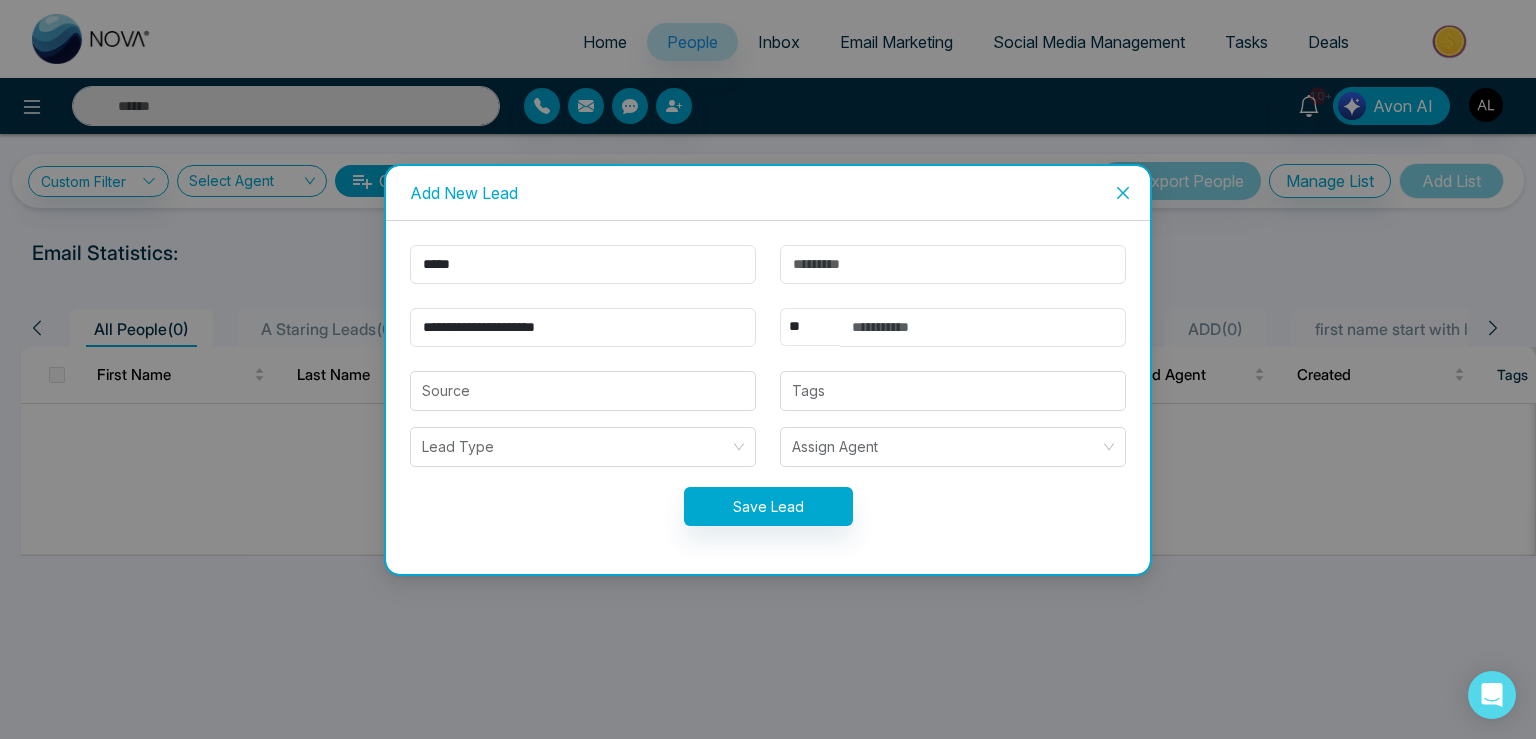 select on "***" 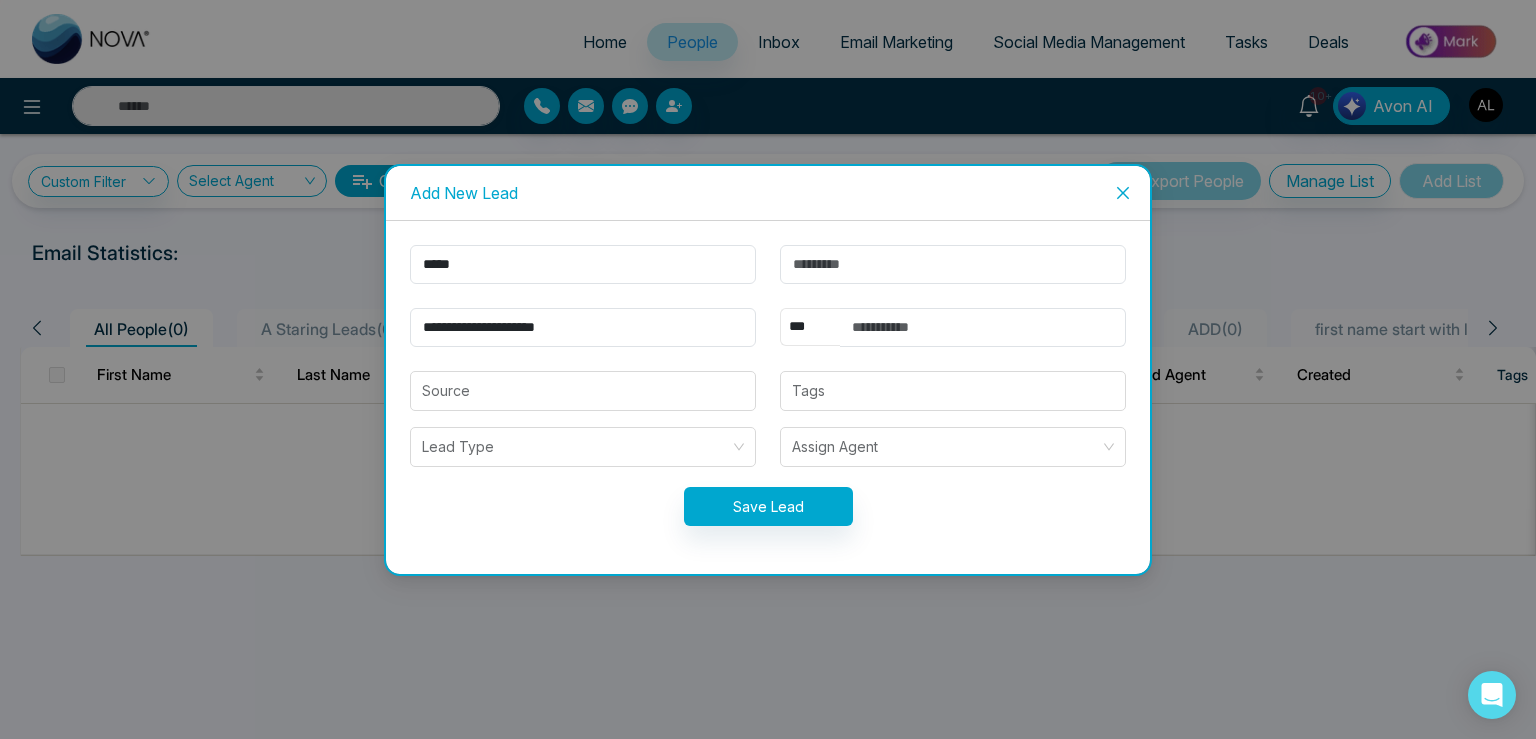 click on "***" at bounding box center [0, 0] 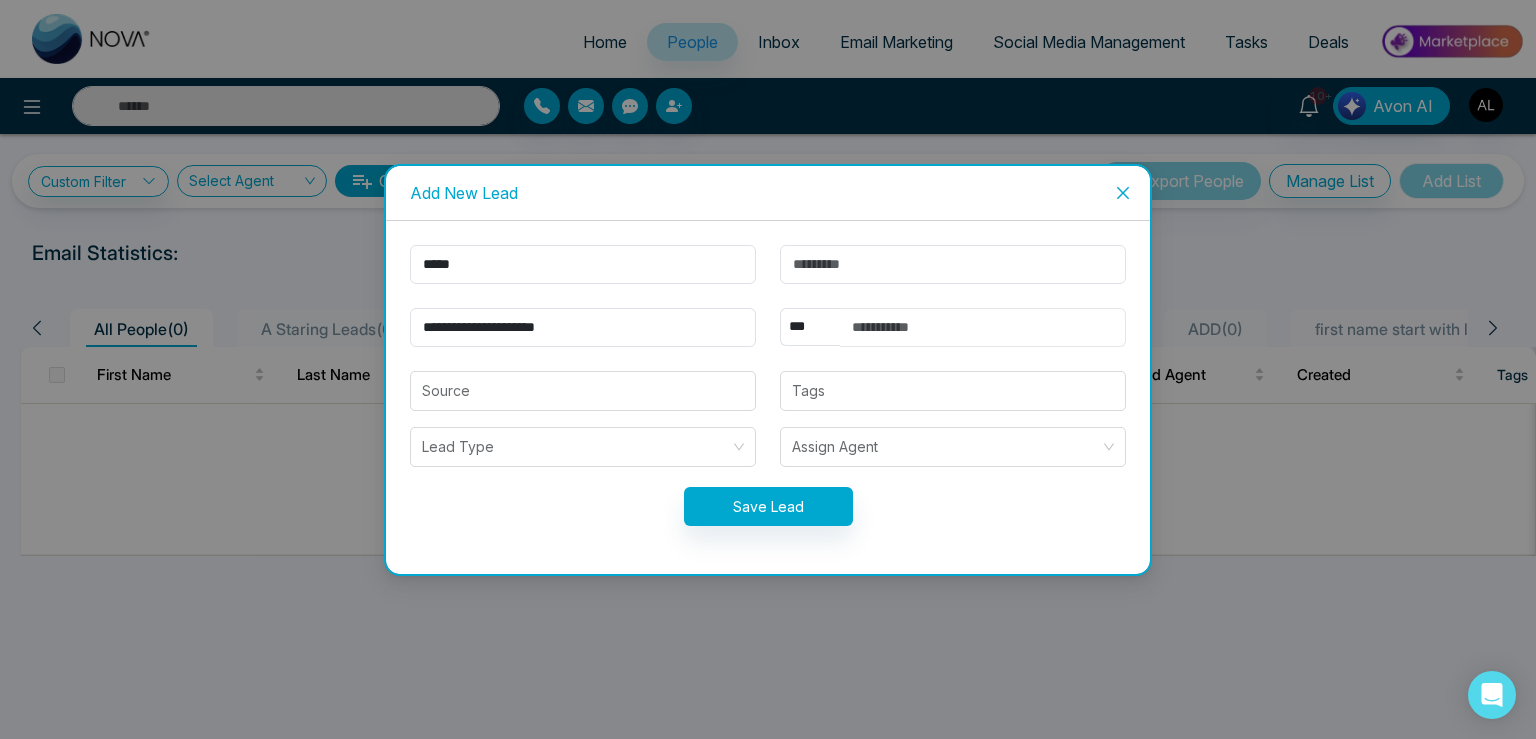 click at bounding box center [983, 327] 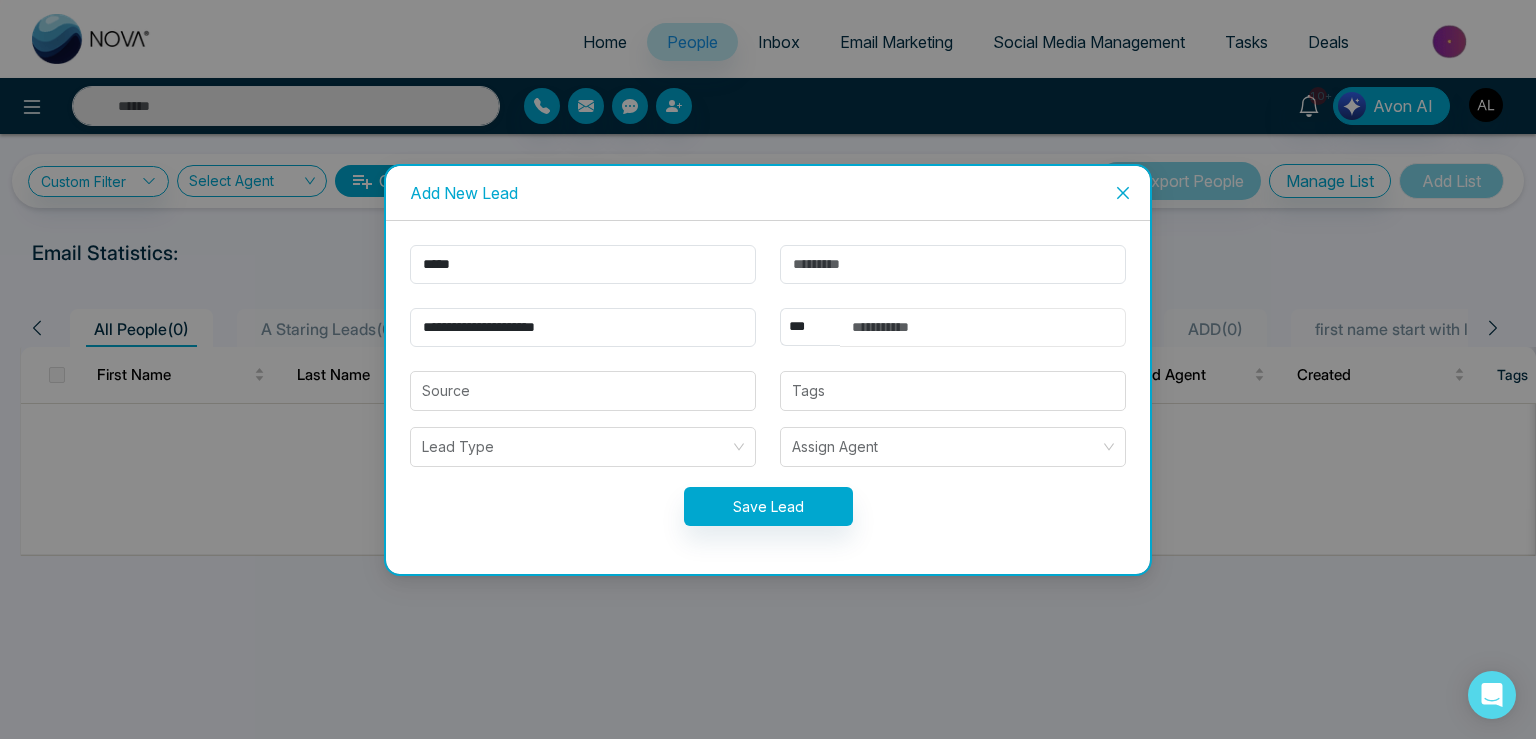 click at bounding box center [983, 327] 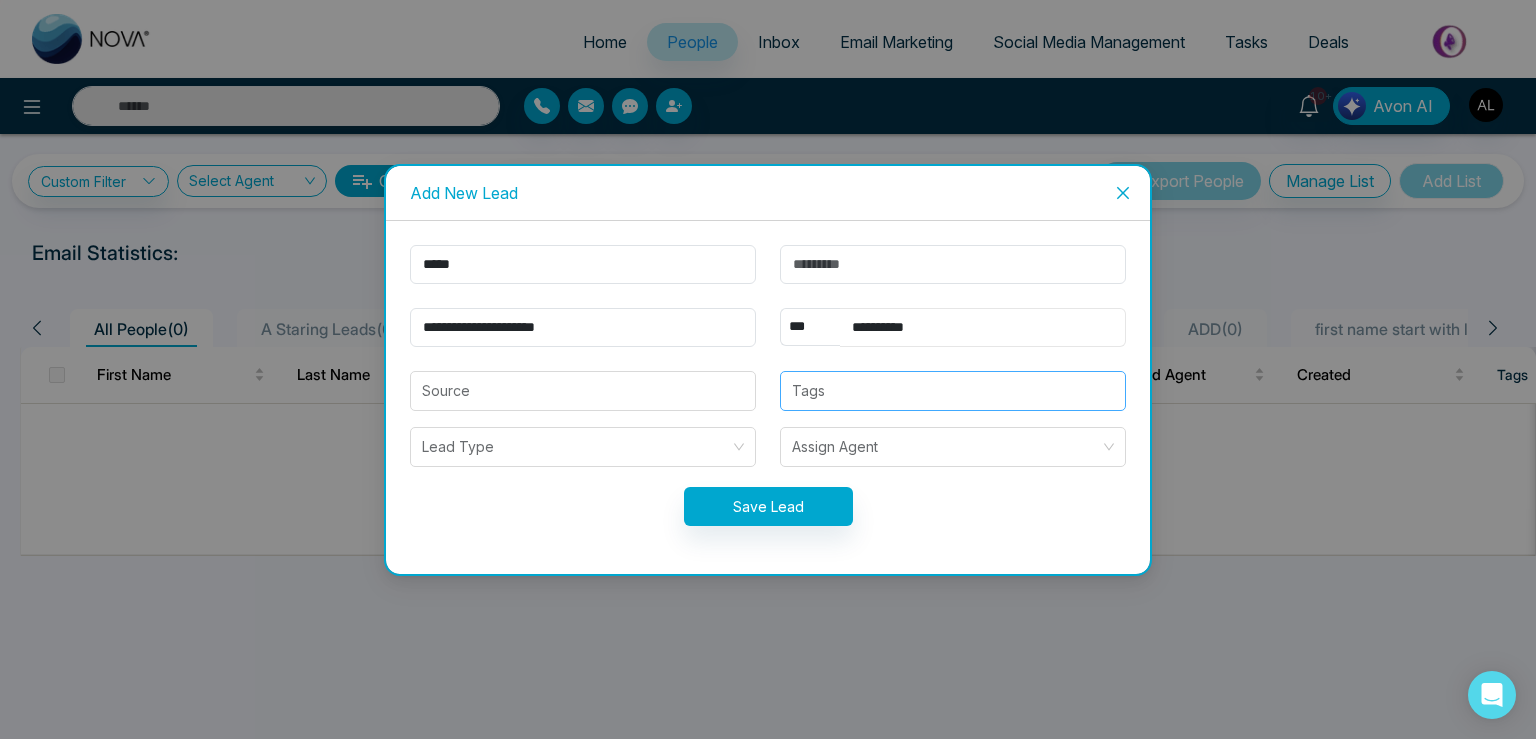 click at bounding box center [953, 391] 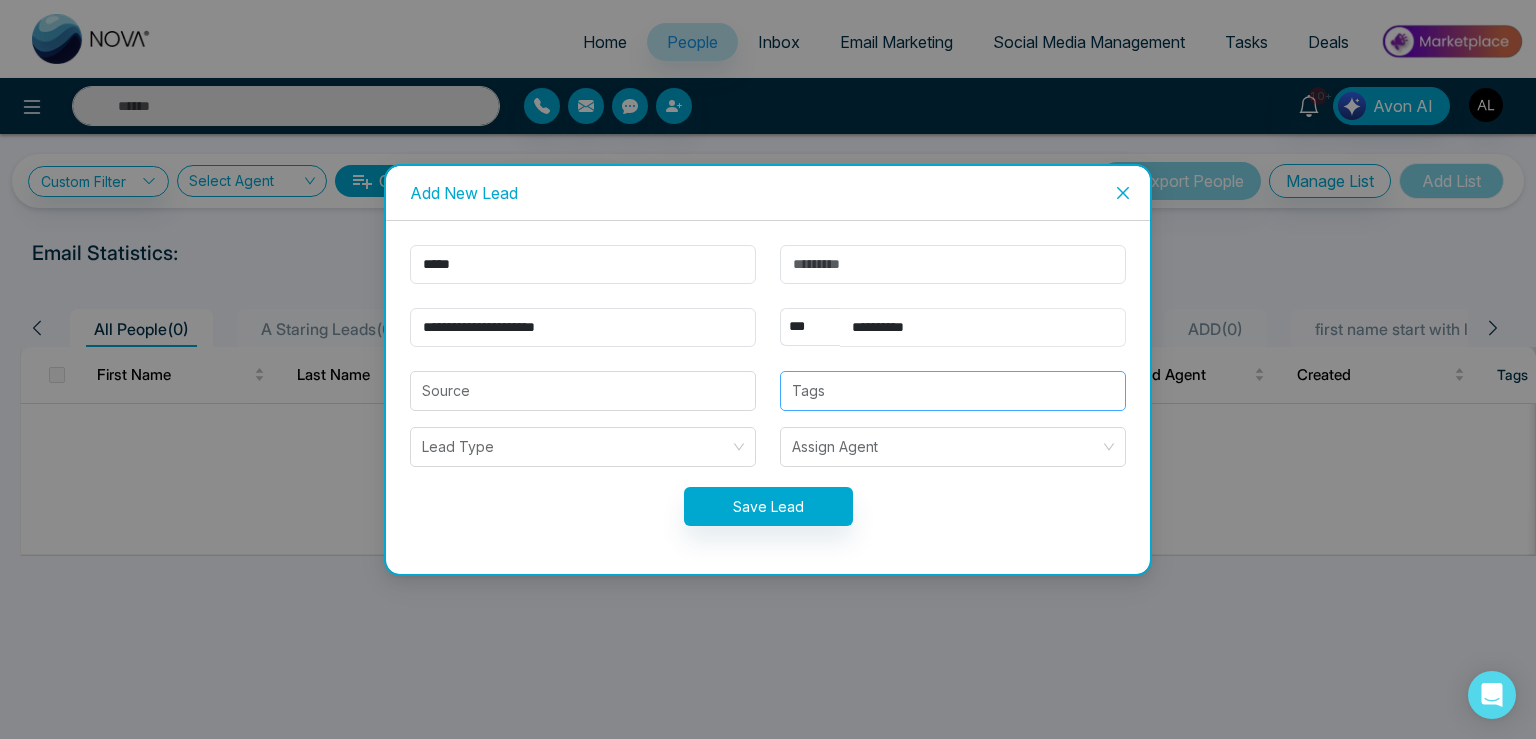 type on "**********" 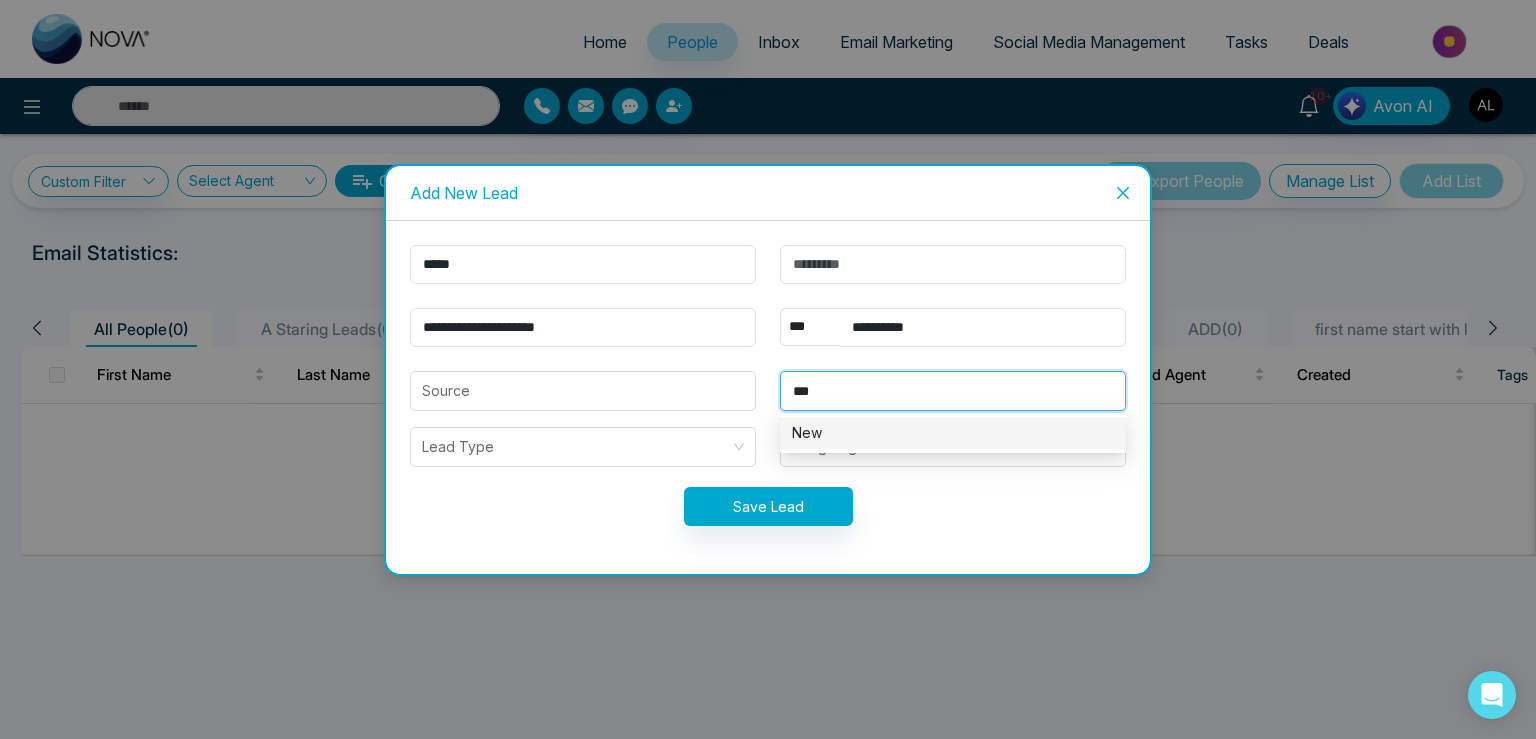 type on "***" 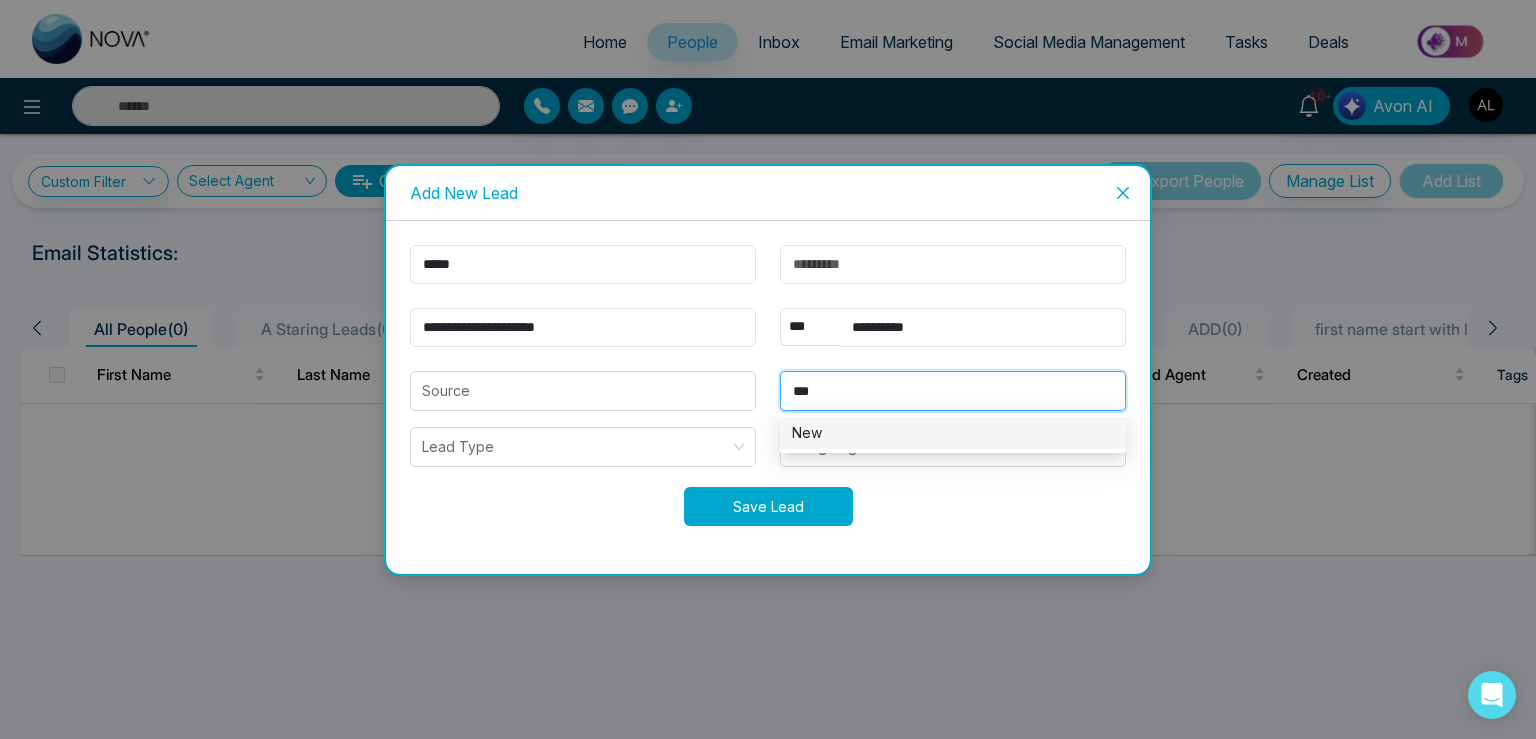 type 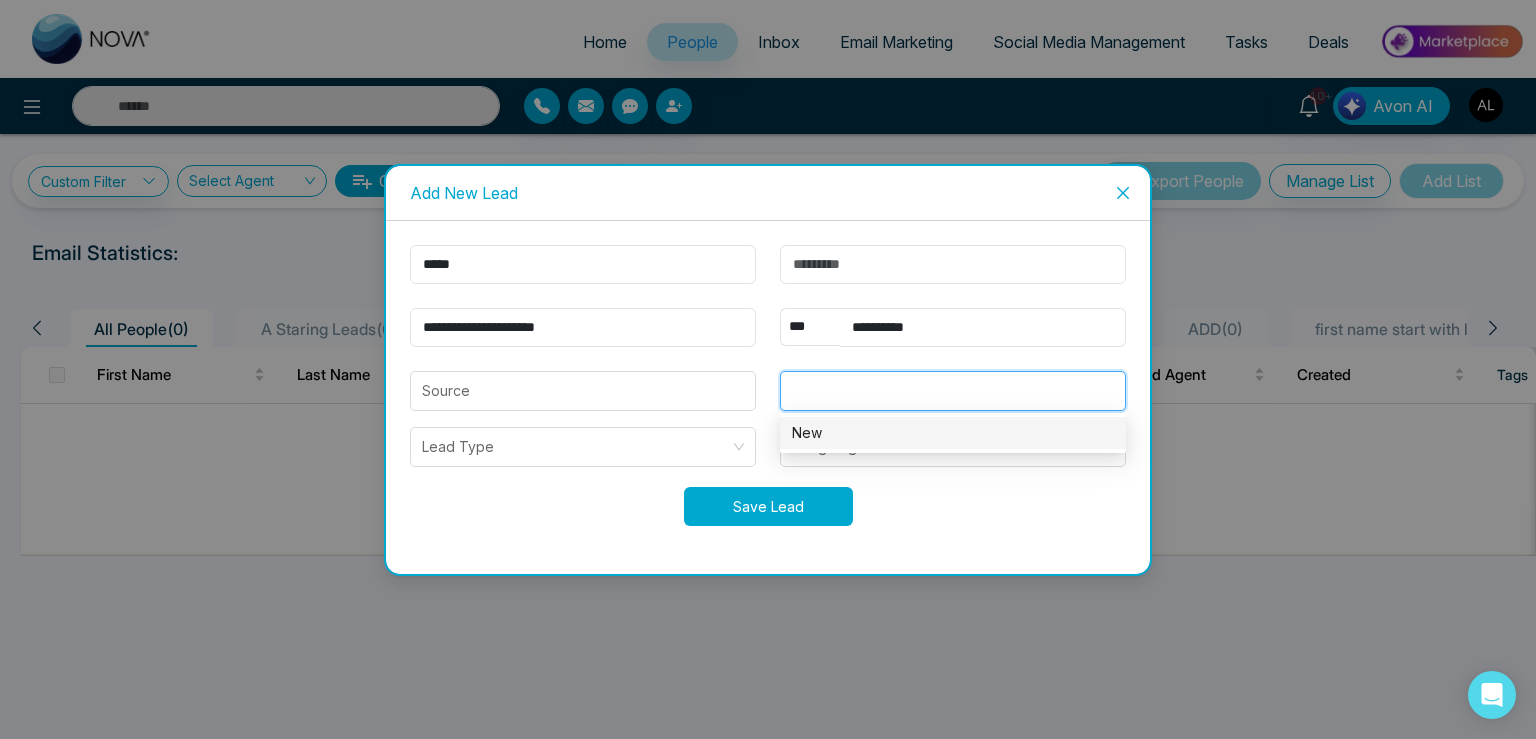 click on "Save Lead" at bounding box center (768, 506) 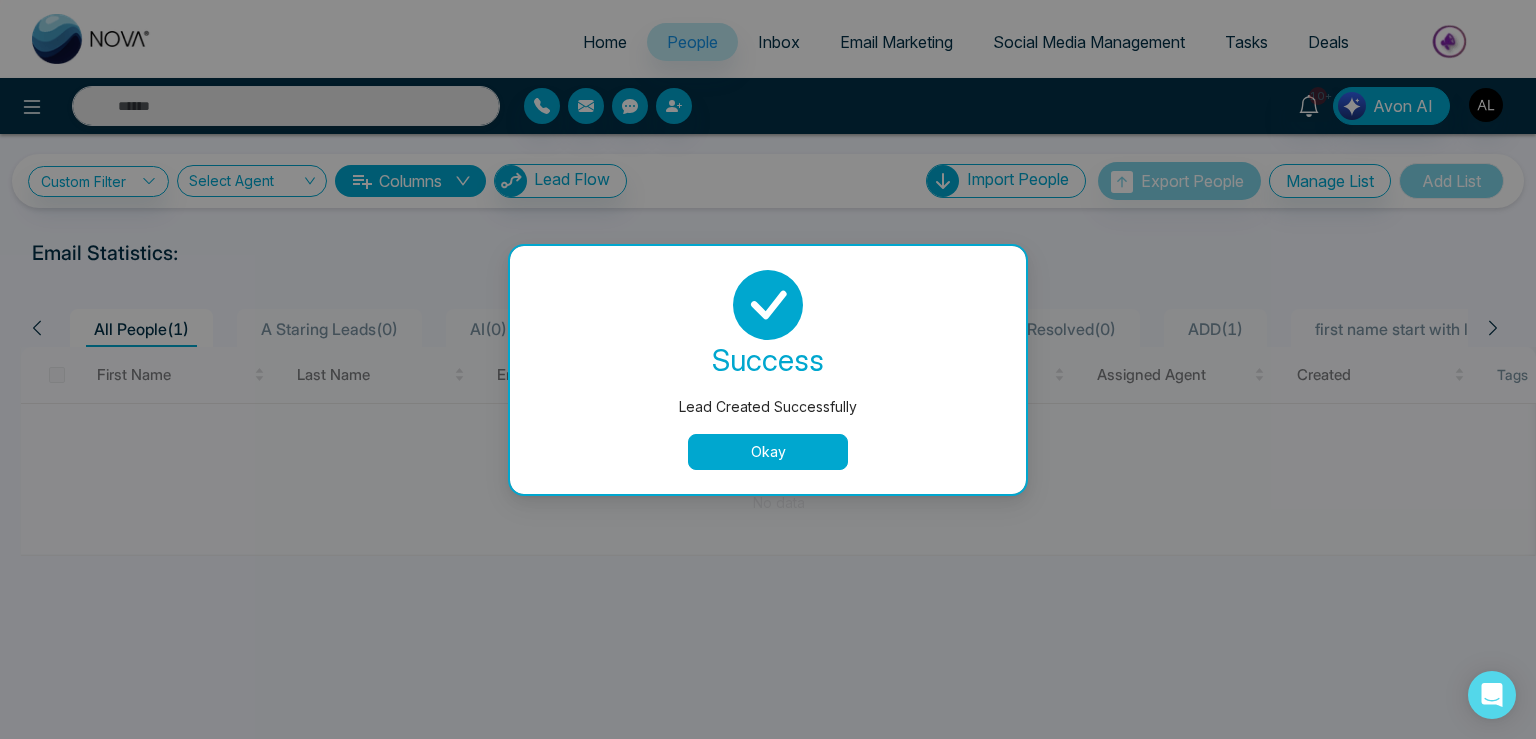 click on "Okay" at bounding box center [768, 452] 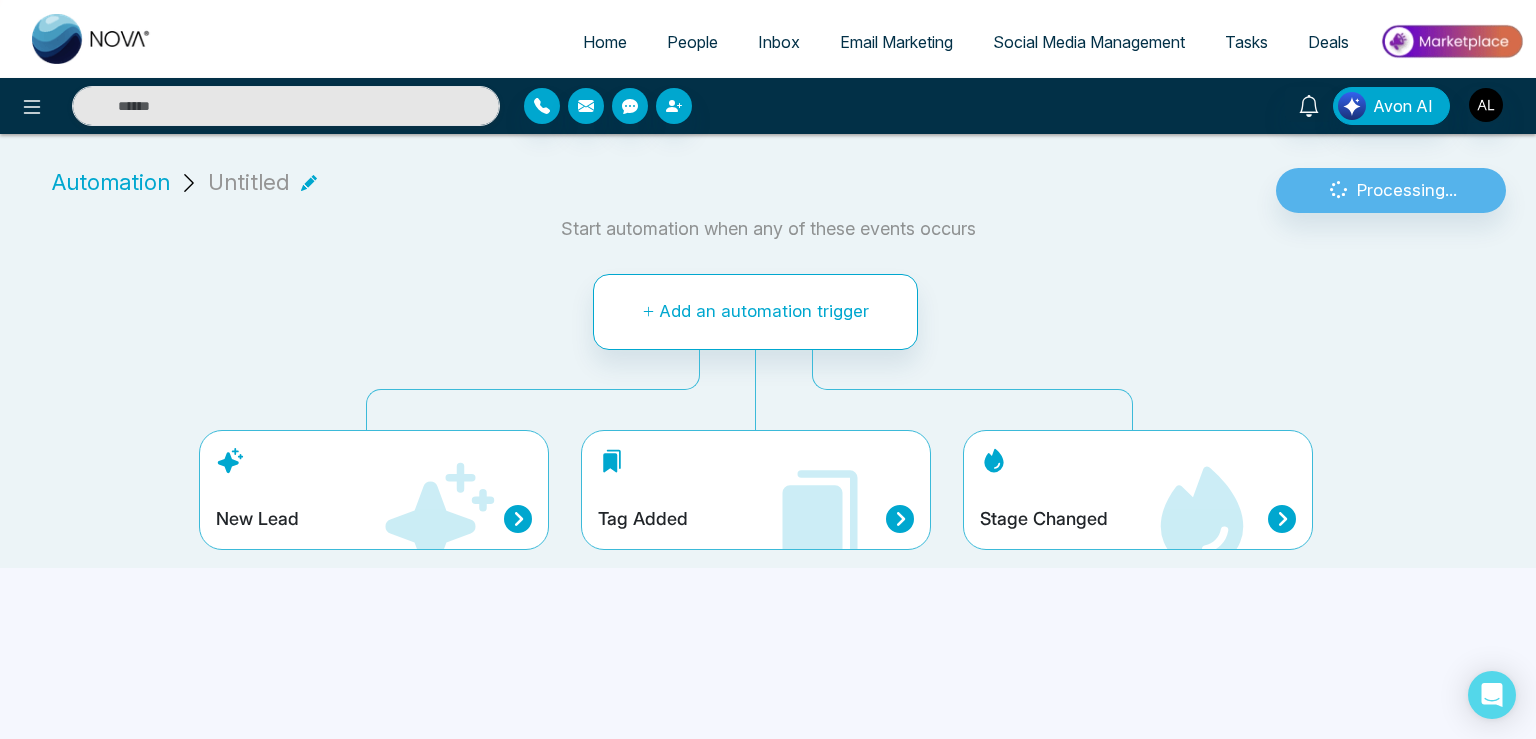 click 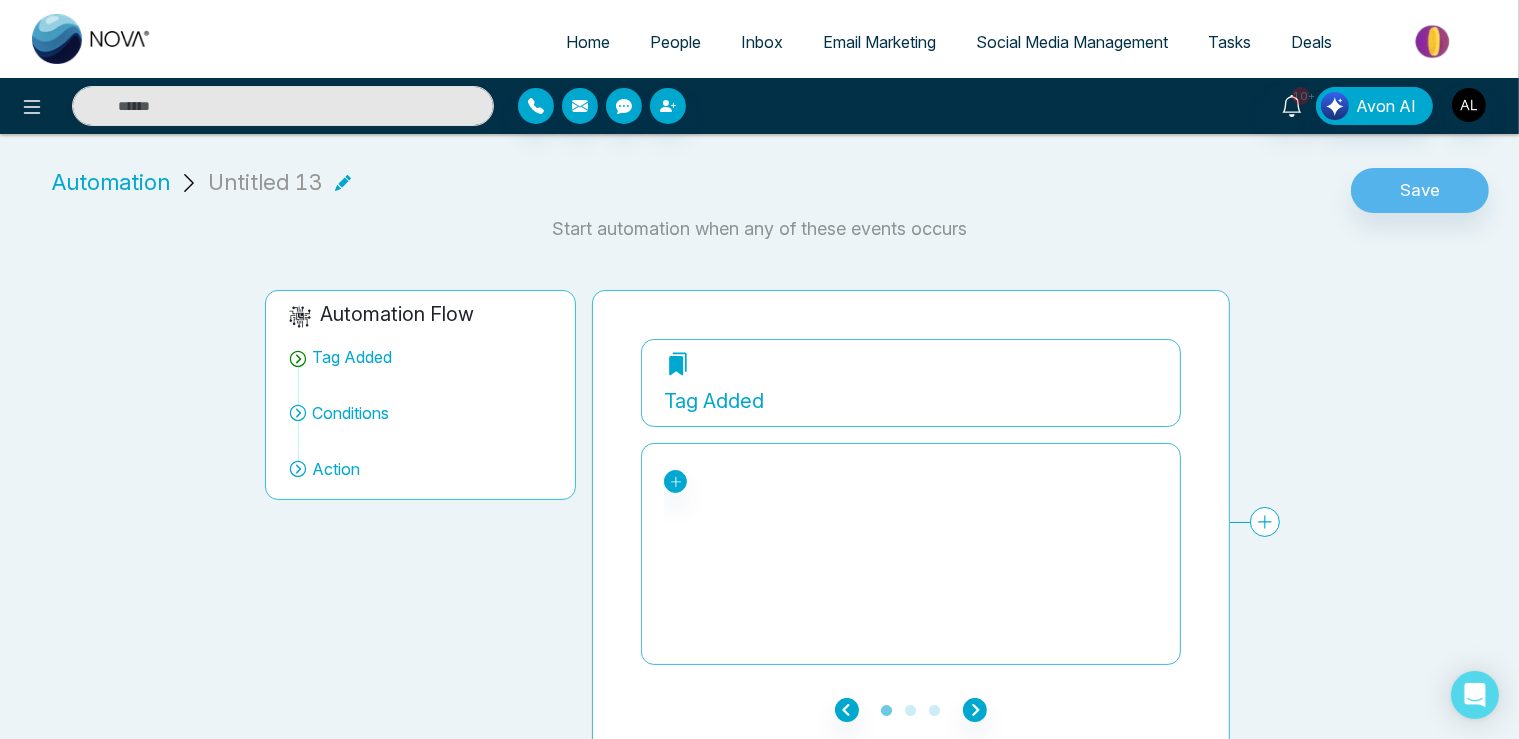 click 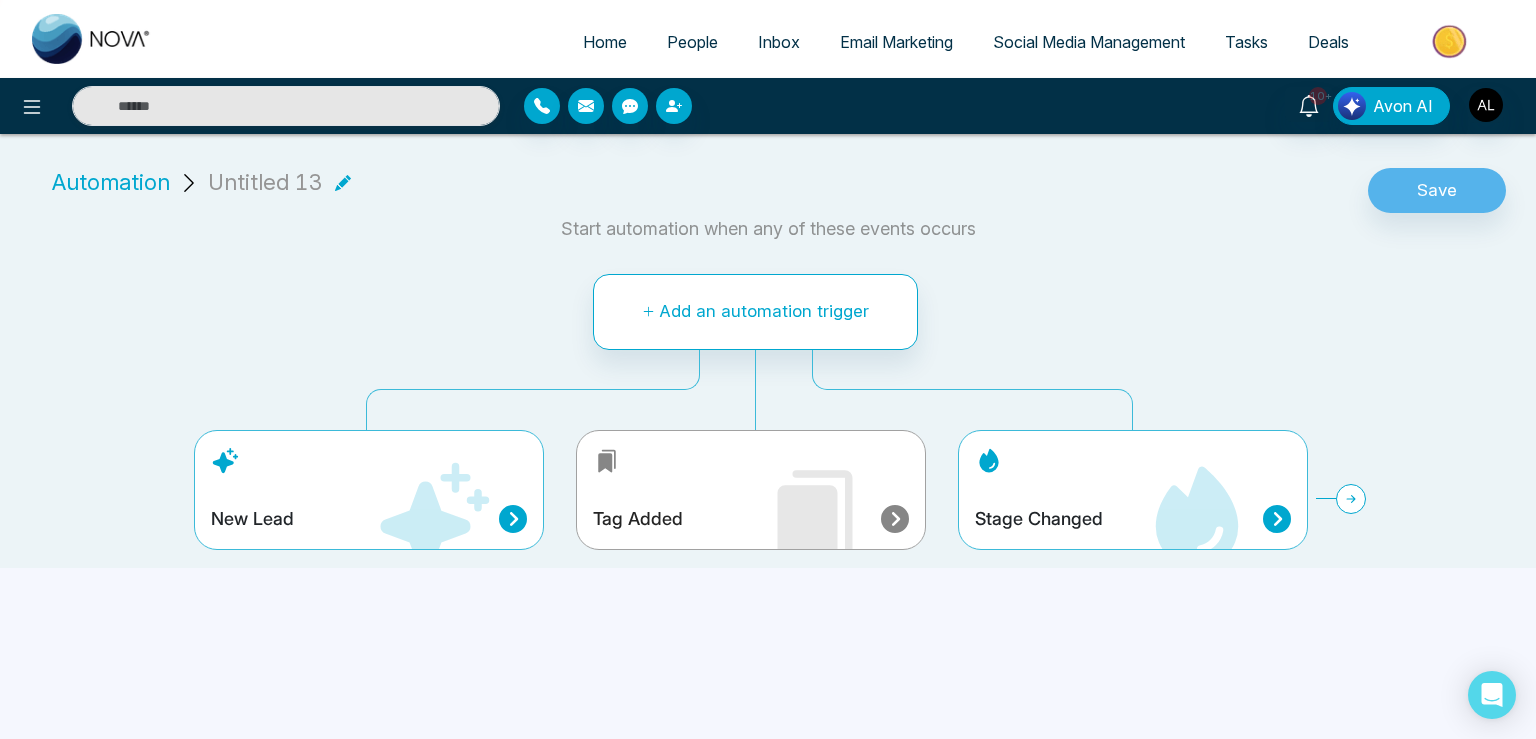 click 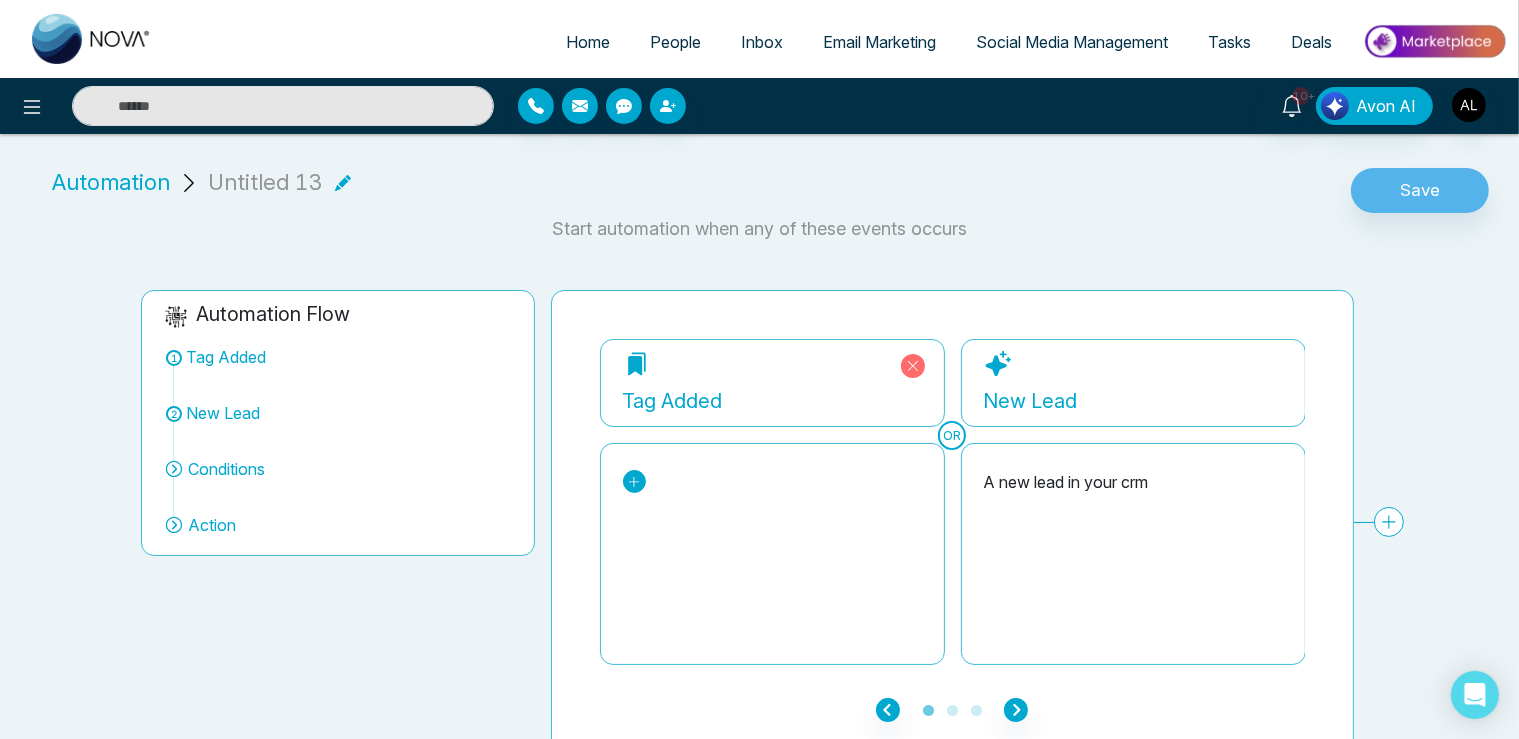 click 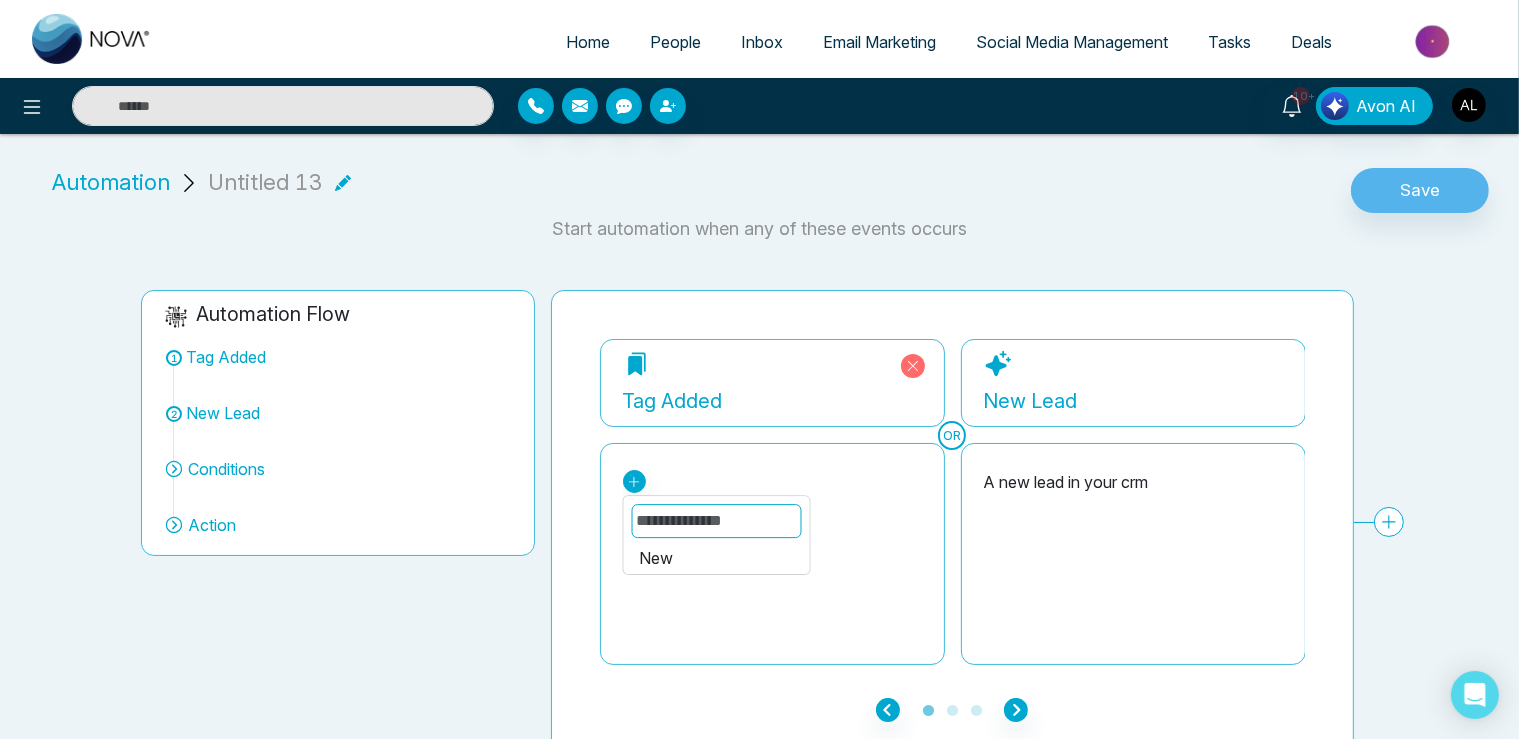 click on "New" at bounding box center [716, 558] 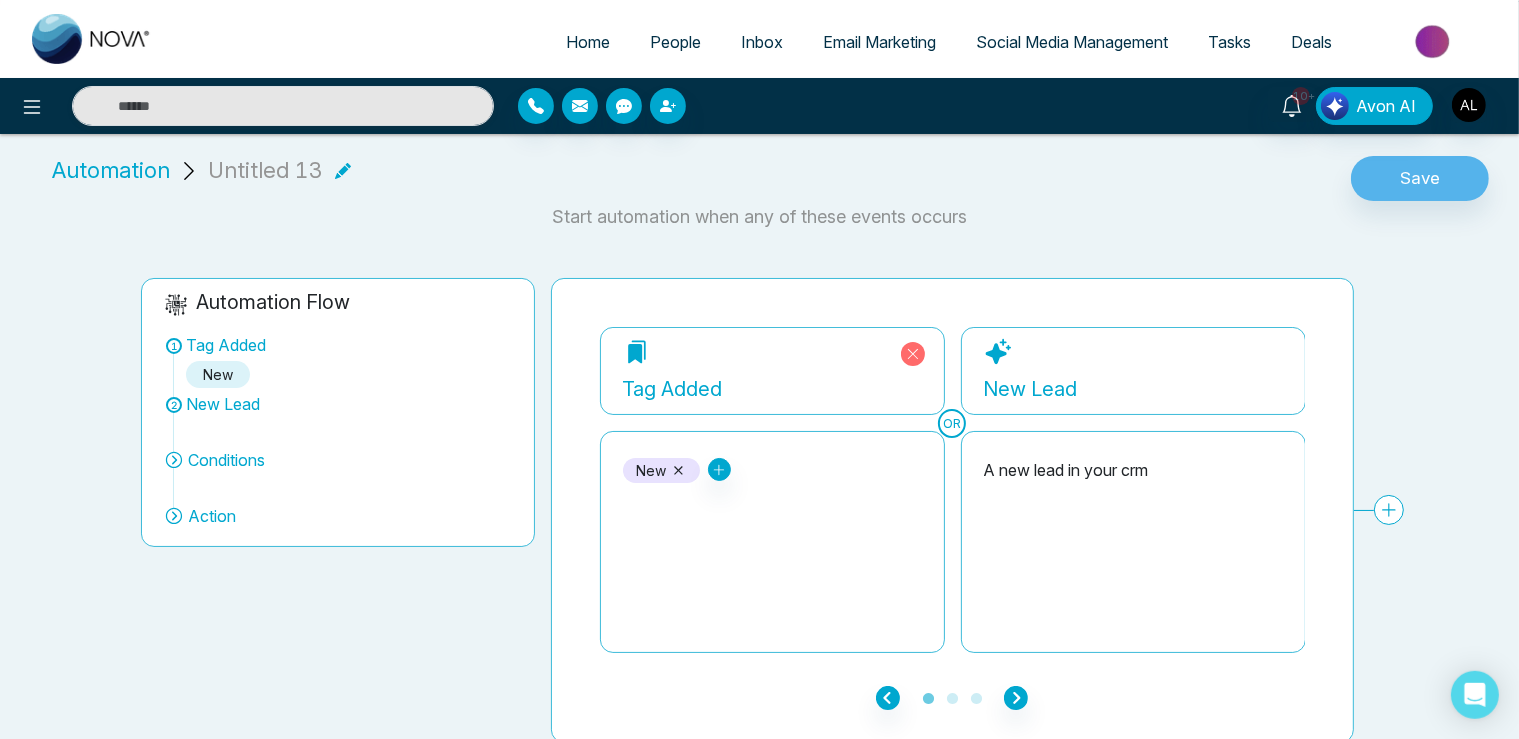 scroll, scrollTop: 13, scrollLeft: 0, axis: vertical 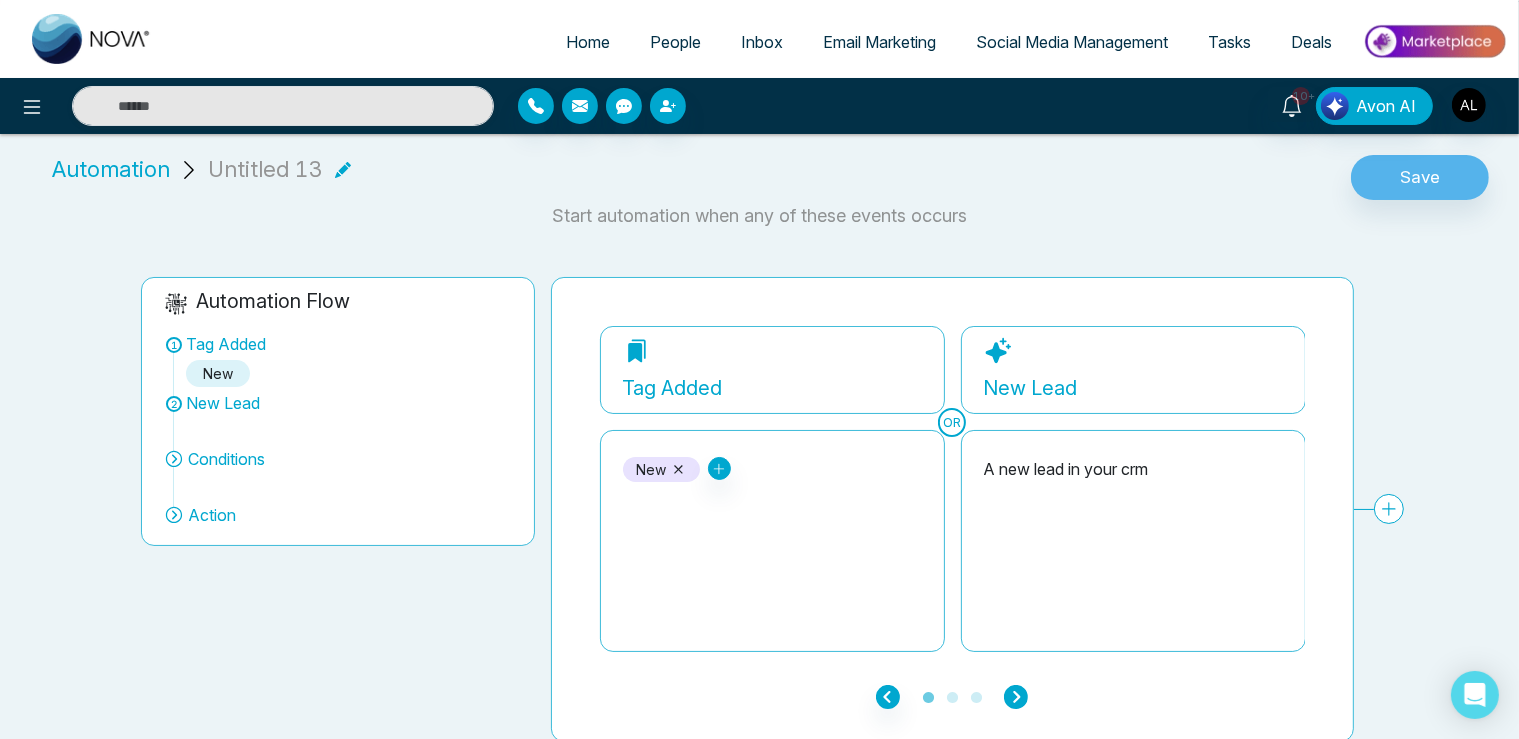 click 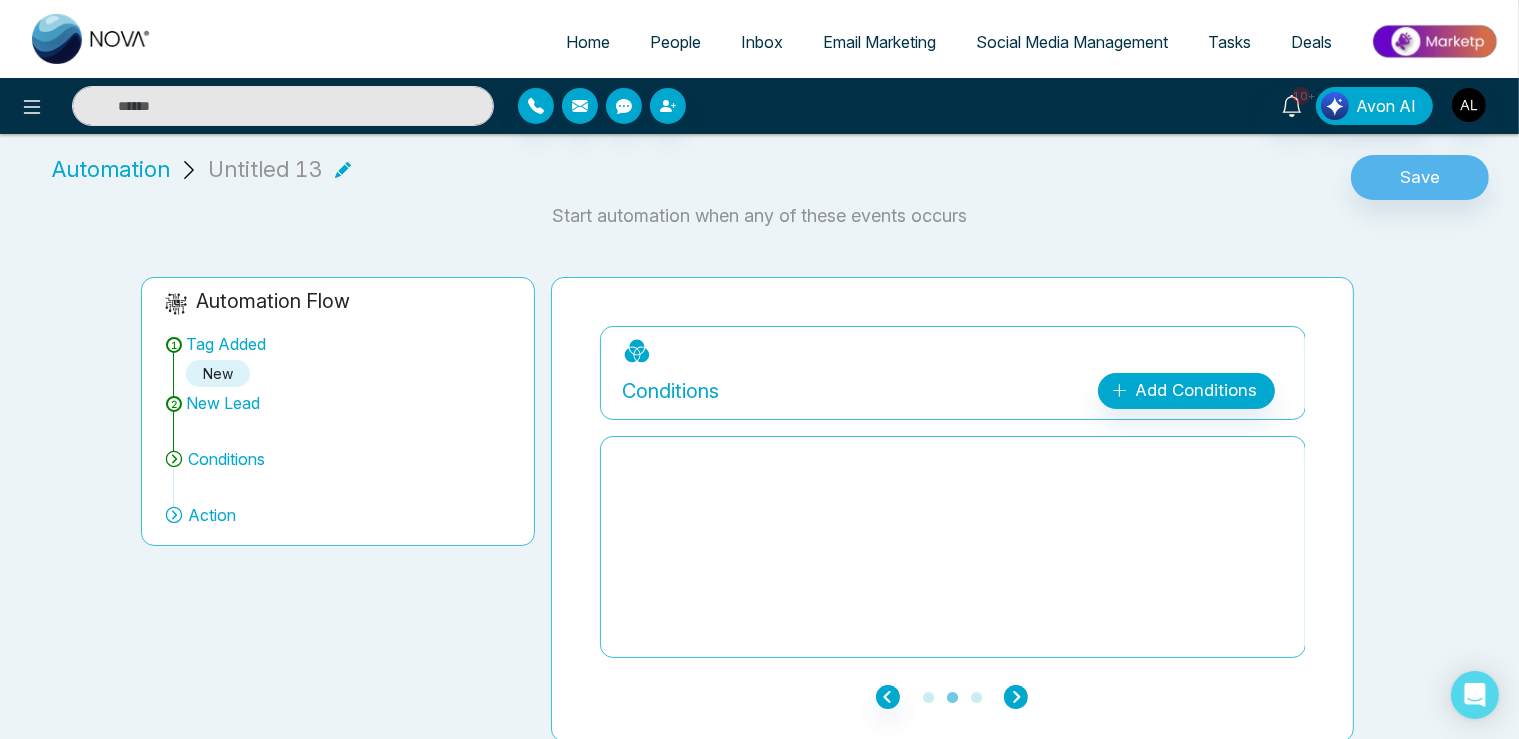 click 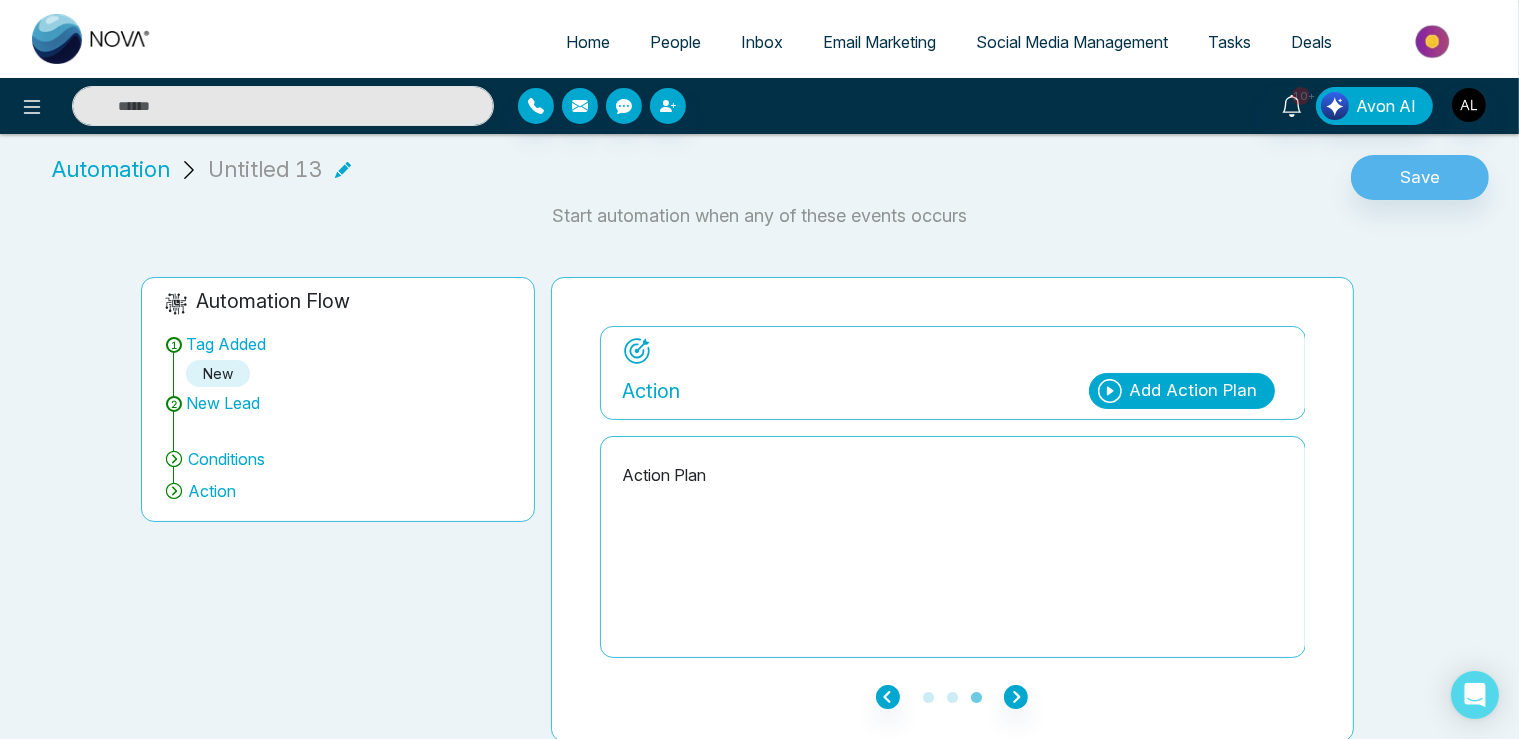 click on "Add Action Plan" at bounding box center (1194, 391) 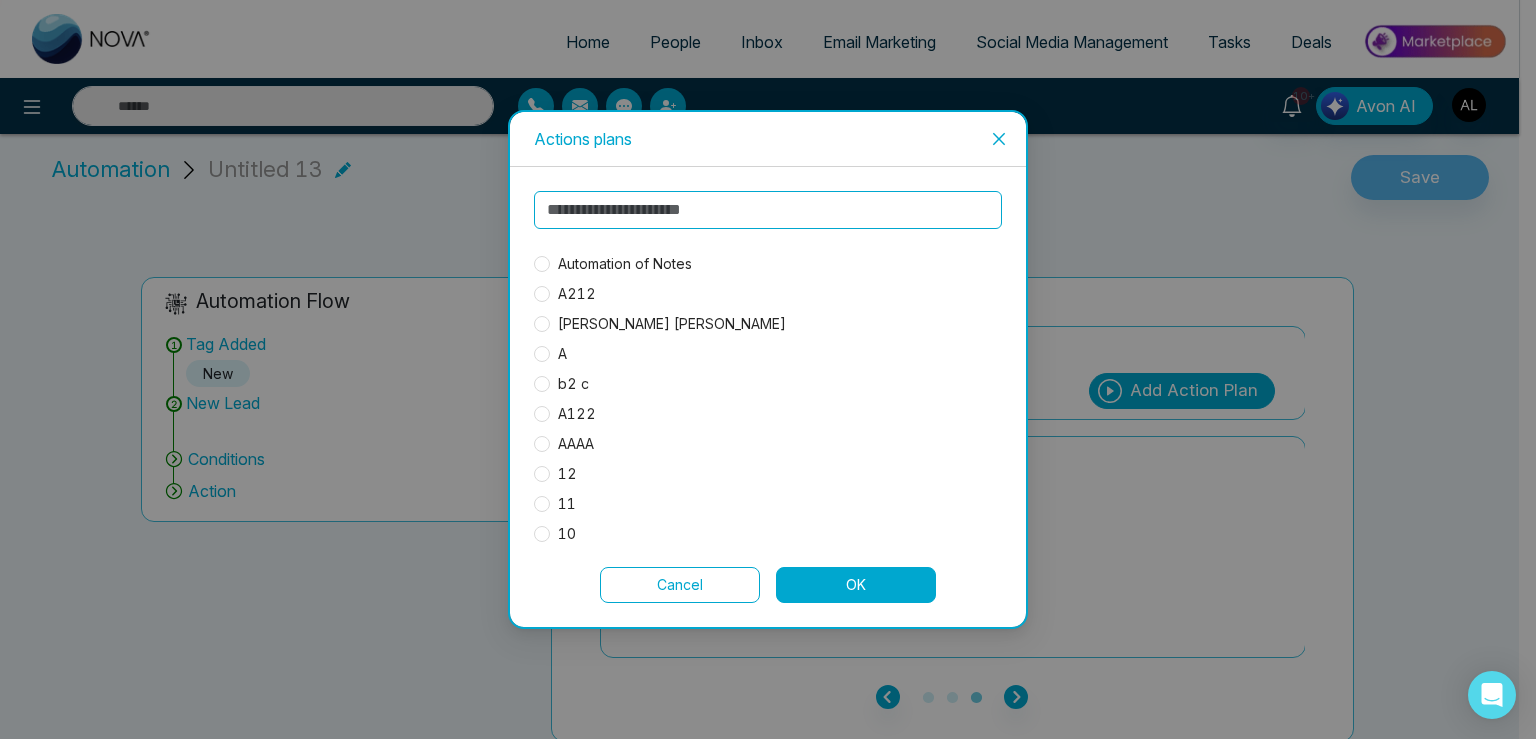 click on "Automation of Notes" at bounding box center [625, 264] 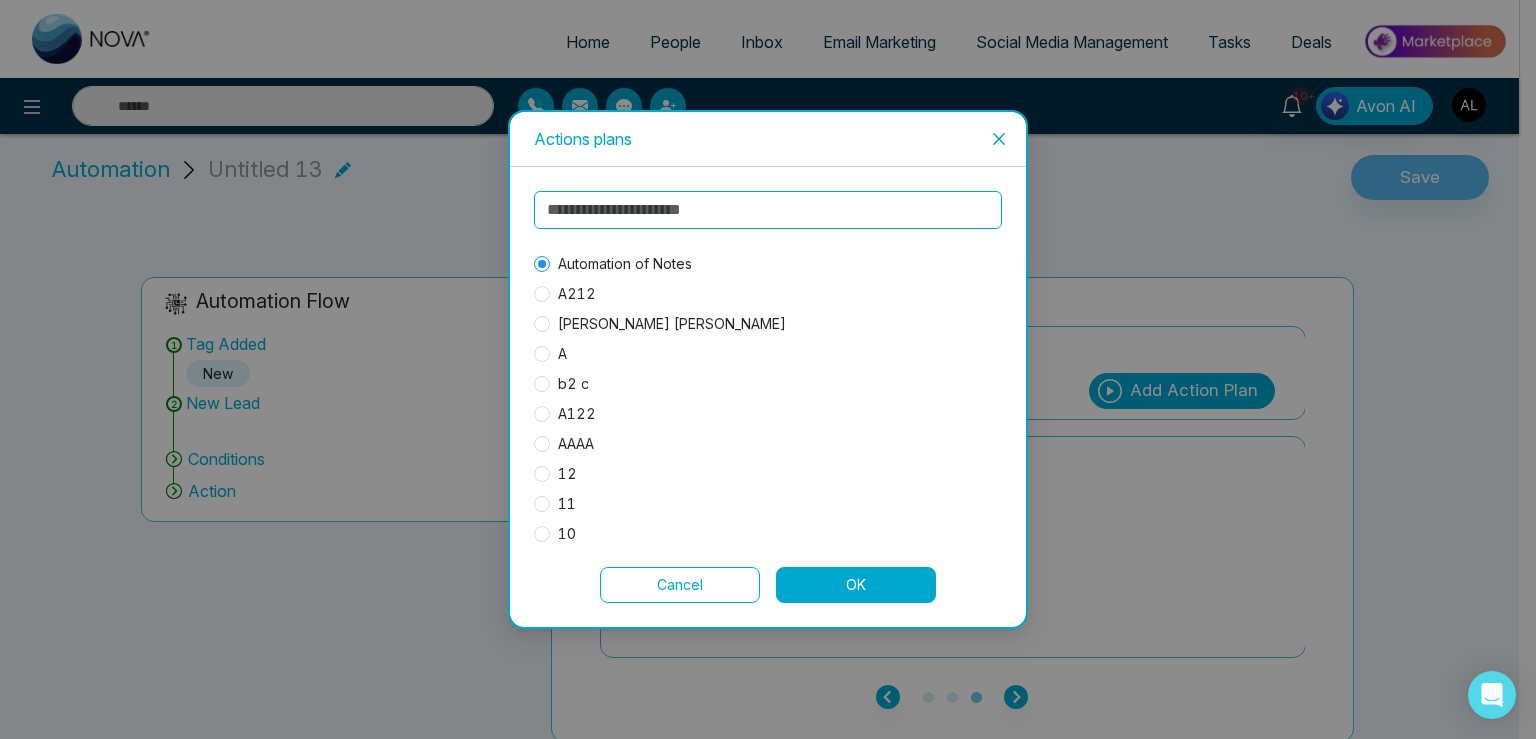 click on "OK" at bounding box center (856, 585) 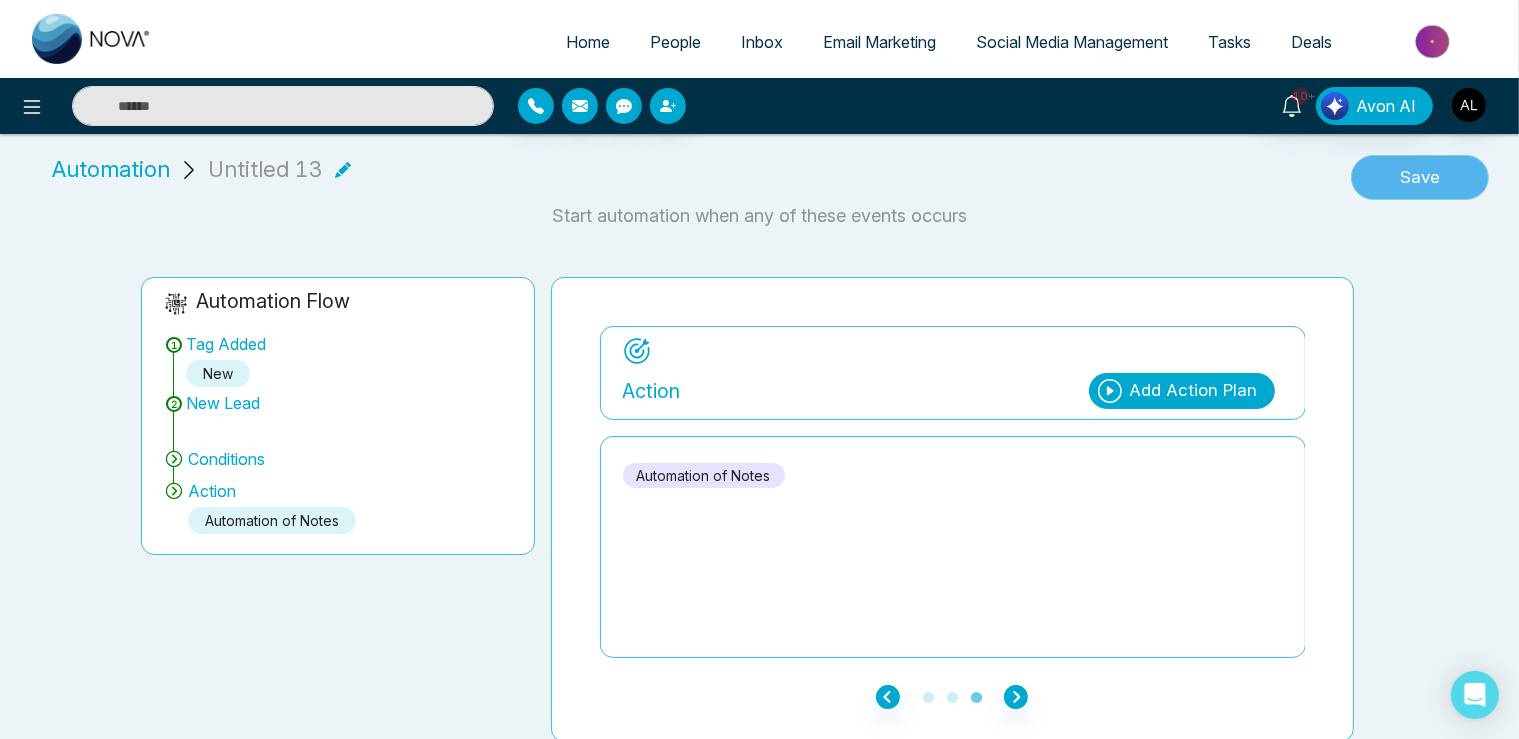 click on "Save" at bounding box center [1420, 178] 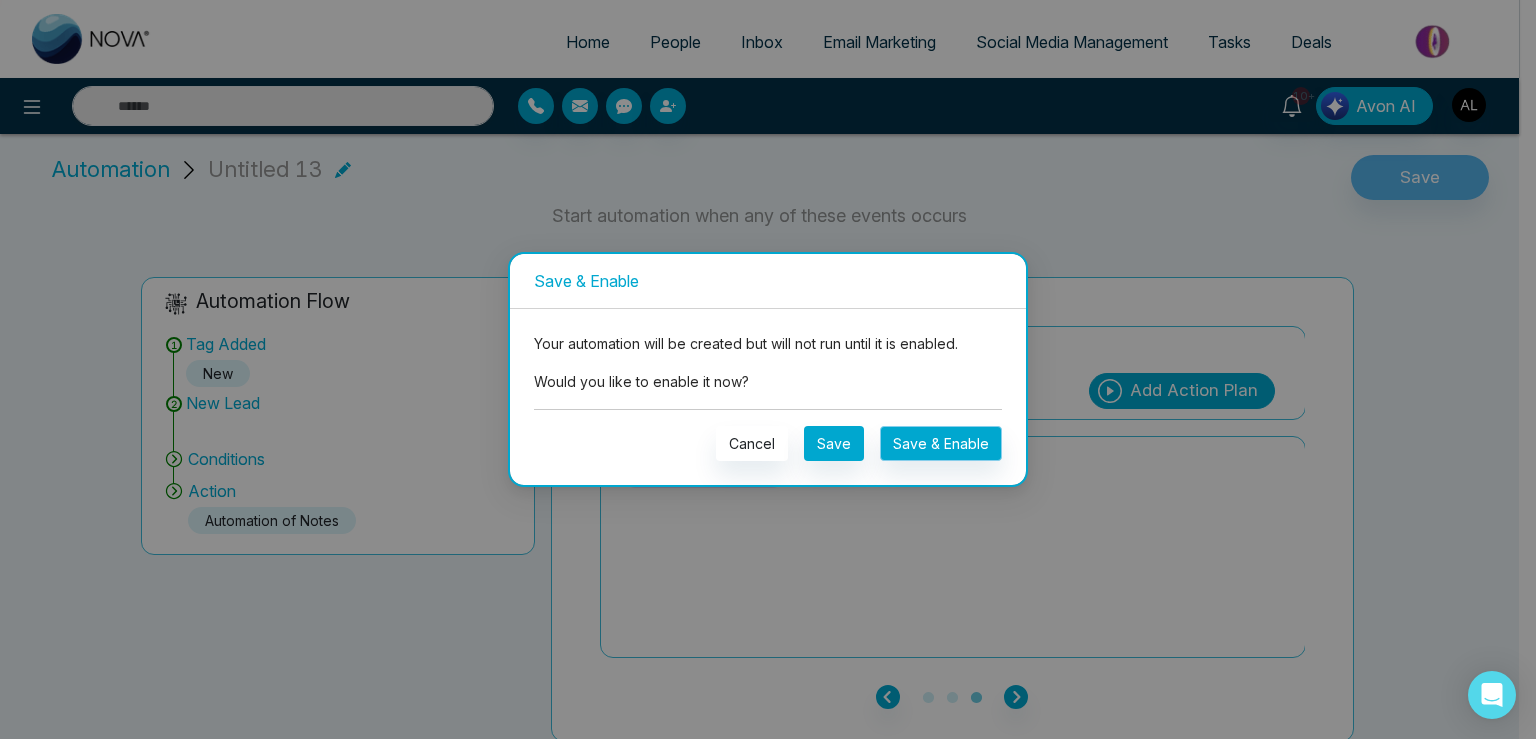 click on "Your automation will be created but will not run until it is enabled. Would you like to enable it now? Cancel Save Save & Enable" at bounding box center [768, 397] 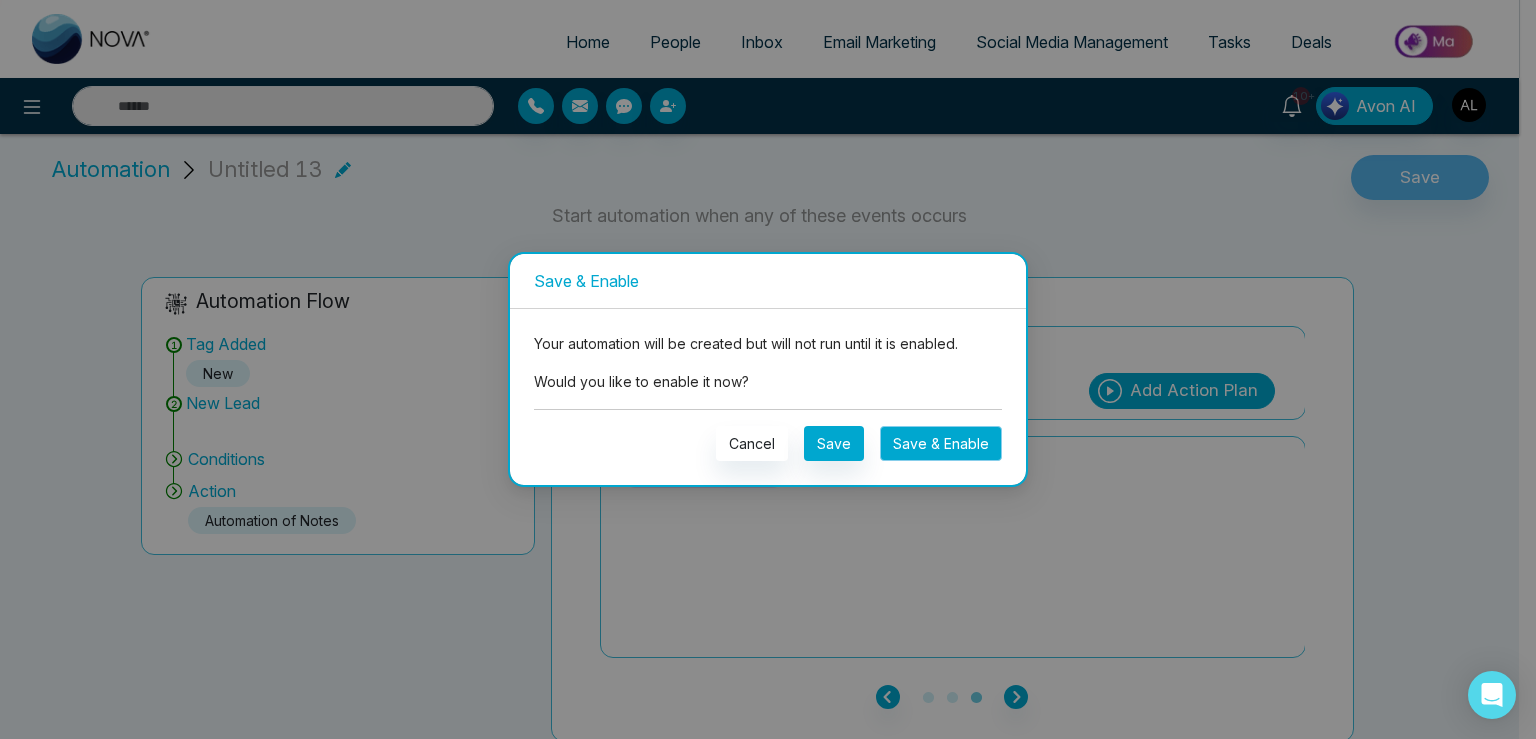 click on "Save & Enable" at bounding box center [941, 443] 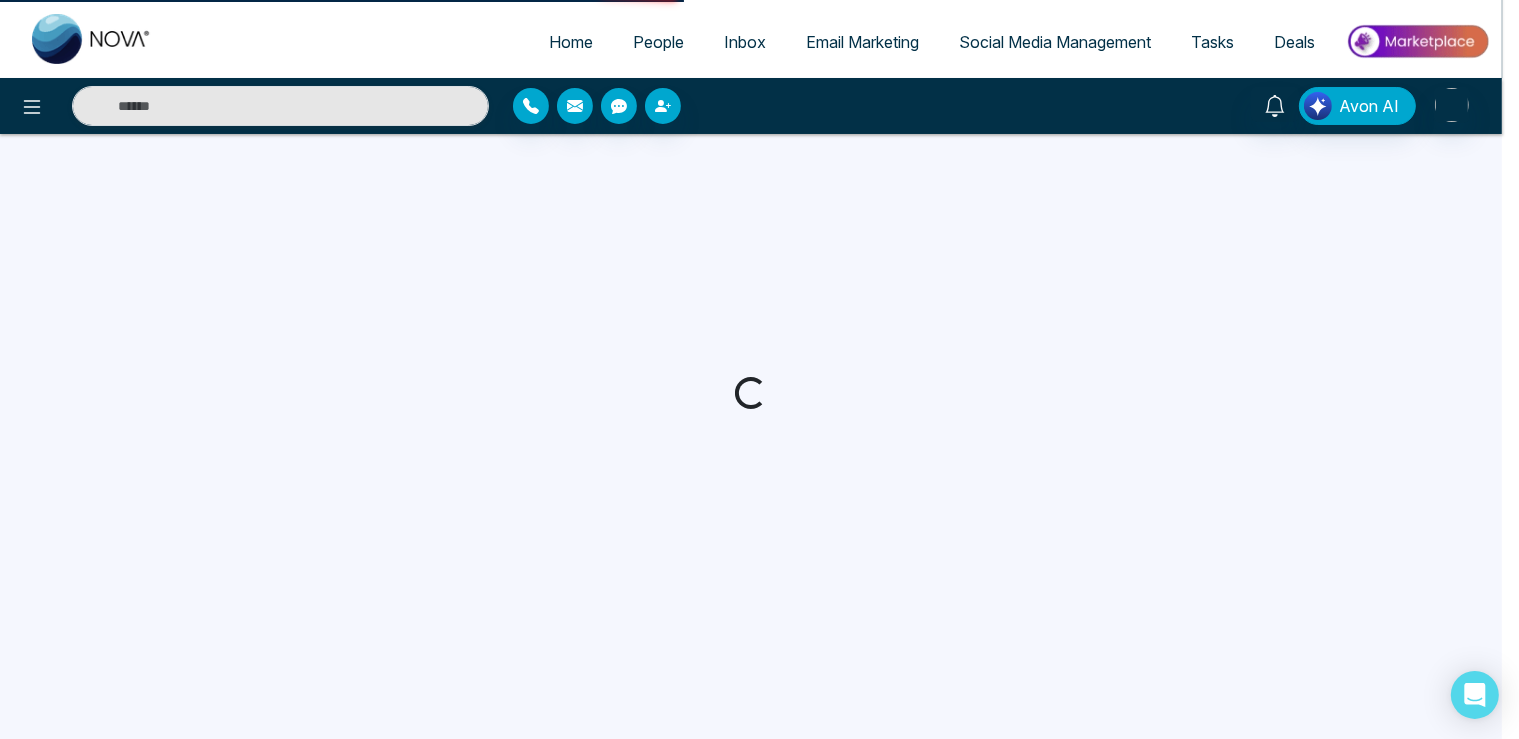 scroll, scrollTop: 0, scrollLeft: 0, axis: both 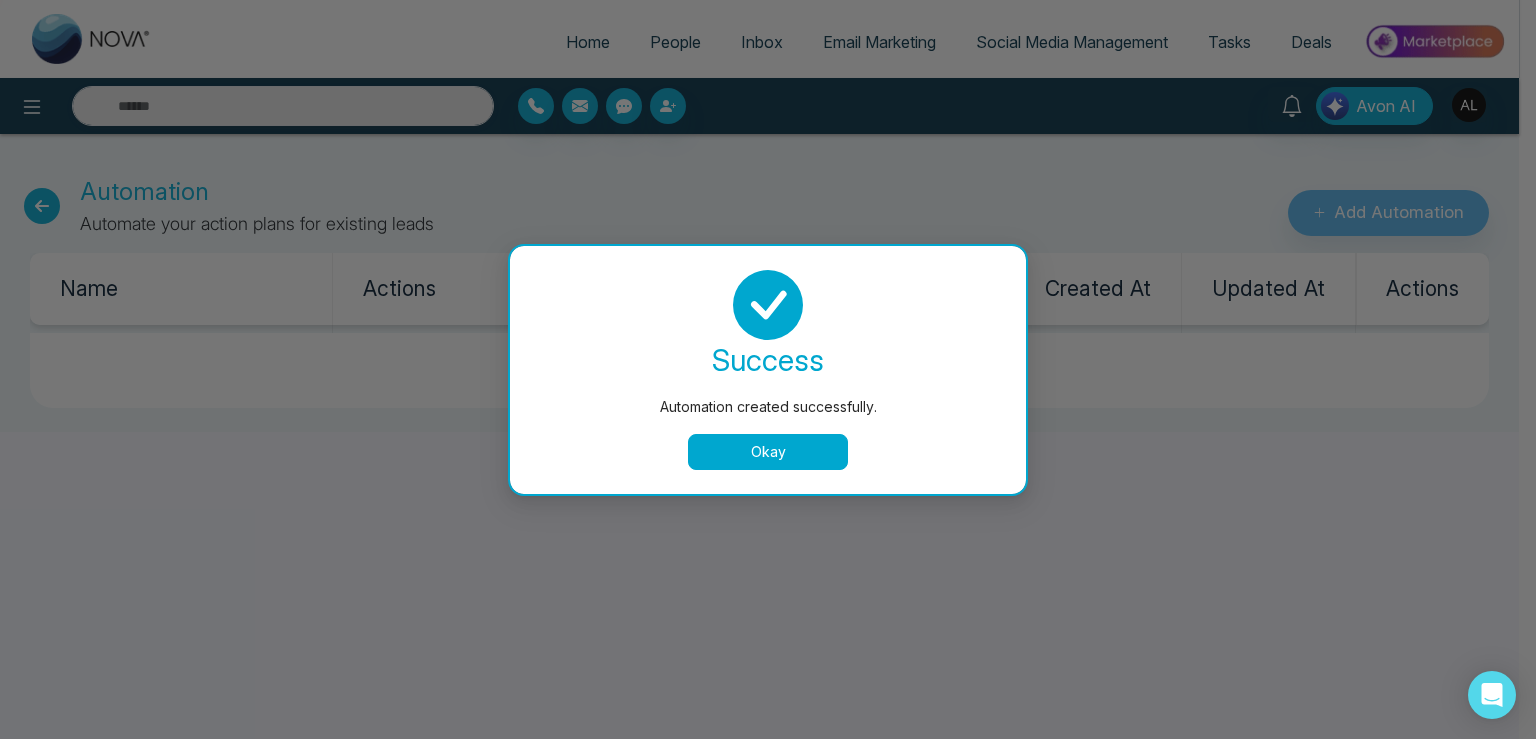 click on "Okay" at bounding box center [768, 452] 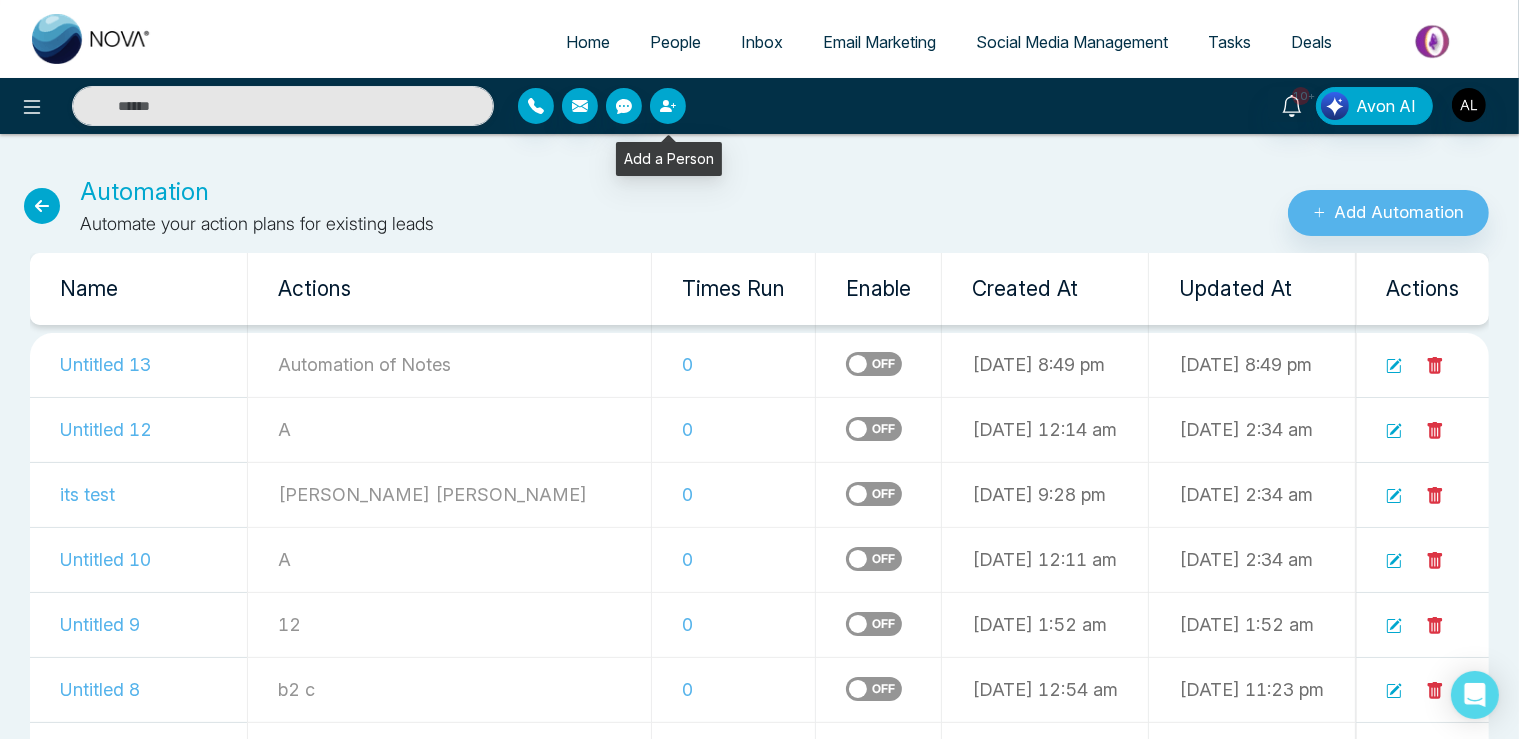 click at bounding box center (668, 106) 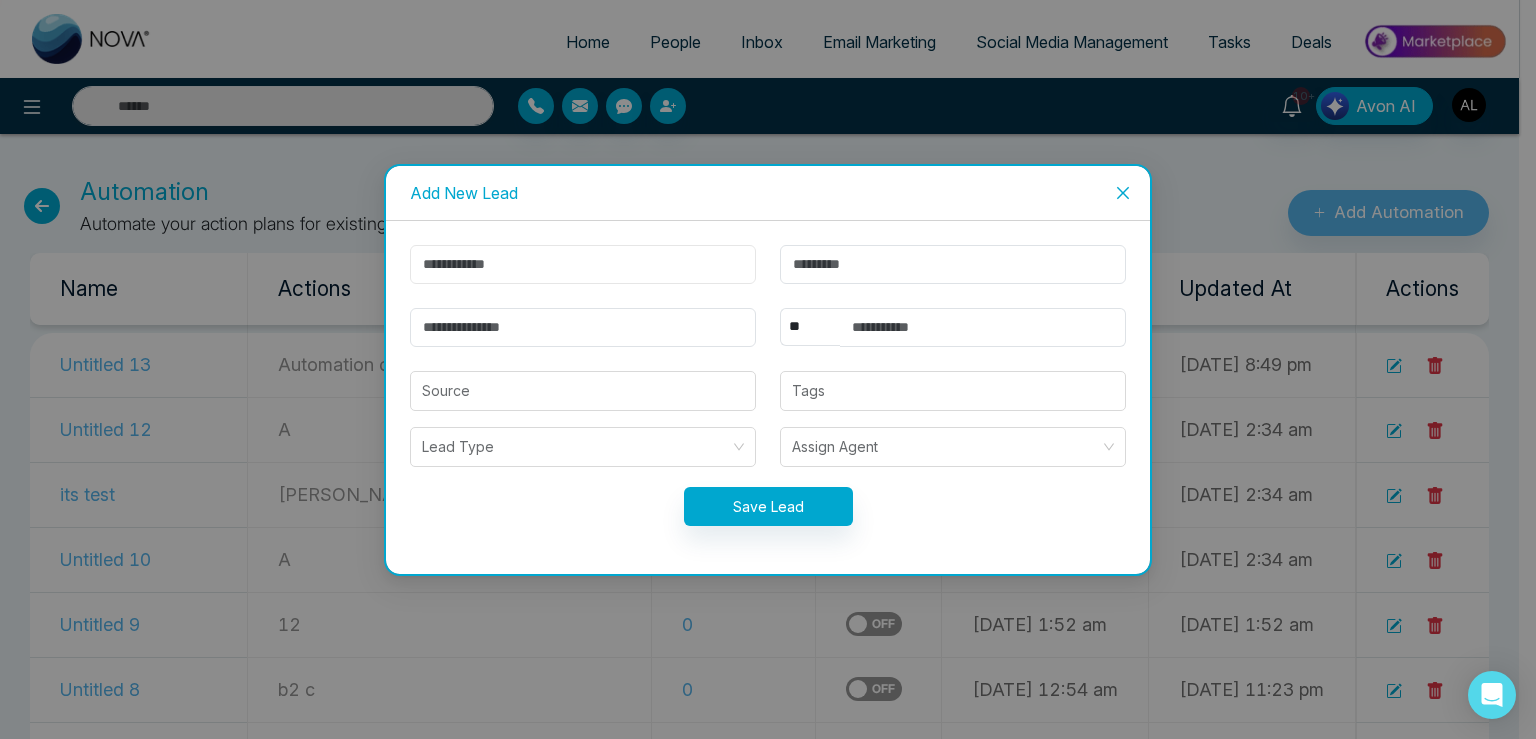 click at bounding box center (583, 264) 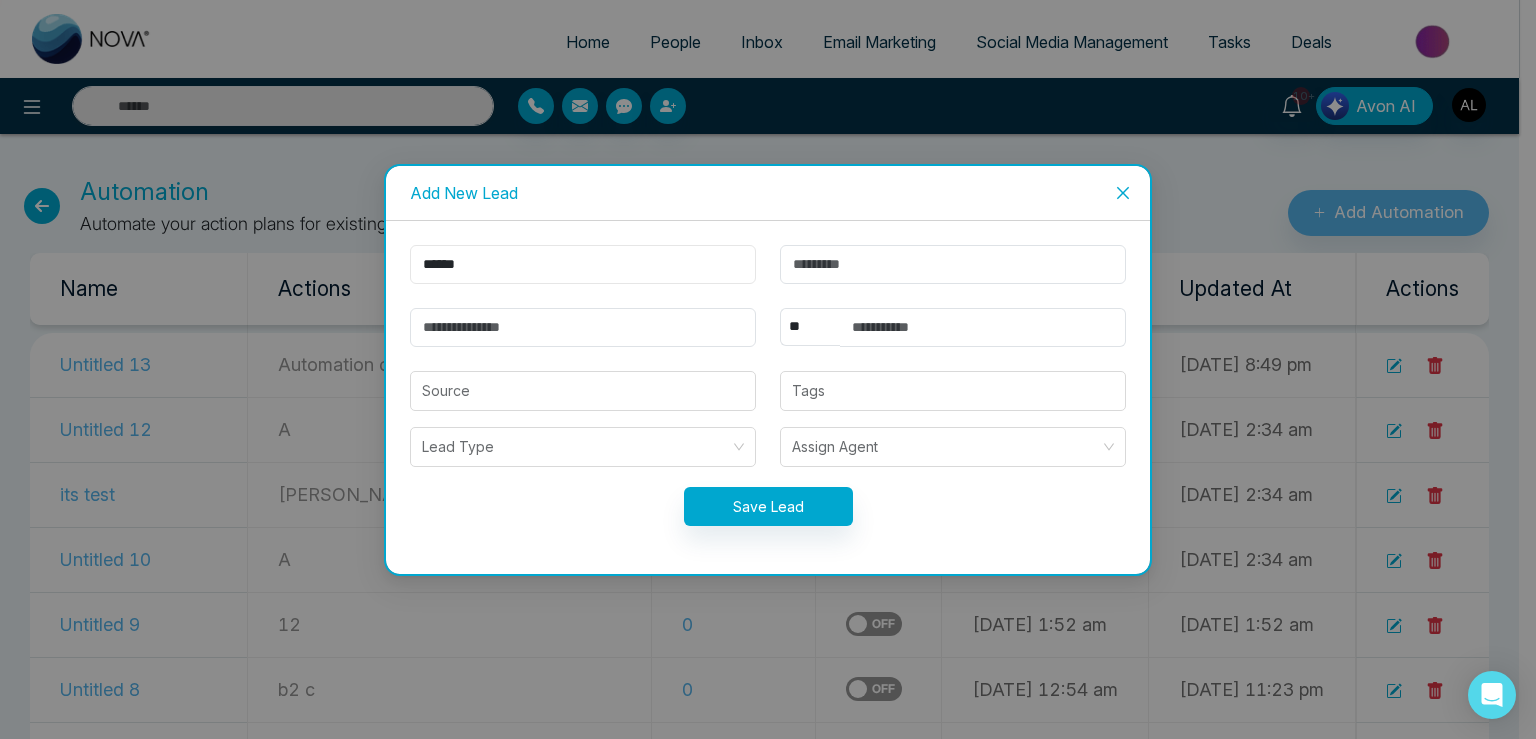 type on "******" 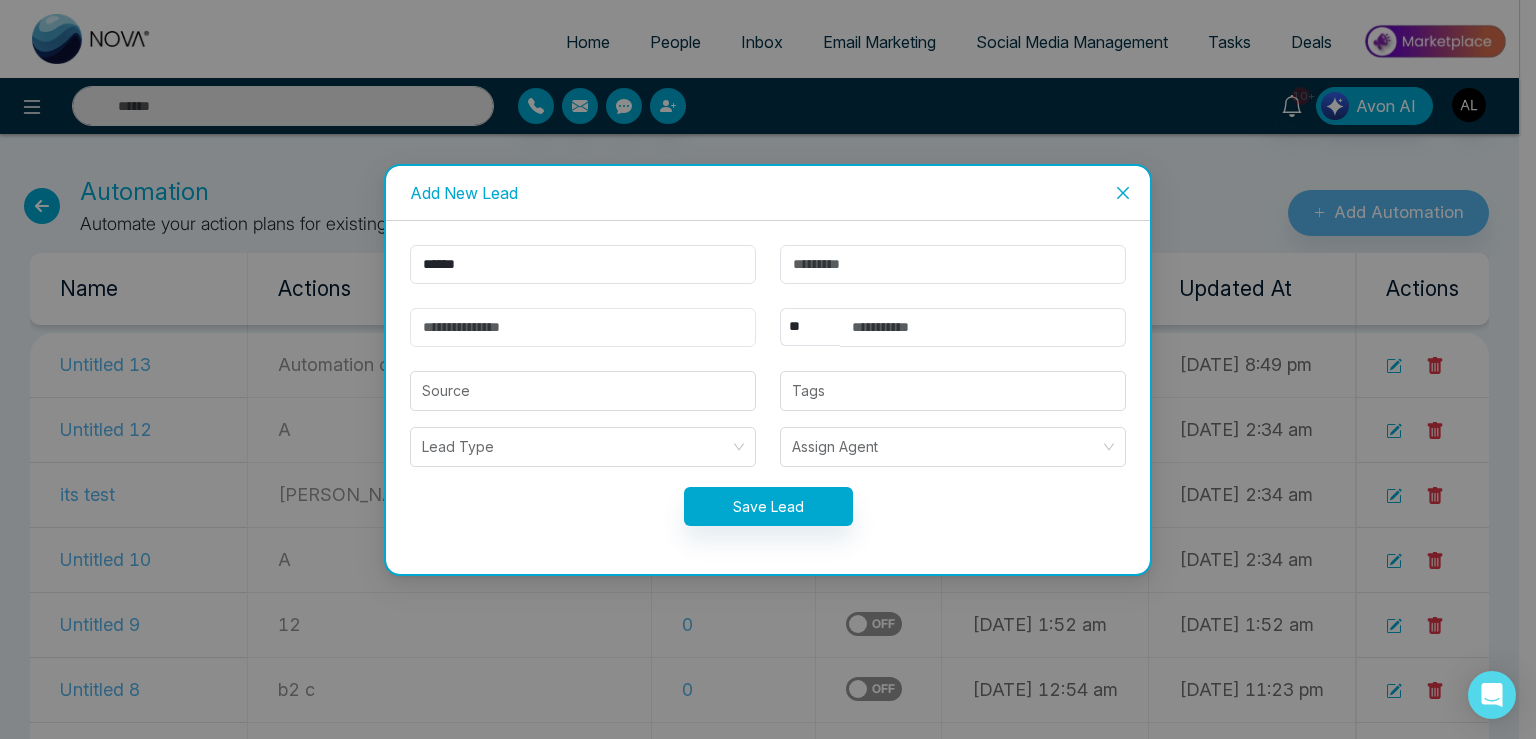 click at bounding box center (583, 327) 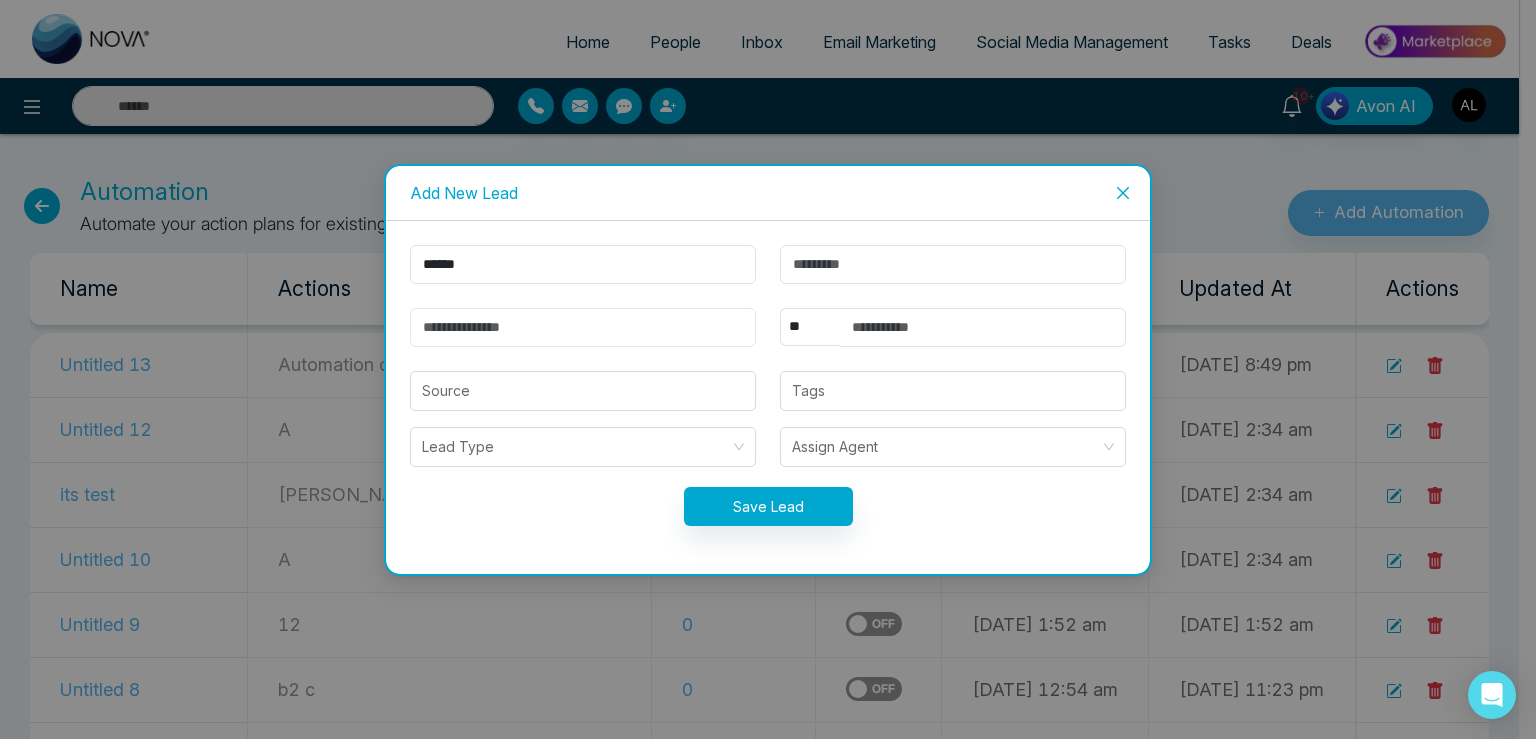 click at bounding box center [583, 327] 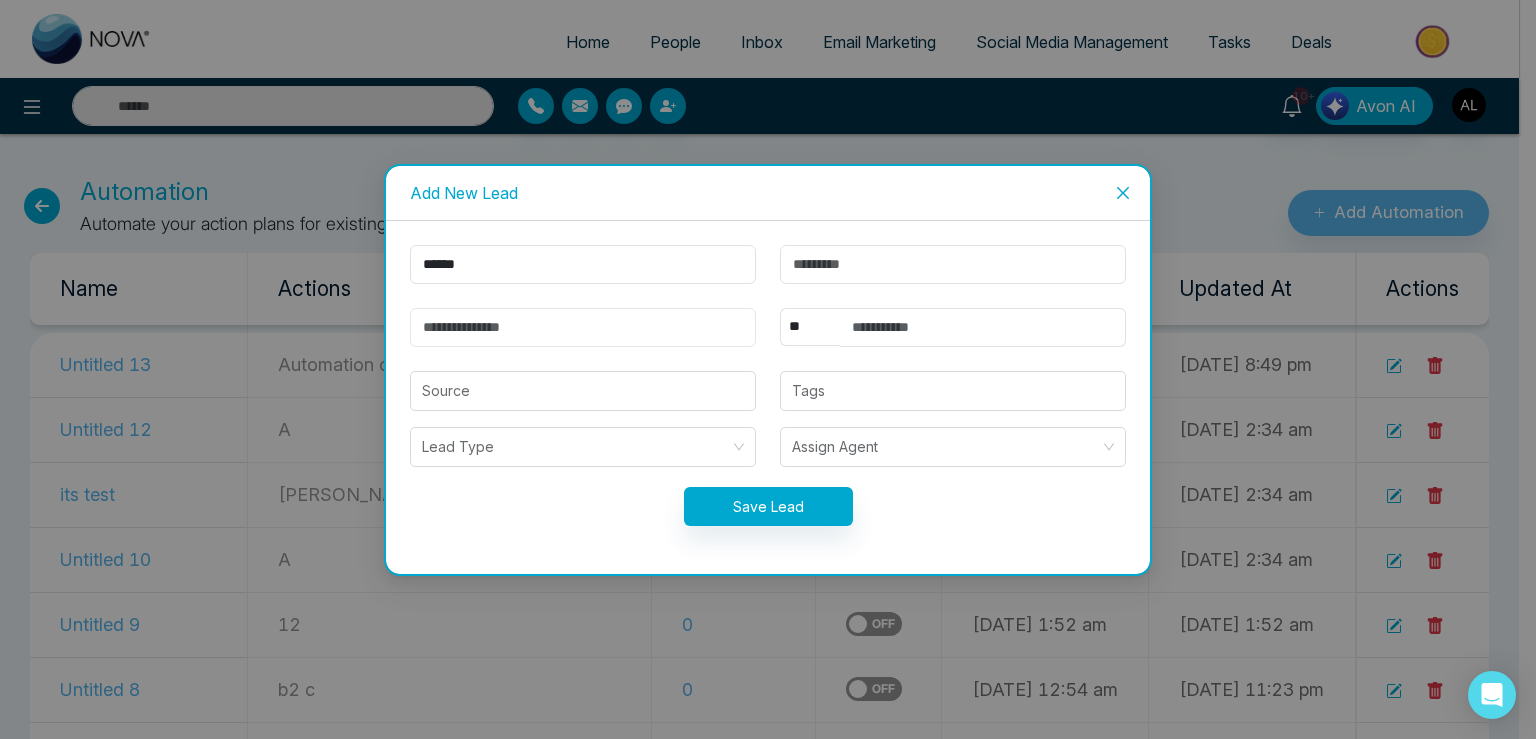 type on "**********" 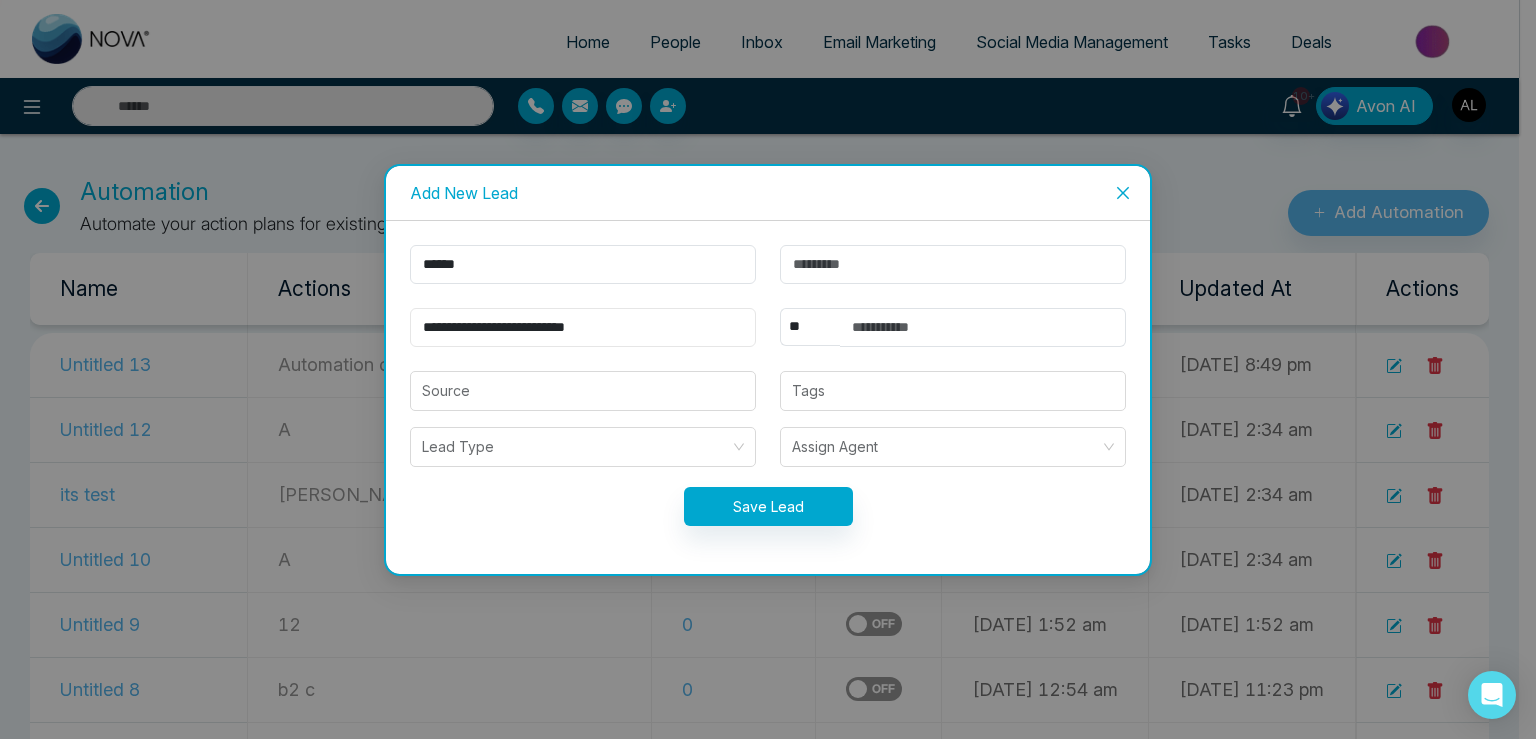 drag, startPoint x: 645, startPoint y: 328, endPoint x: 294, endPoint y: 302, distance: 351.96164 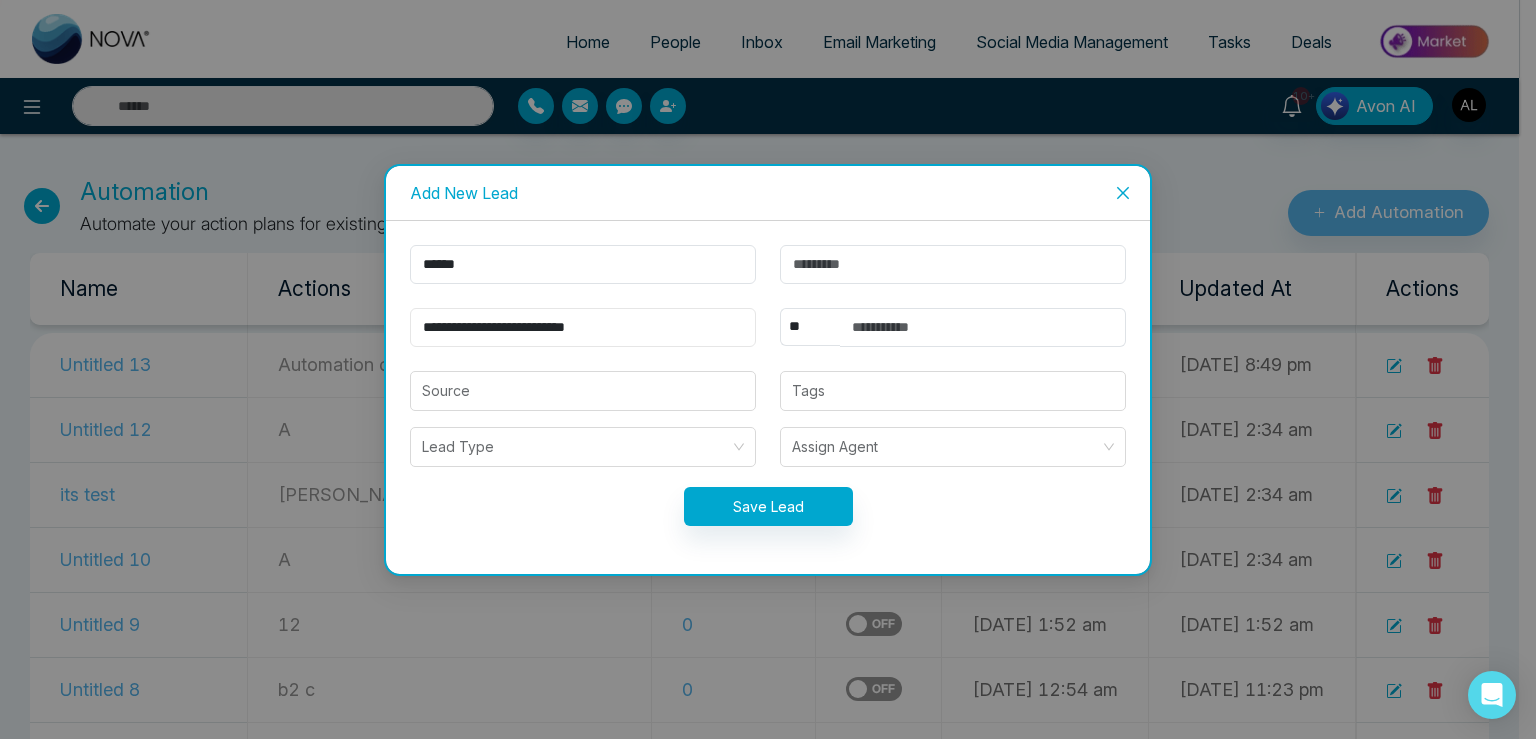 click on "**********" at bounding box center (583, 327) 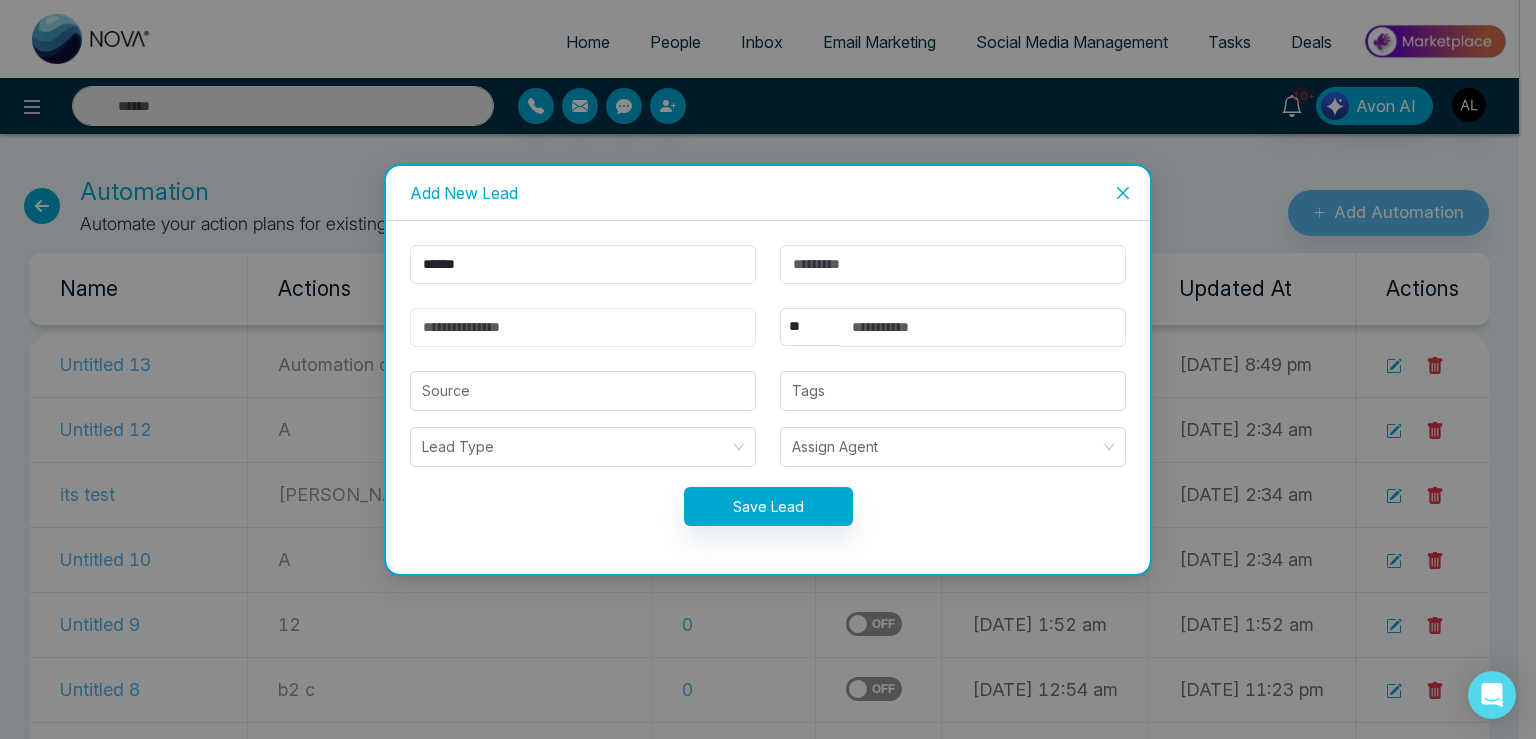 click at bounding box center [583, 327] 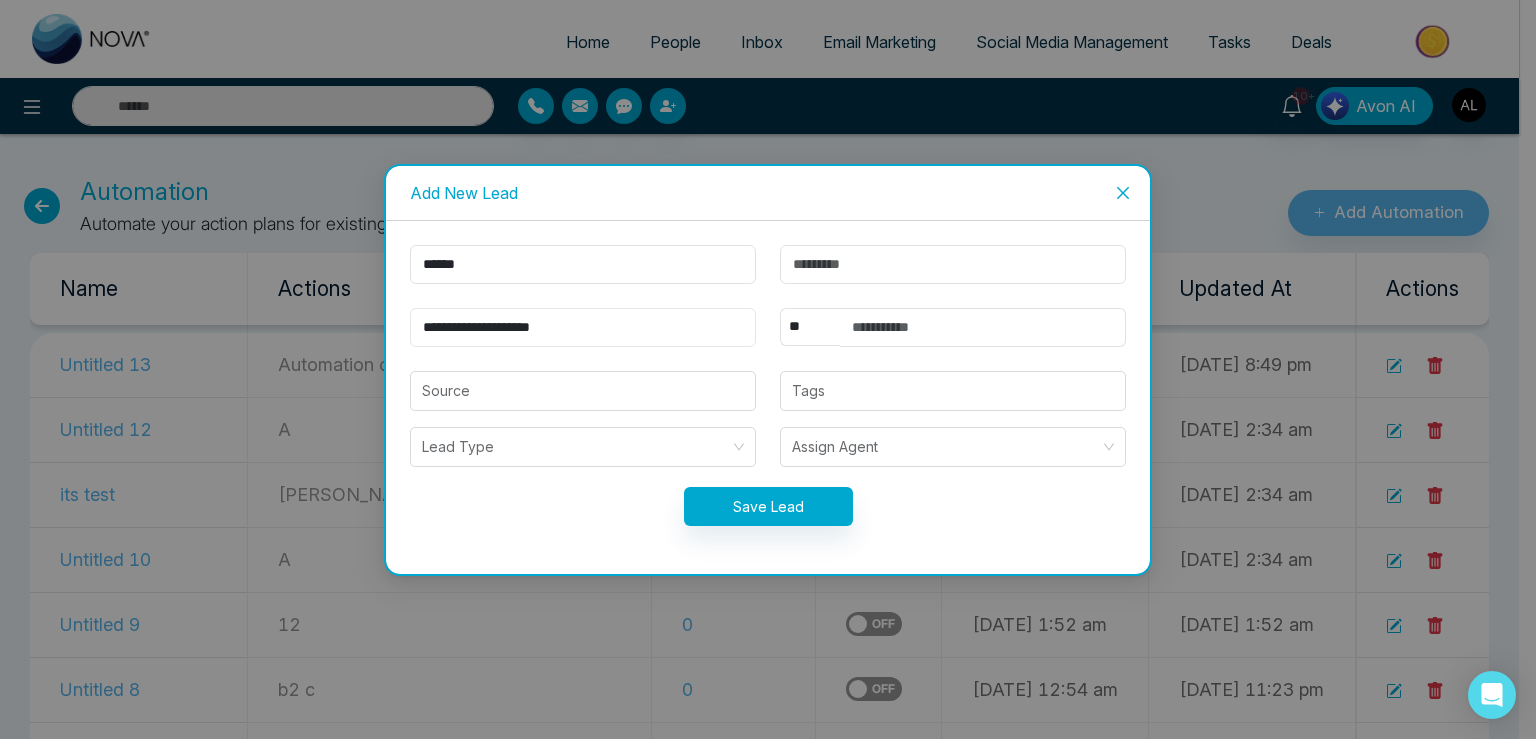 type on "**********" 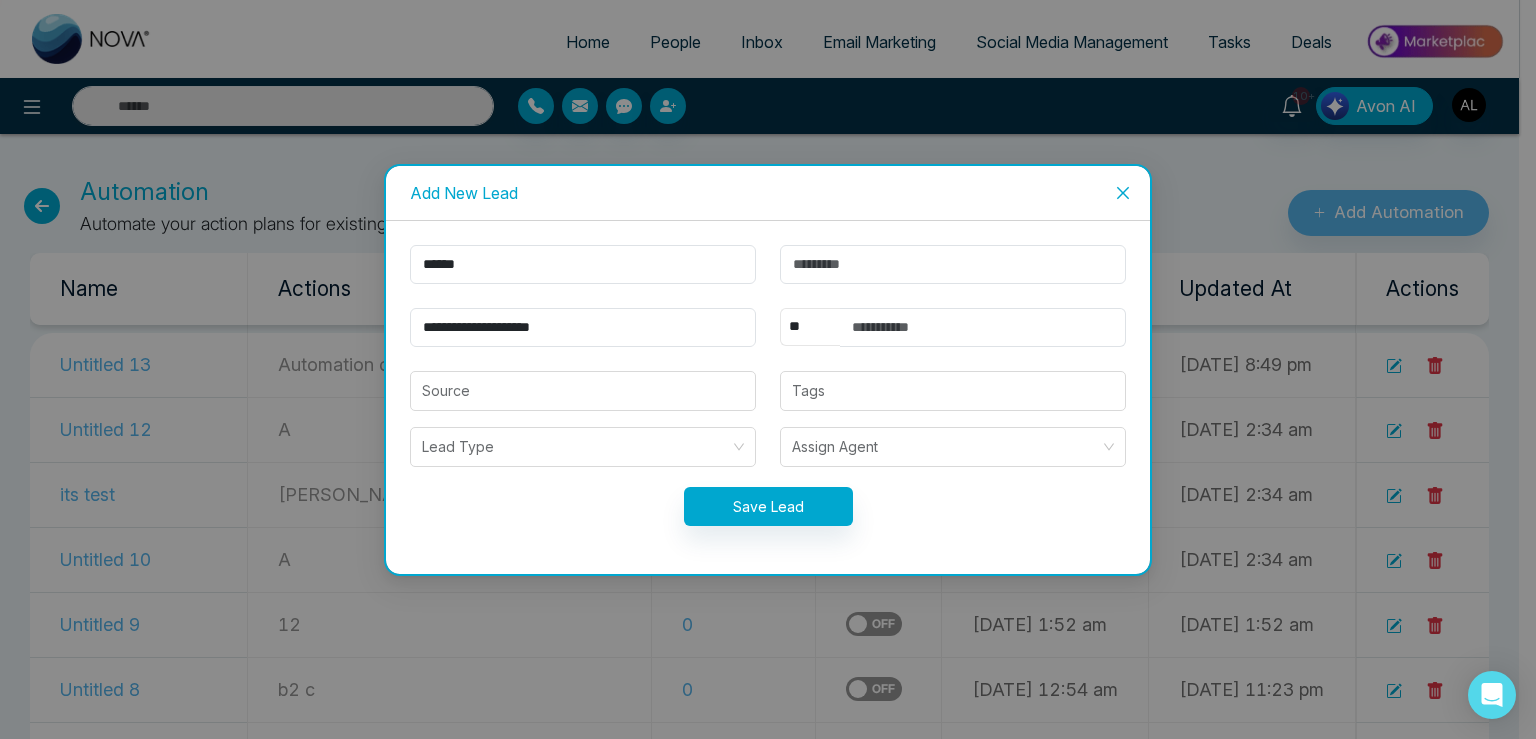 click on "** **** *** *** *** **** ***" at bounding box center [810, 327] 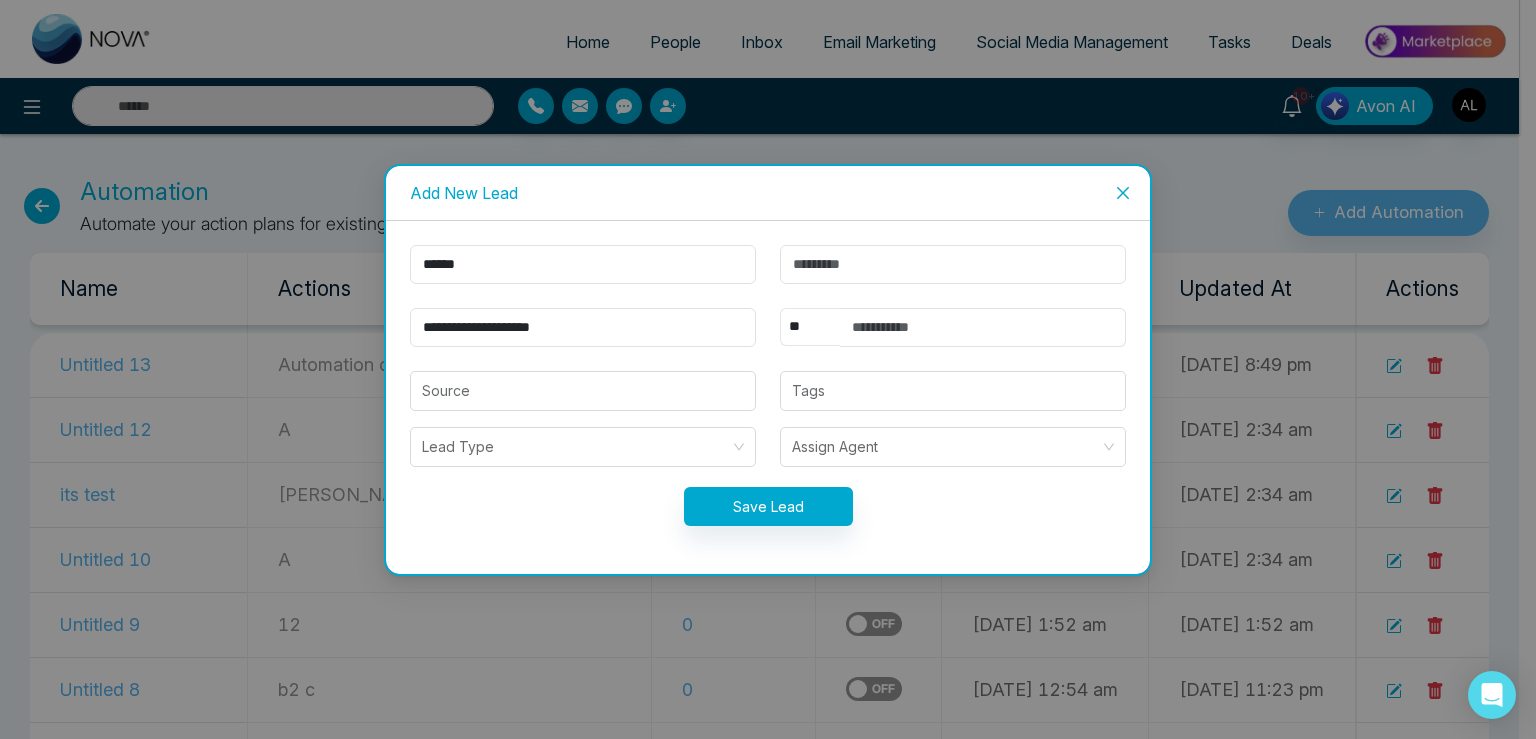 select on "***" 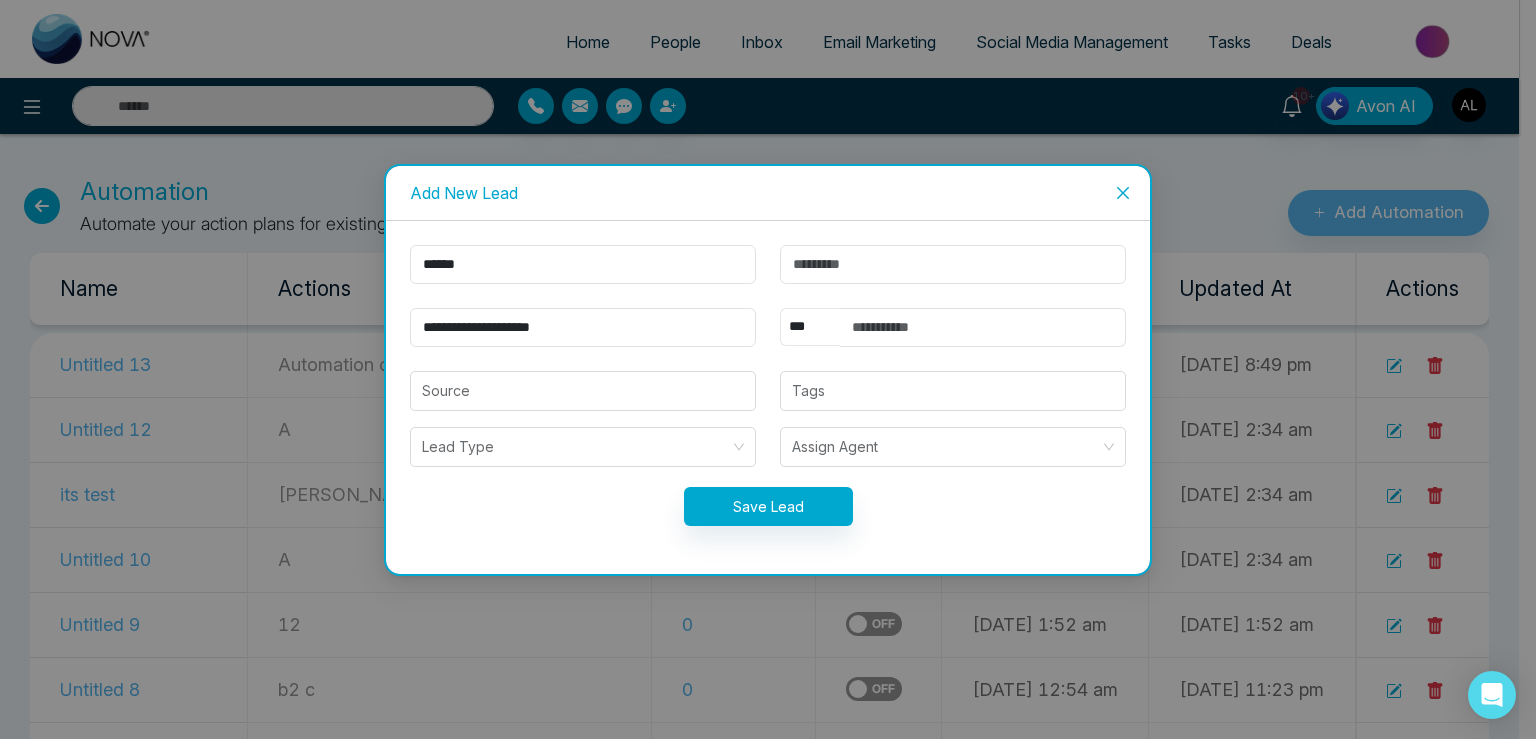 click on "***" at bounding box center (0, 0) 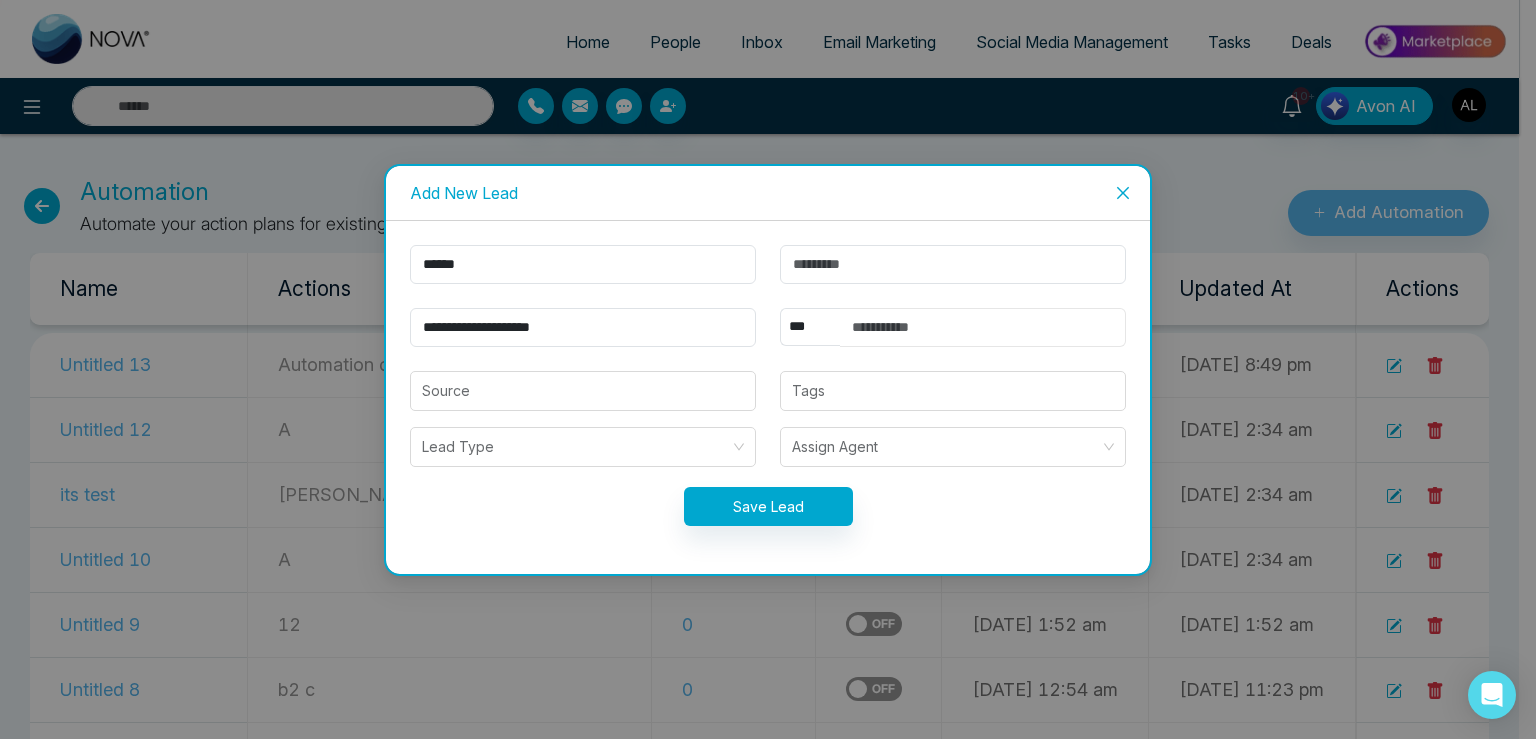 click at bounding box center [983, 327] 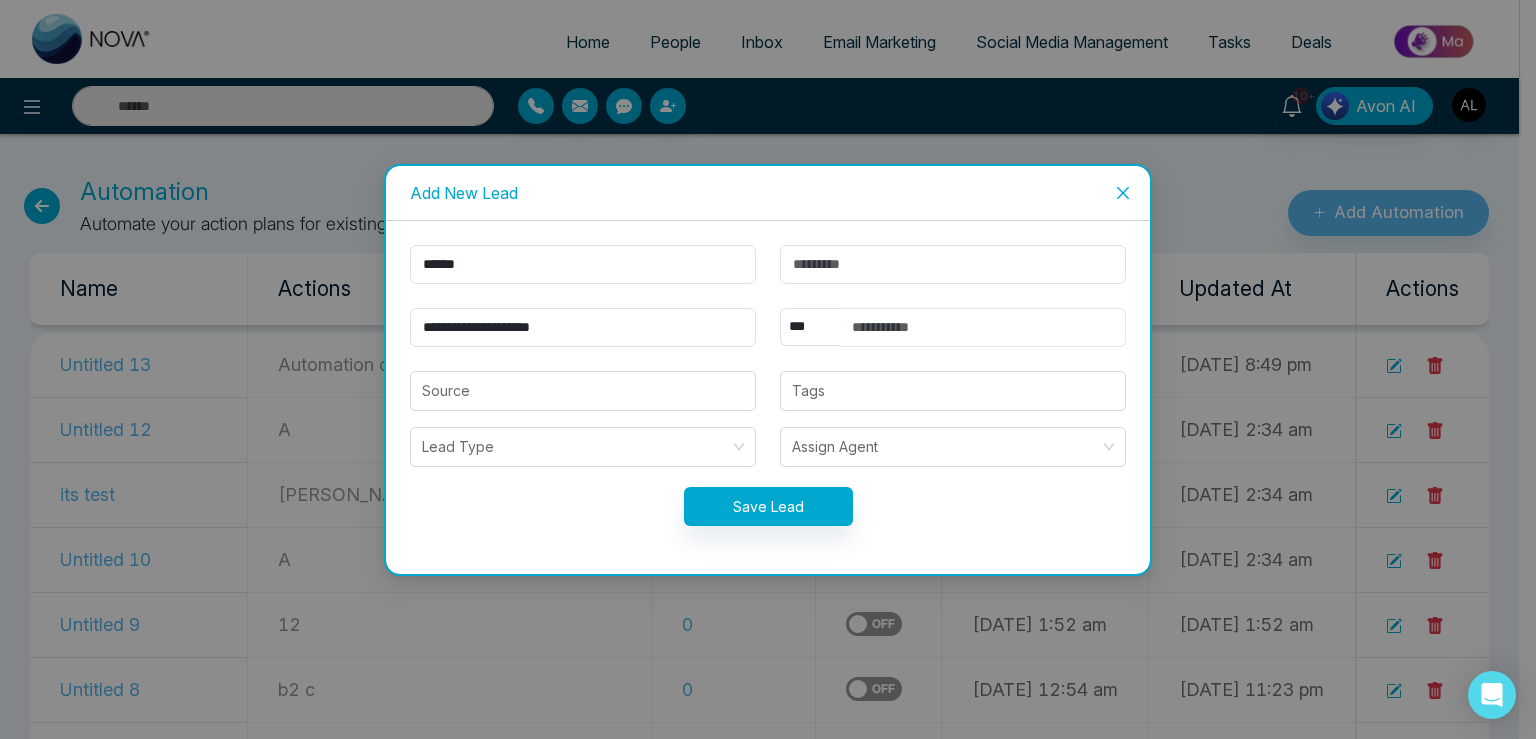 click at bounding box center [983, 327] 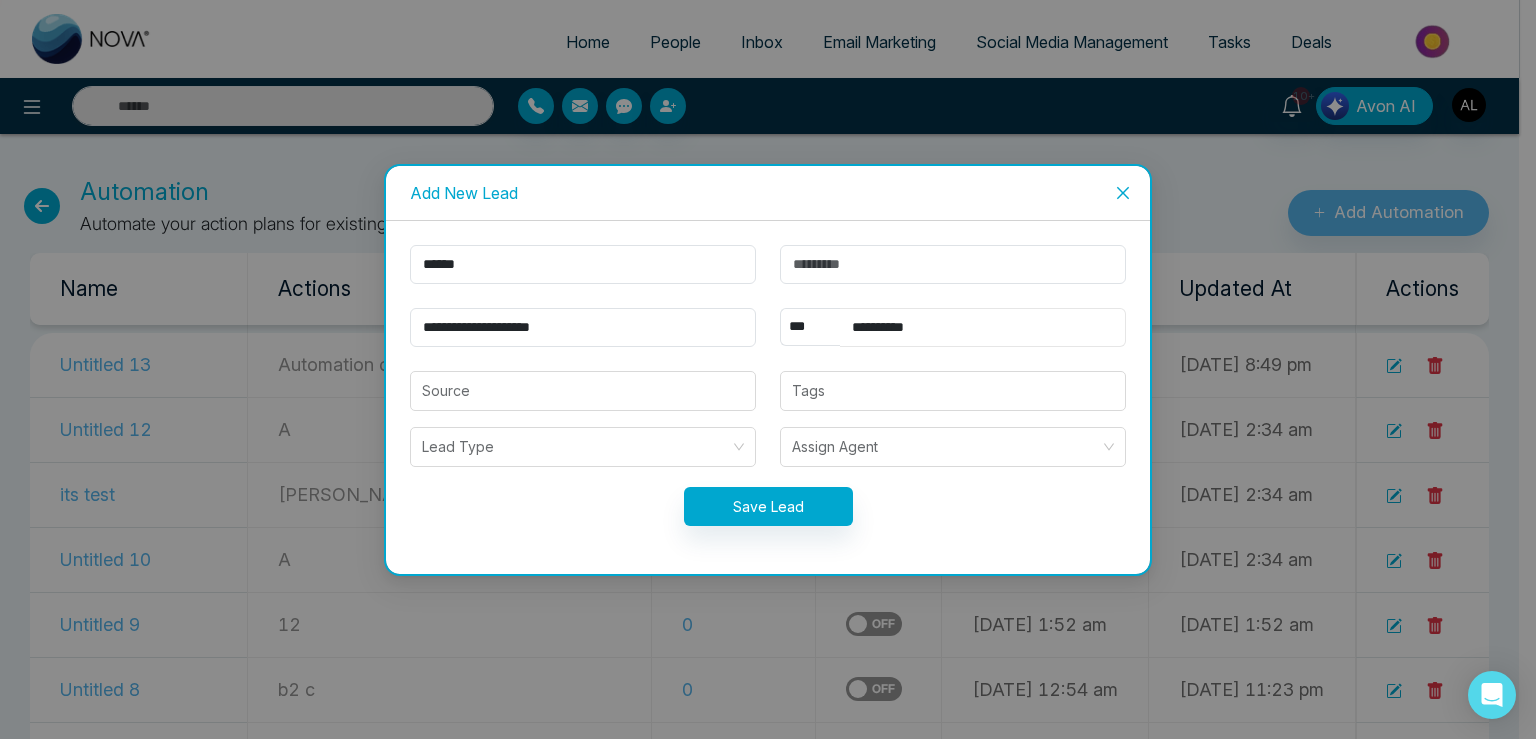 type on "**********" 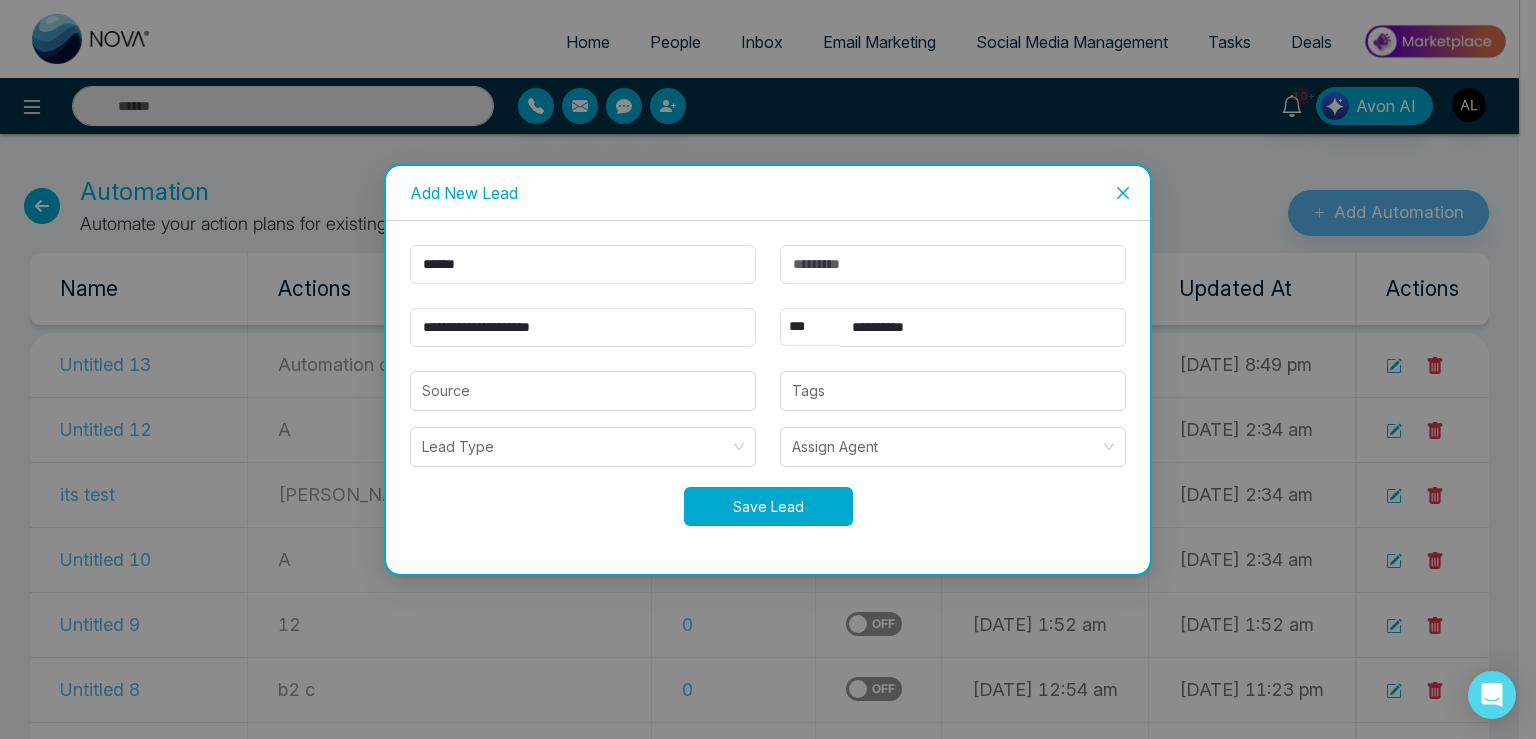 click on "Save Lead" at bounding box center [768, 506] 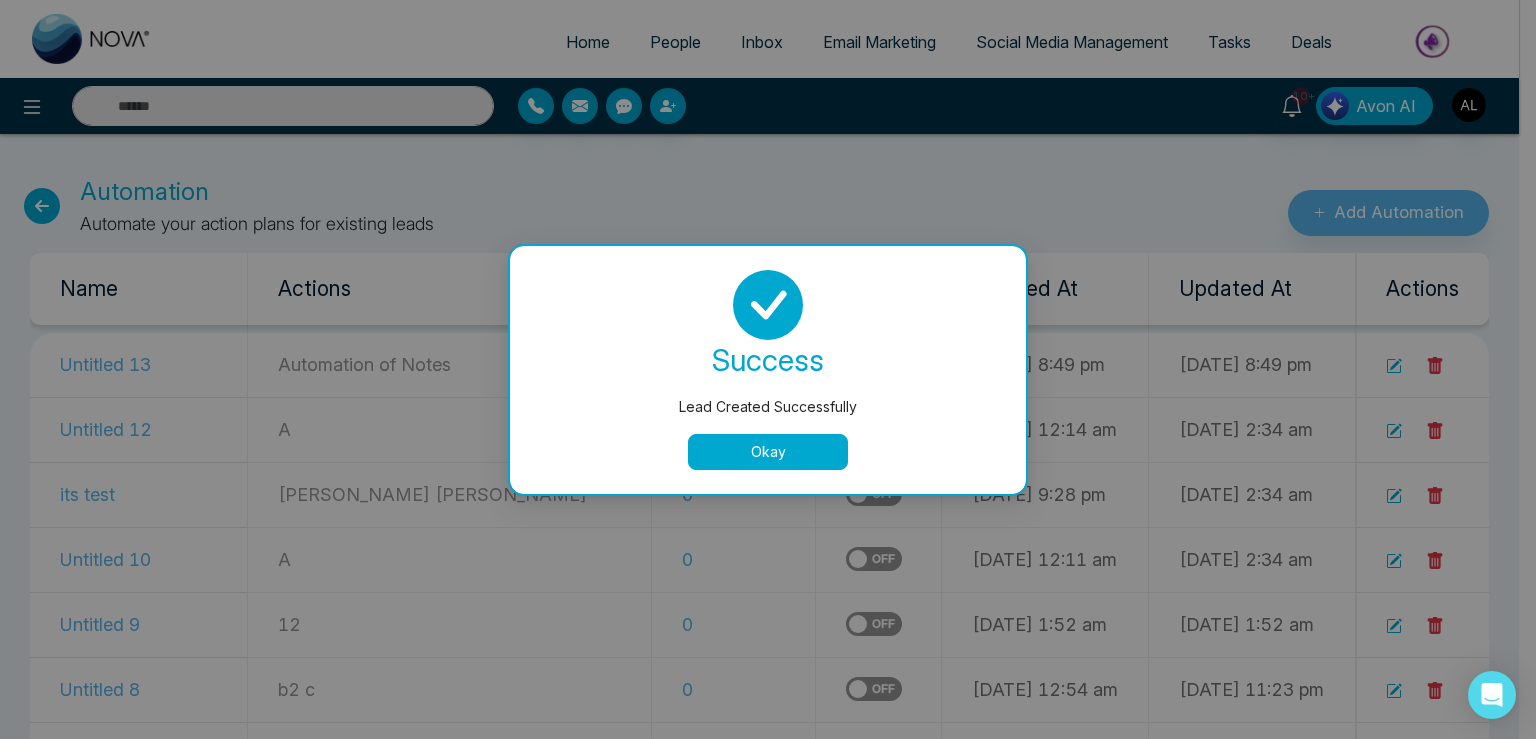 click on "success Lead Created Successfully   Okay" at bounding box center [768, 370] 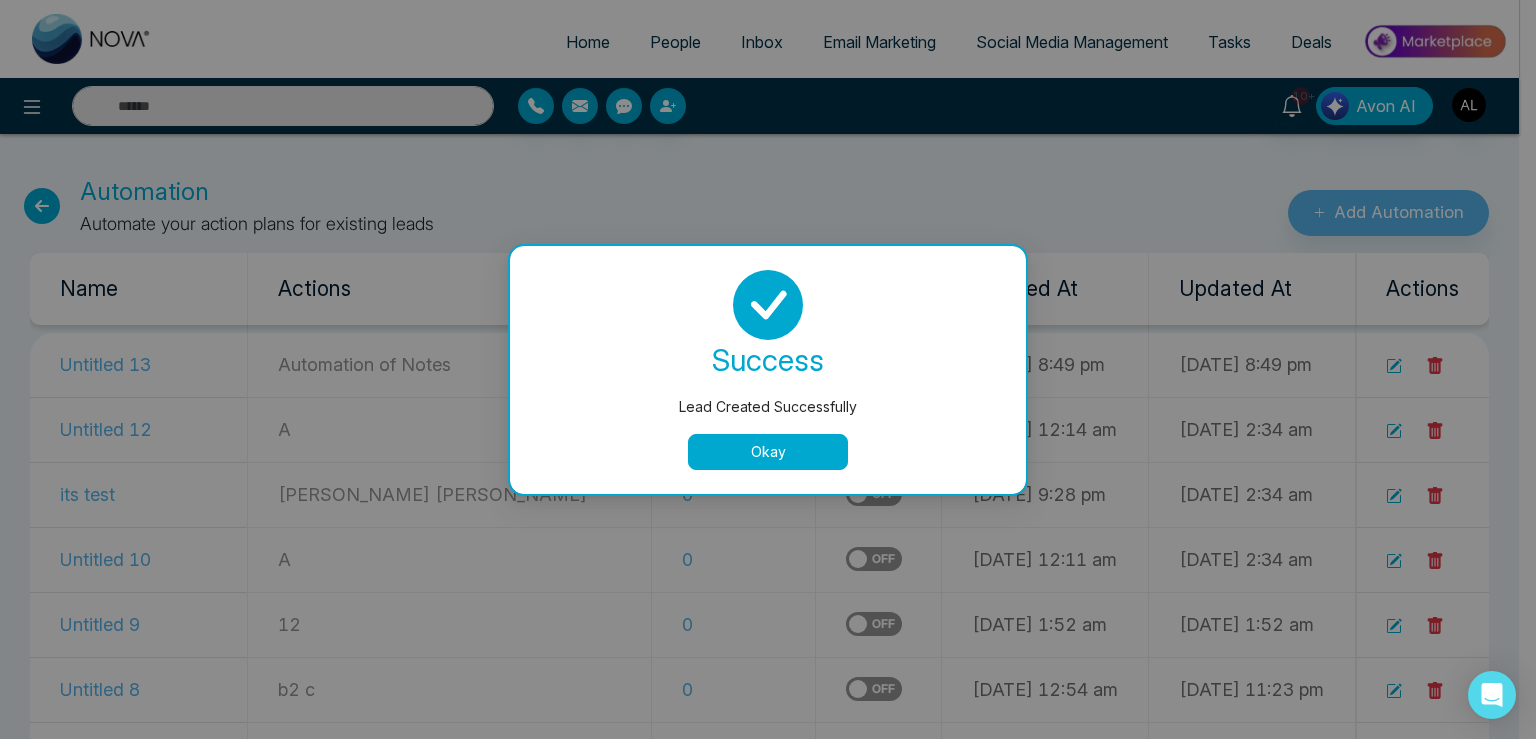 click on "Okay" at bounding box center (768, 452) 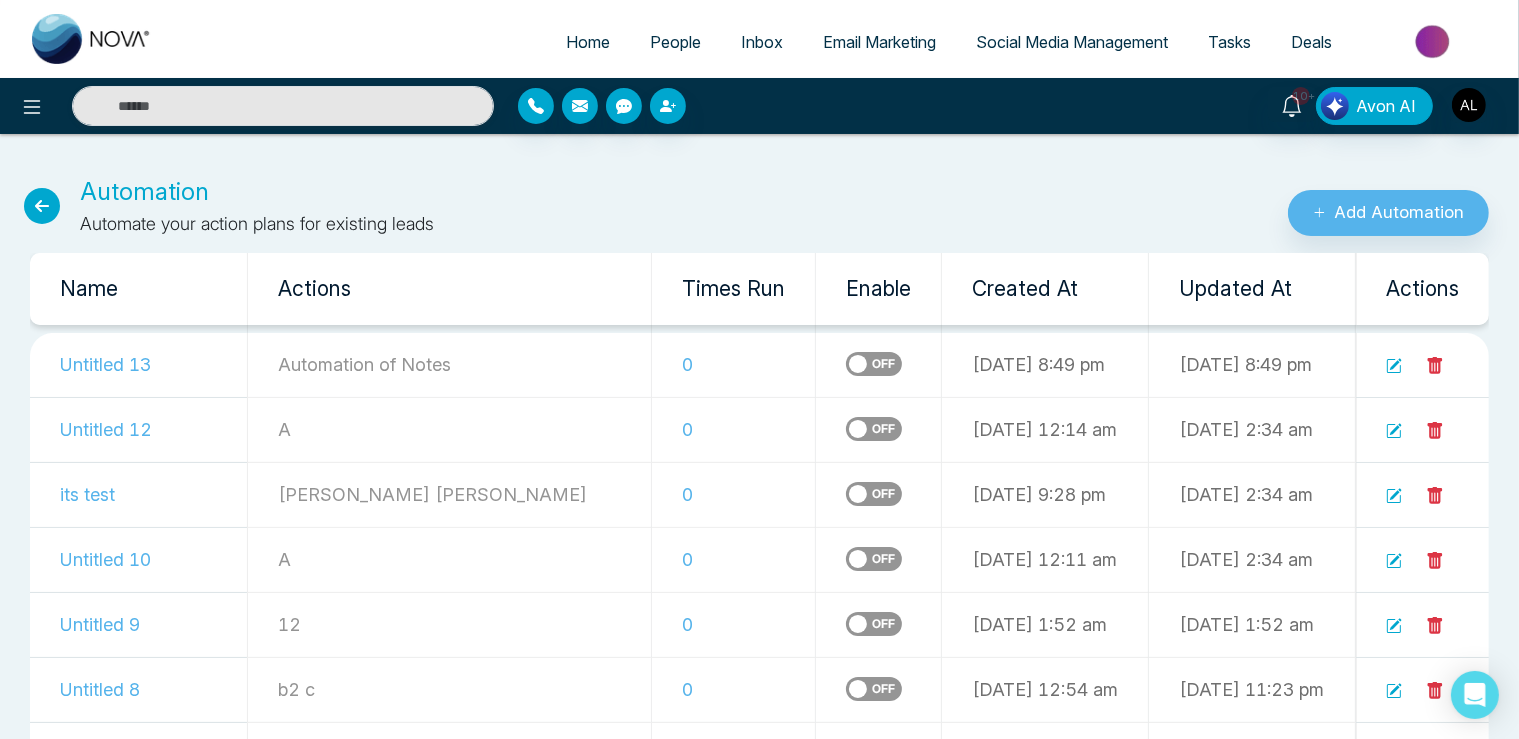 click on "People" at bounding box center [675, 42] 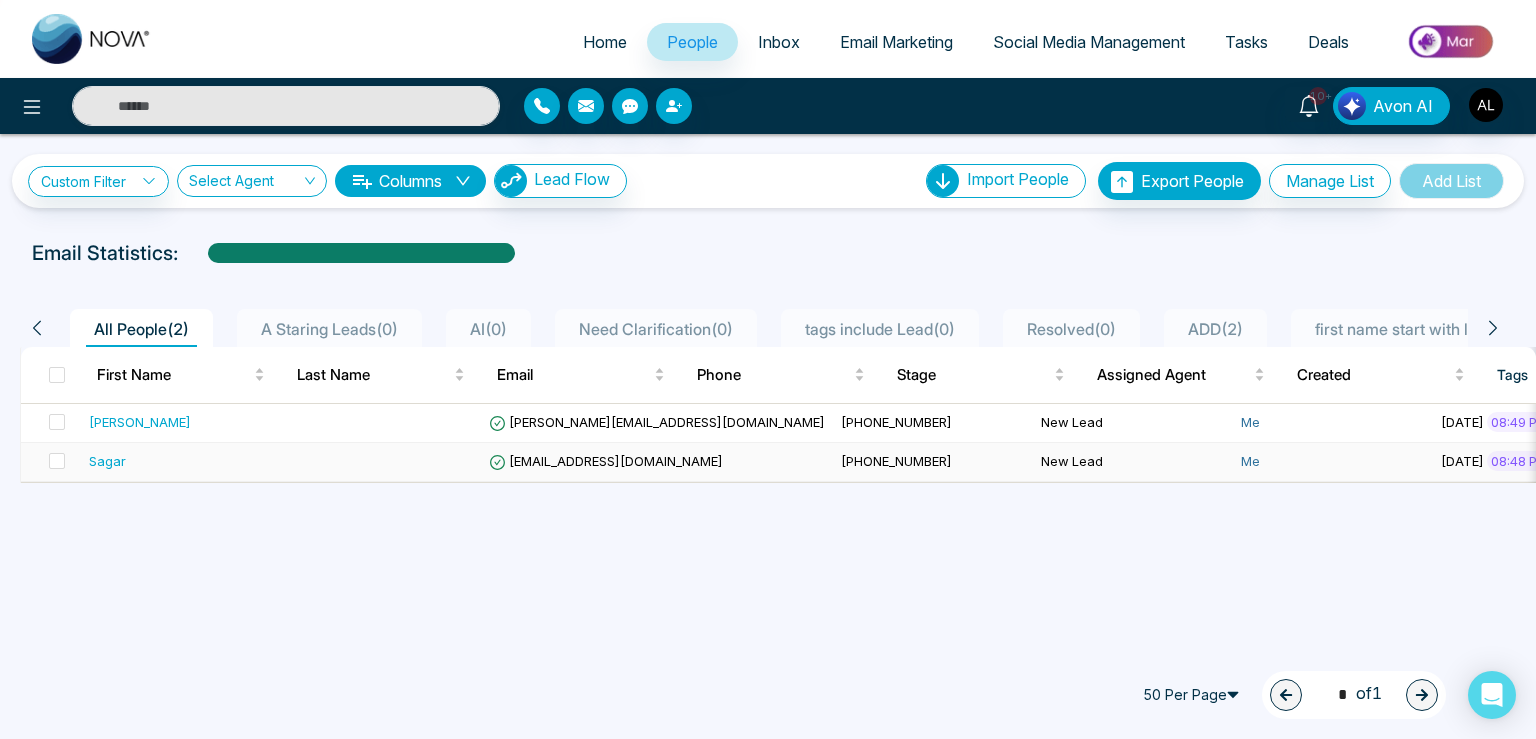 click on "Sagar" at bounding box center [107, 461] 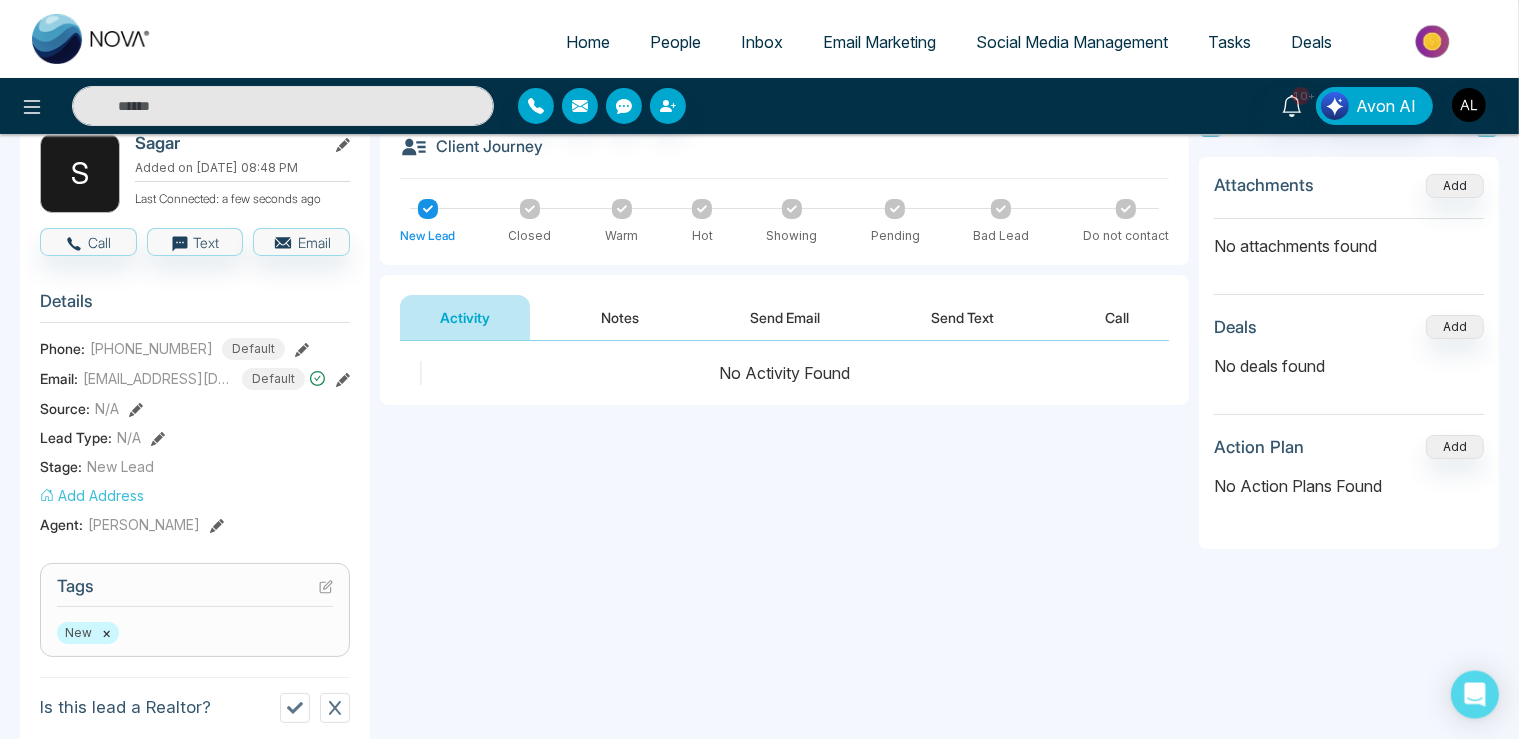 scroll, scrollTop: 211, scrollLeft: 0, axis: vertical 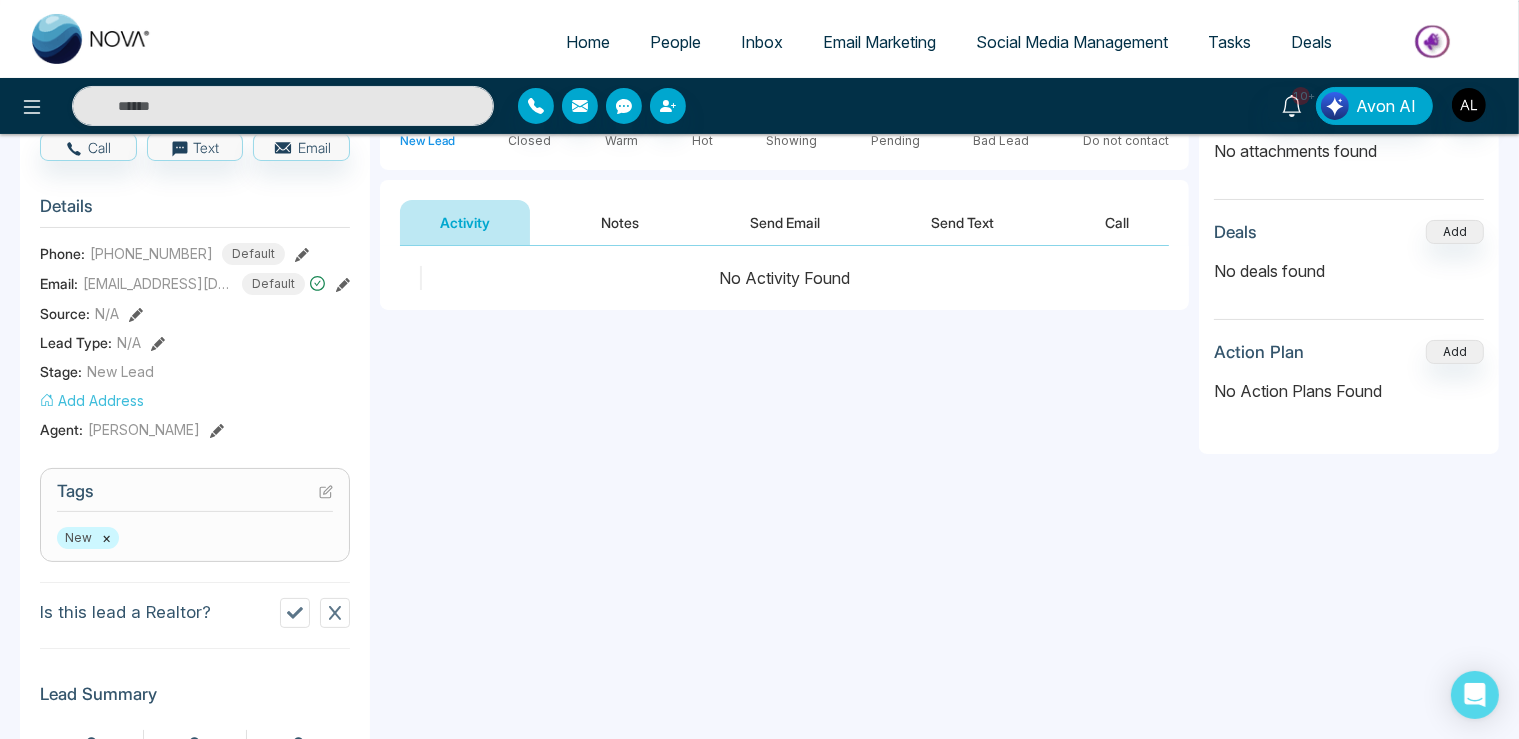 click on "×" at bounding box center (106, 538) 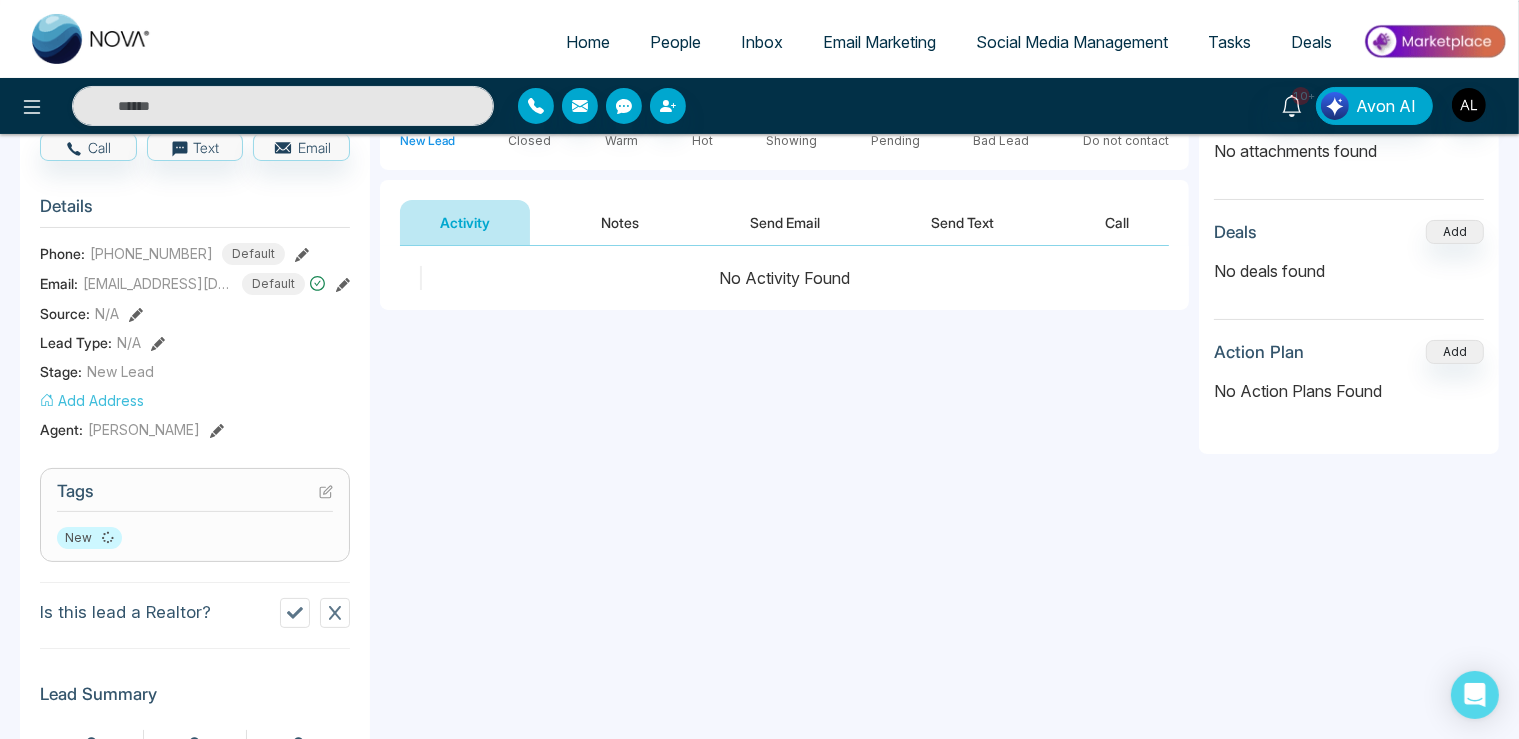 click 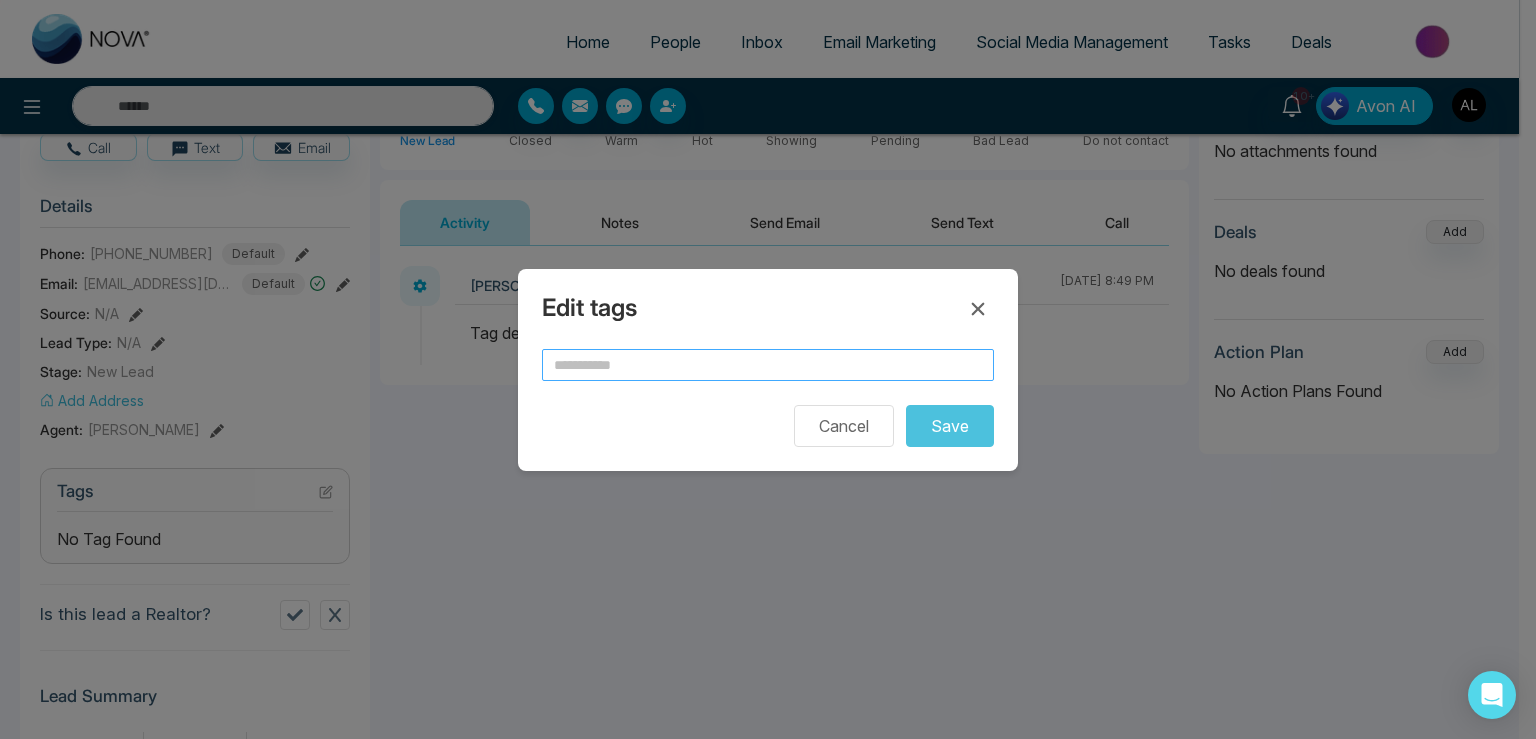 click on "Tag removed successfully. success Tag removed successfully.   Okay" at bounding box center (768, 369) 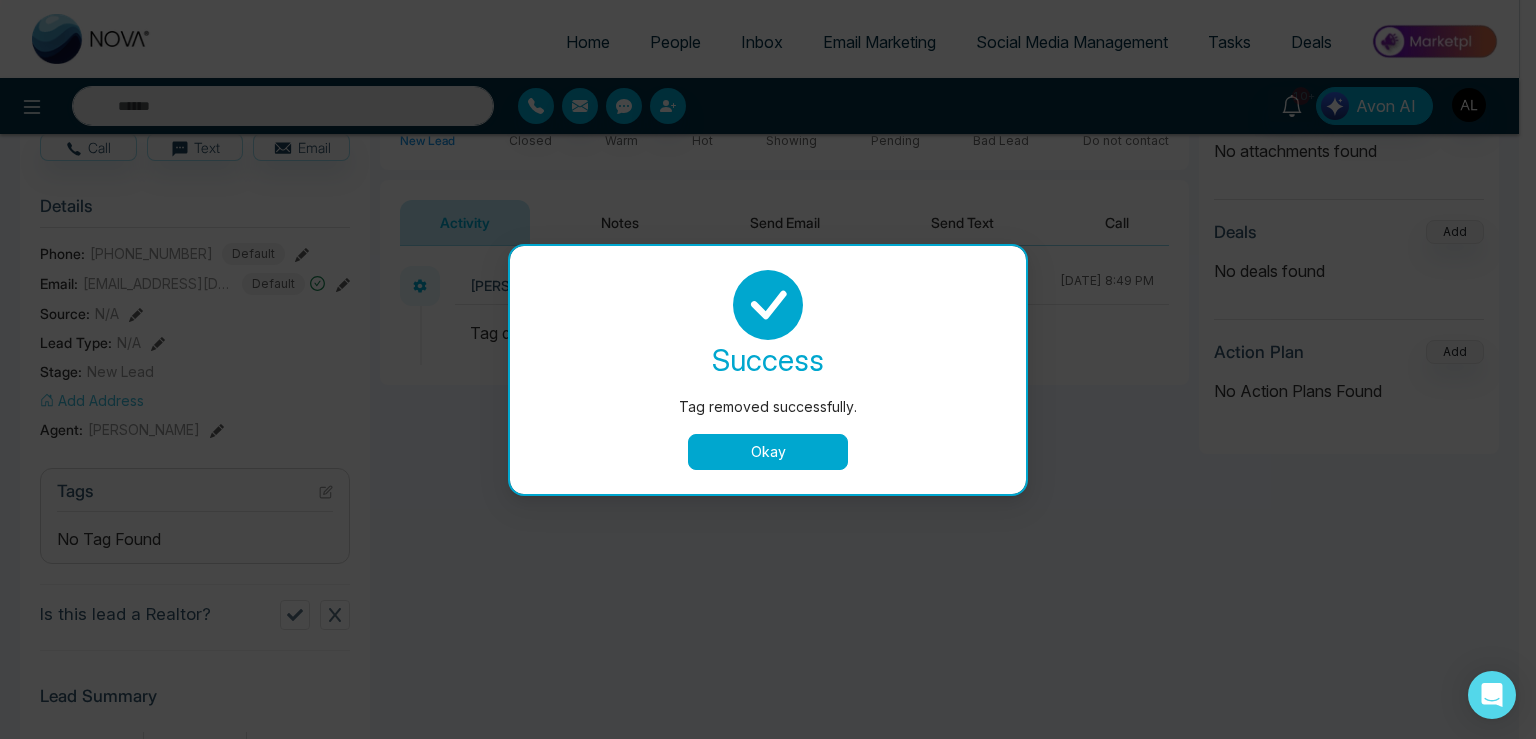 click on "Okay" at bounding box center (768, 452) 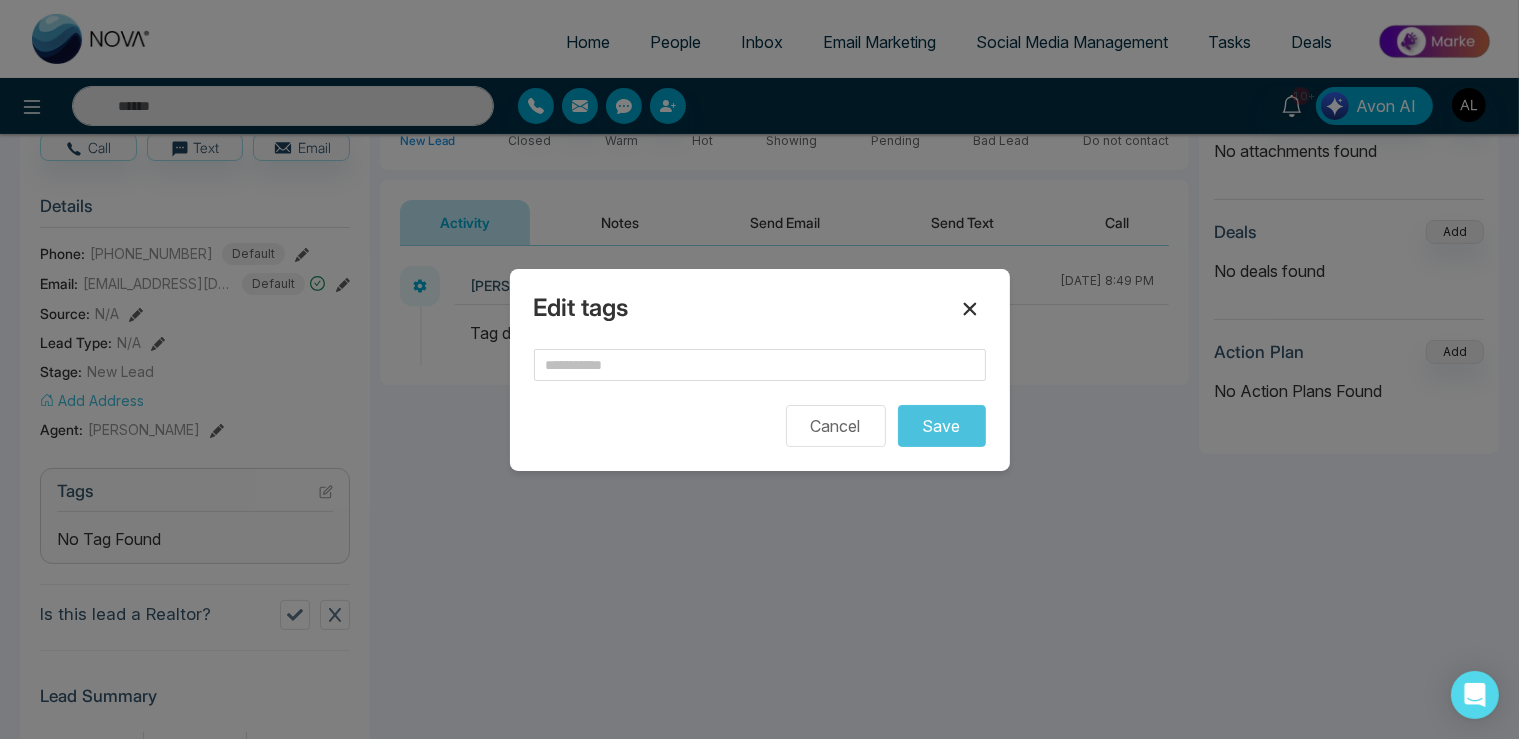 click at bounding box center (970, 309) 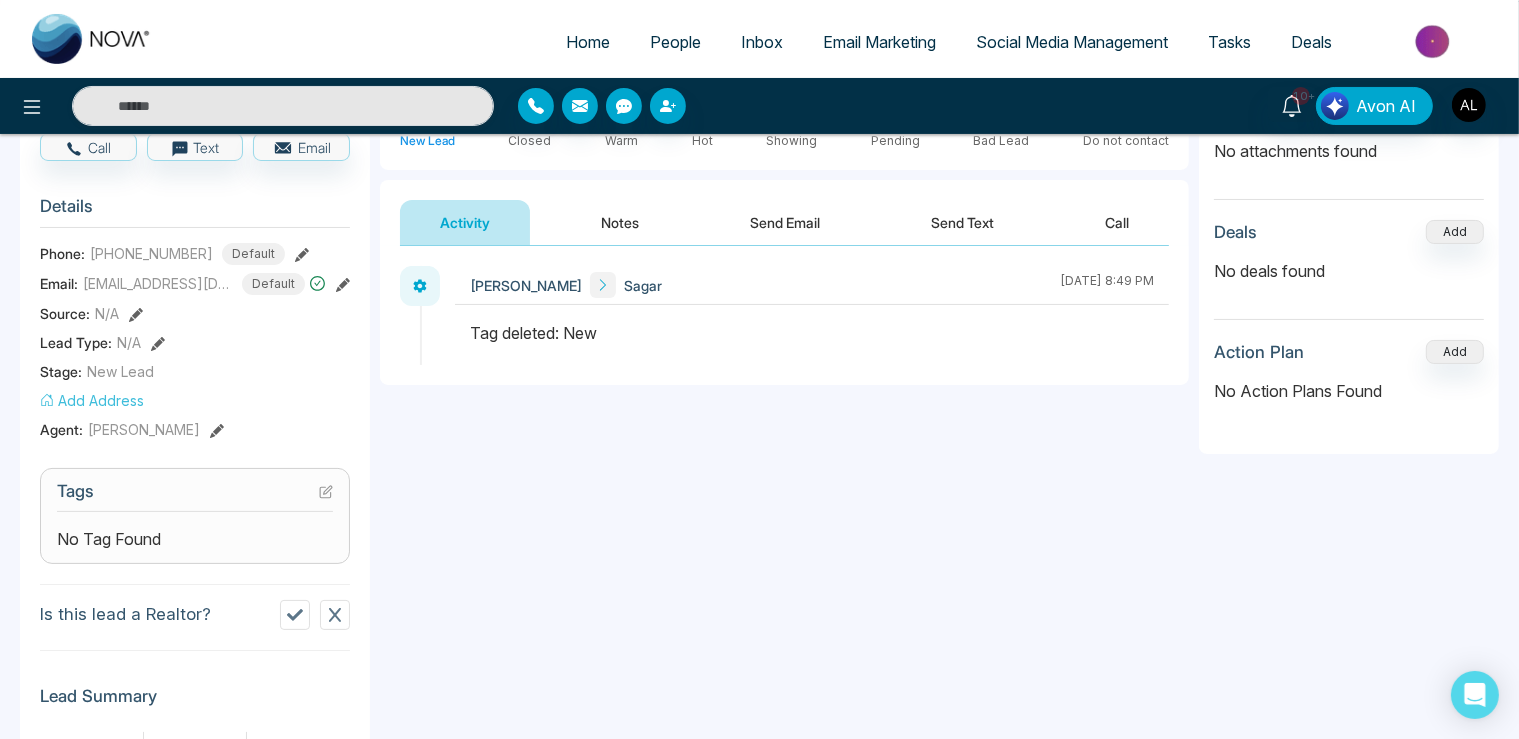scroll, scrollTop: 0, scrollLeft: 0, axis: both 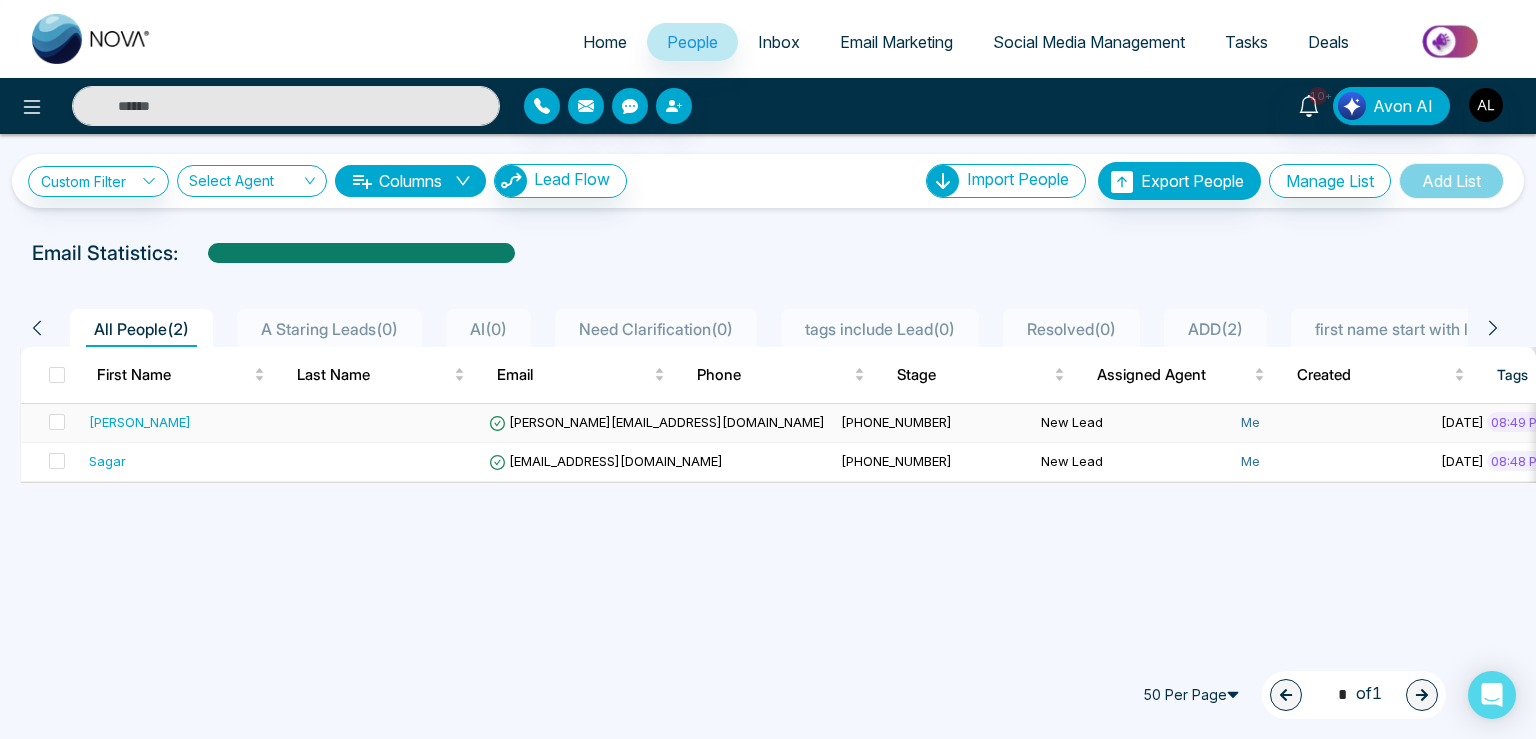 click on "lokesh@mmnovatech.com" at bounding box center (657, 423) 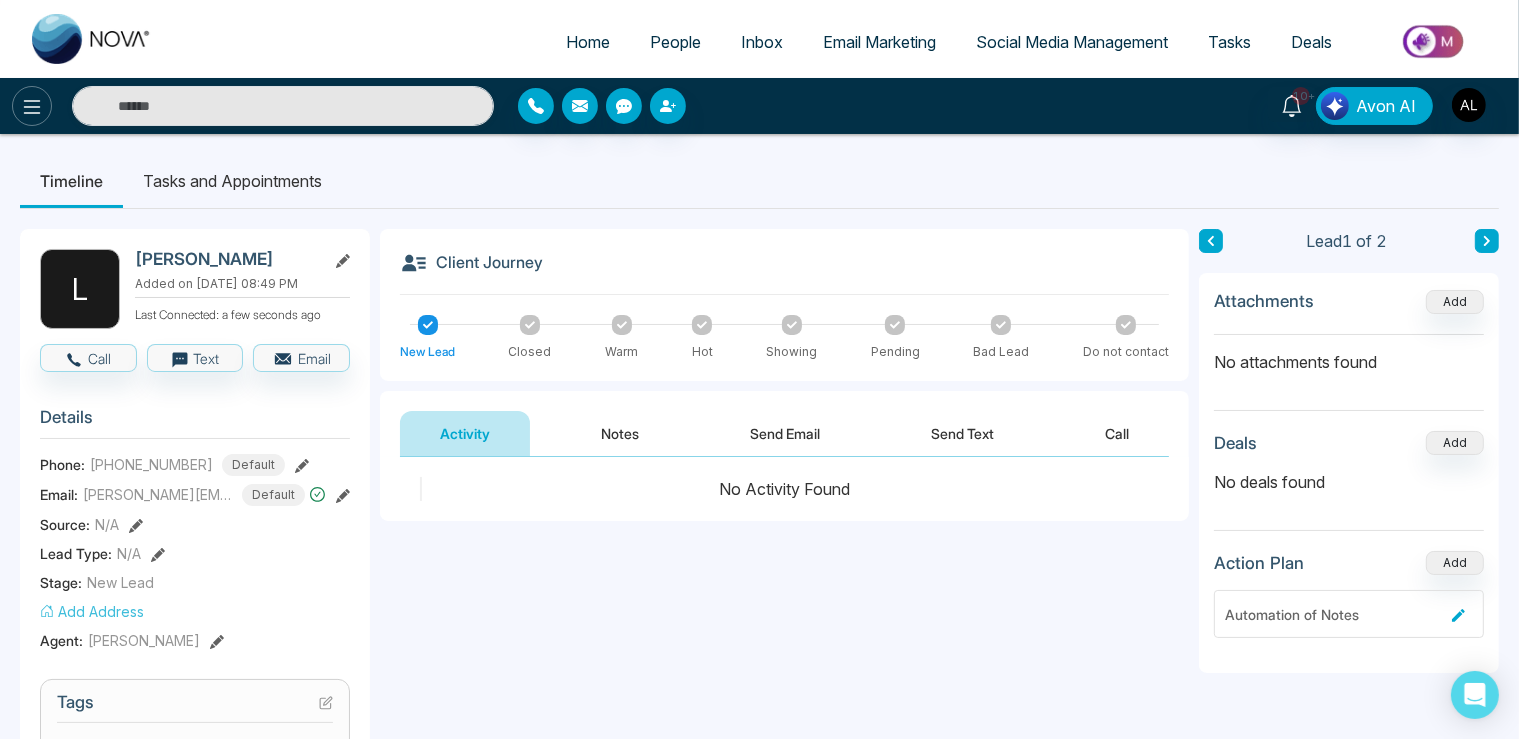 click 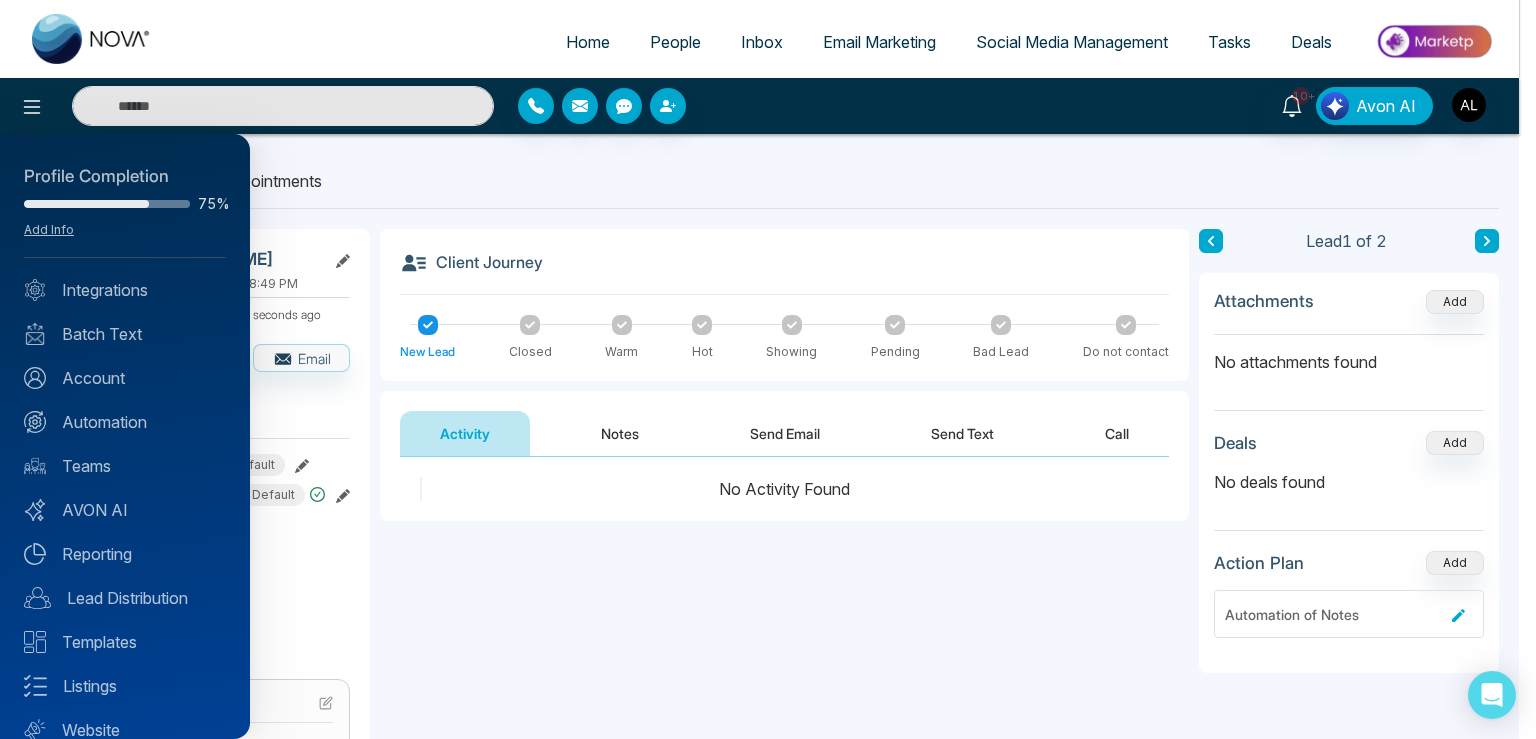 click on "Profile Completion 75% Add Info Integrations Batch Text Account Automation Teams AVON AI Reporting Lead Distribution Templates Listings Website Announcements" at bounding box center (125, 436) 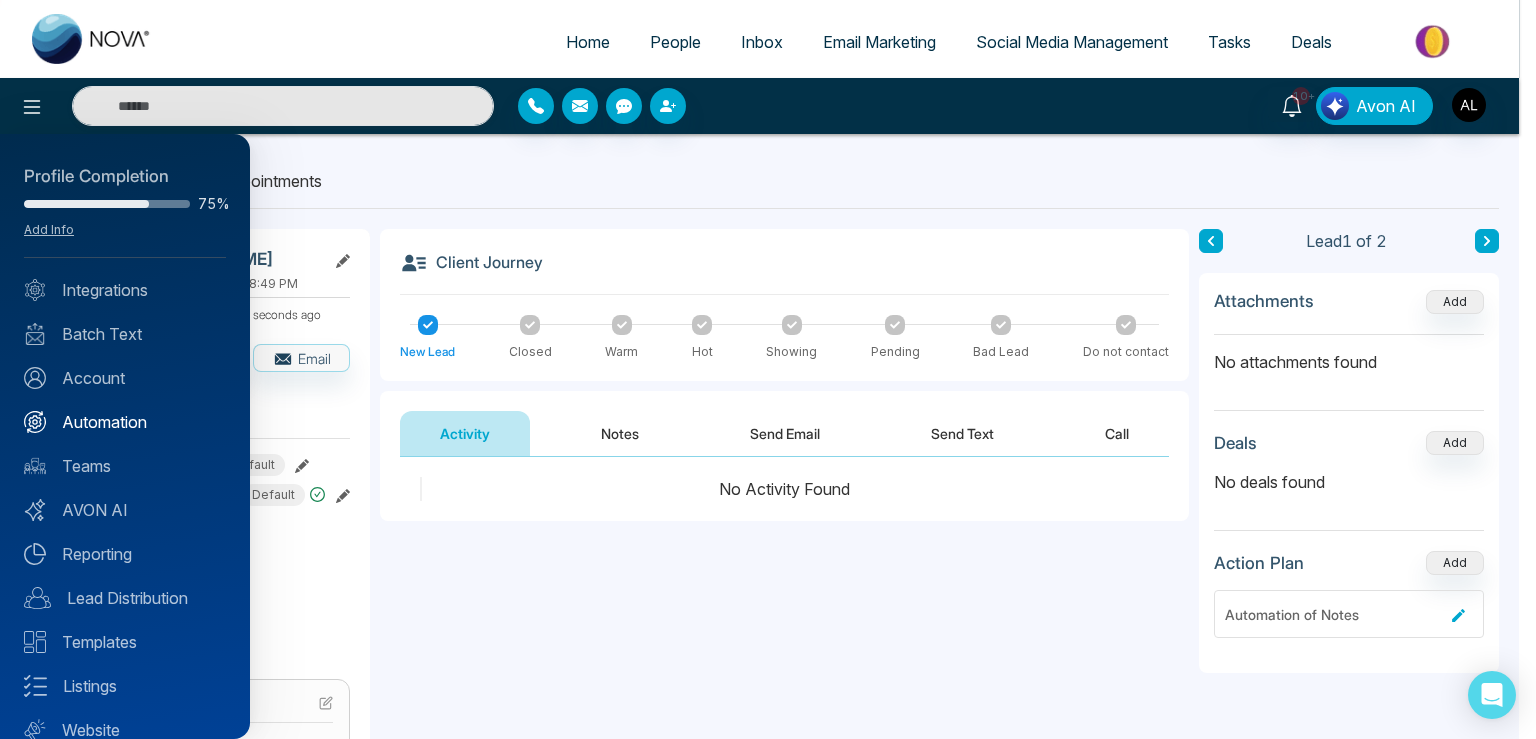 click on "Automation" at bounding box center (125, 422) 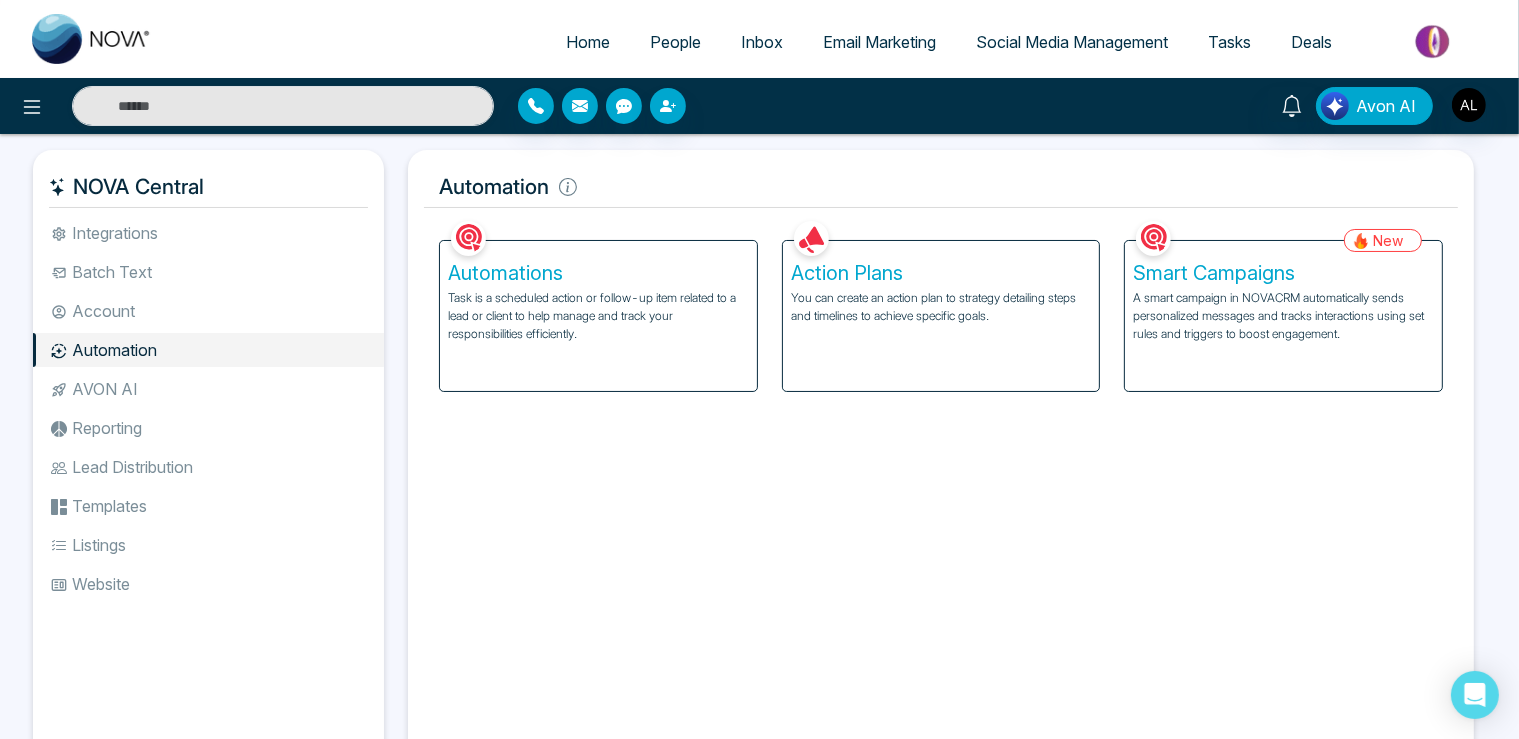 click on "Automations Task is a scheduled action or follow-up item related to a lead or client to help manage and track your responsibilities efficiently." at bounding box center (598, 316) 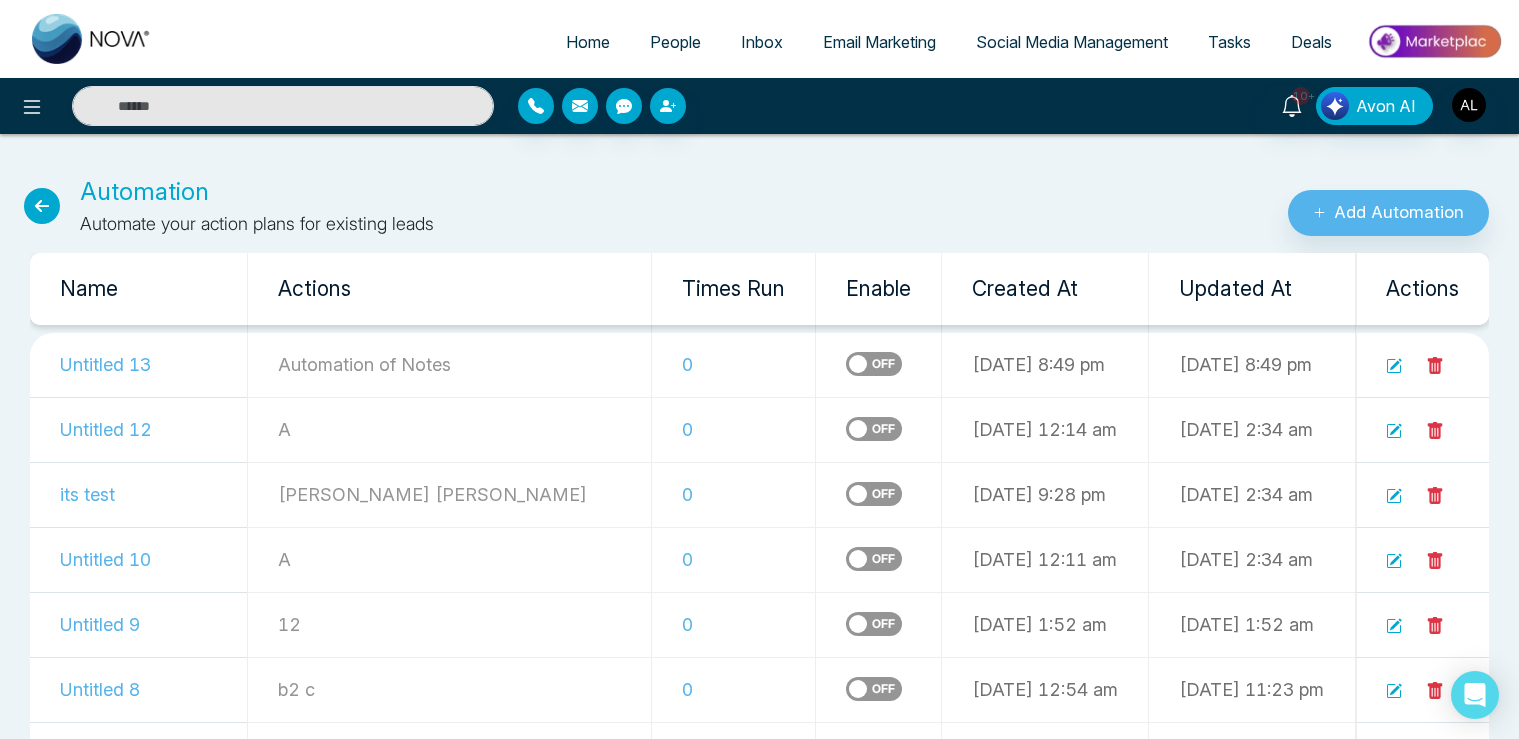 scroll, scrollTop: 0, scrollLeft: 0, axis: both 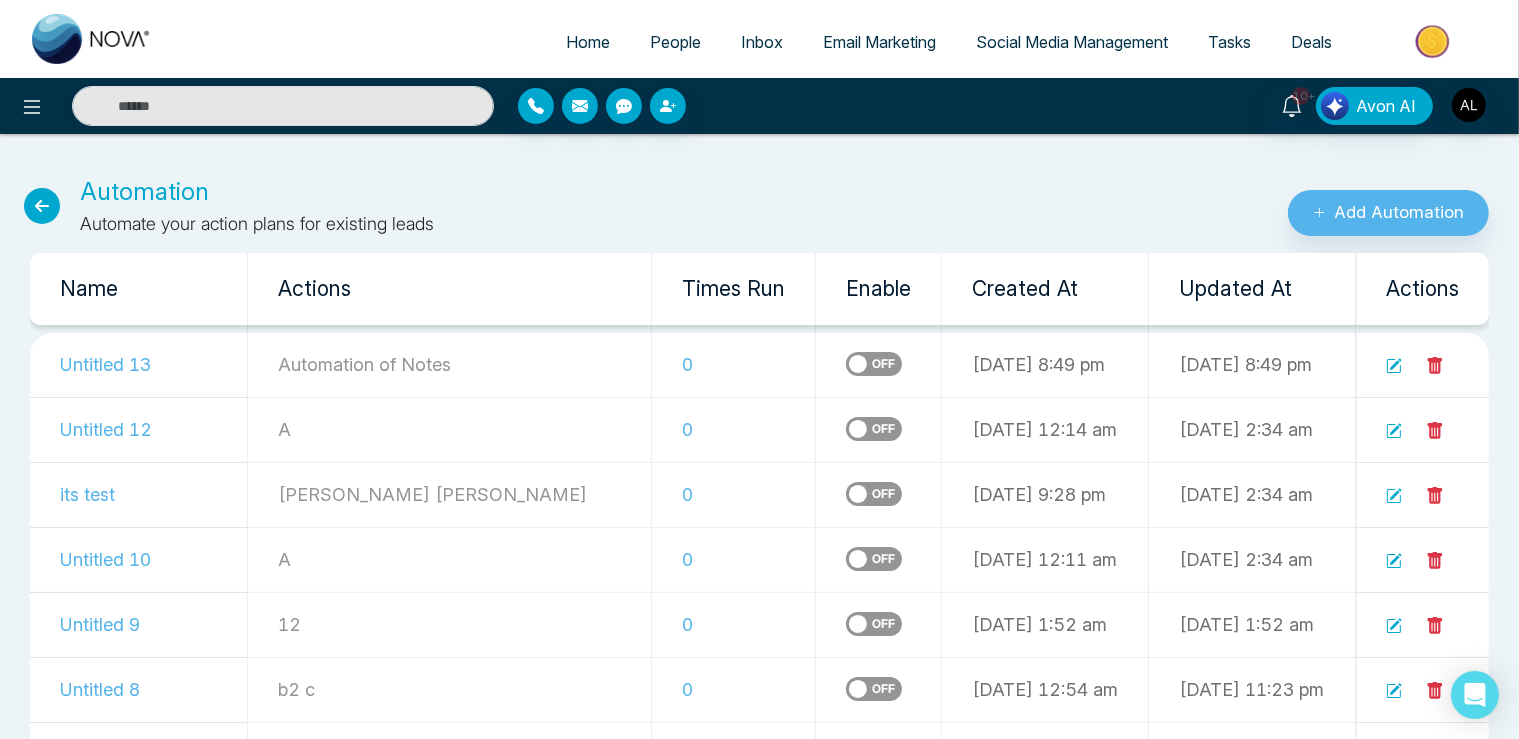 click on "Untitled 13" at bounding box center [138, 365] 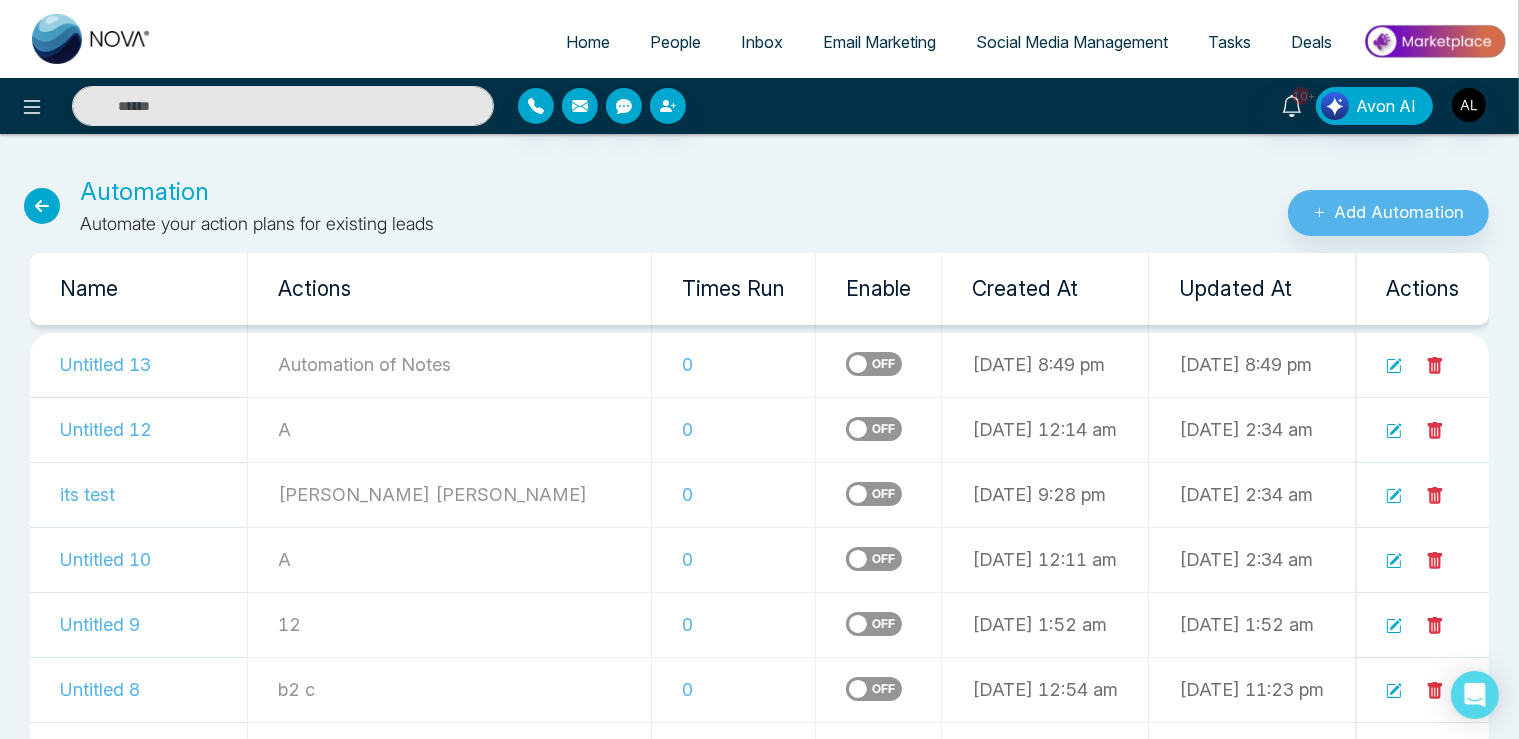 click at bounding box center [1394, 364] 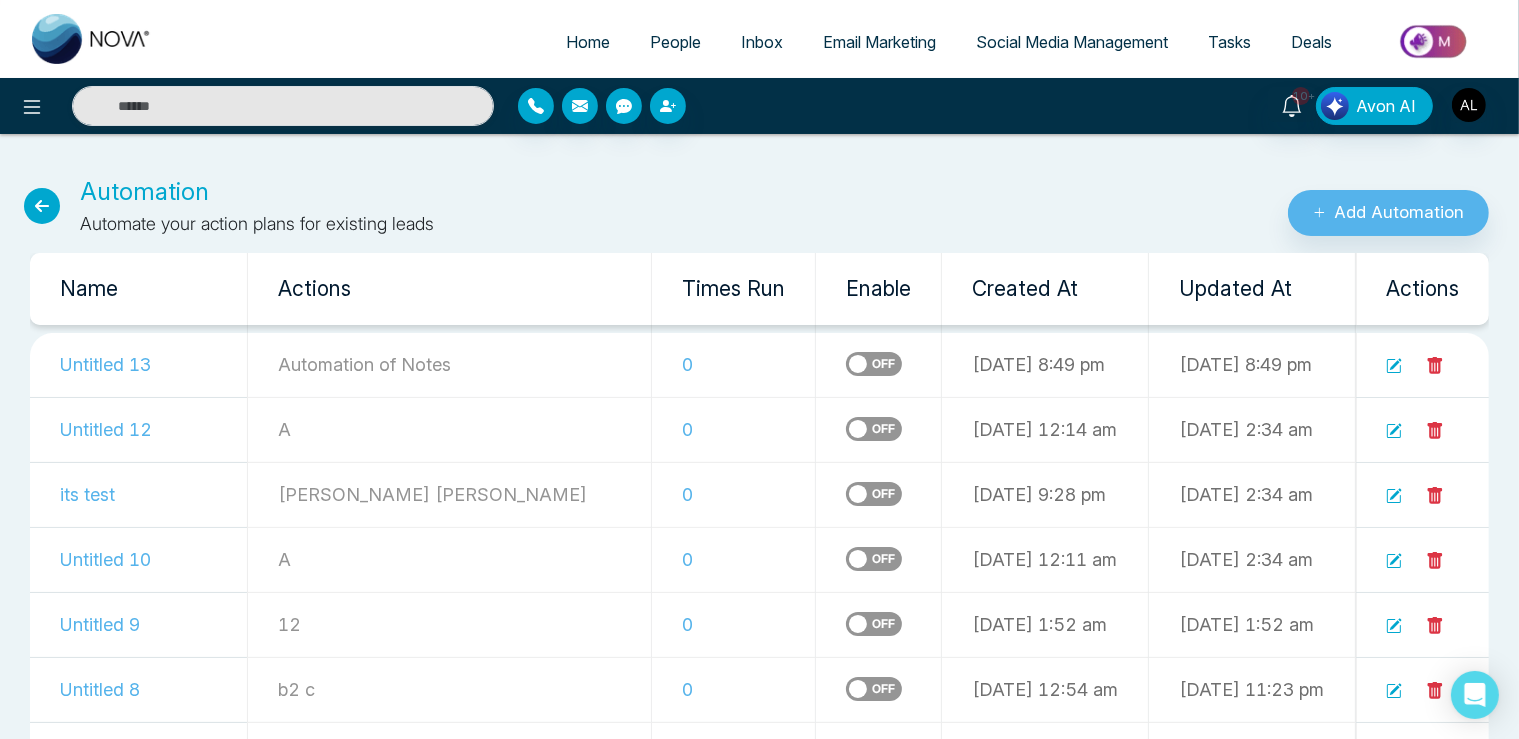 click on "People" at bounding box center [675, 42] 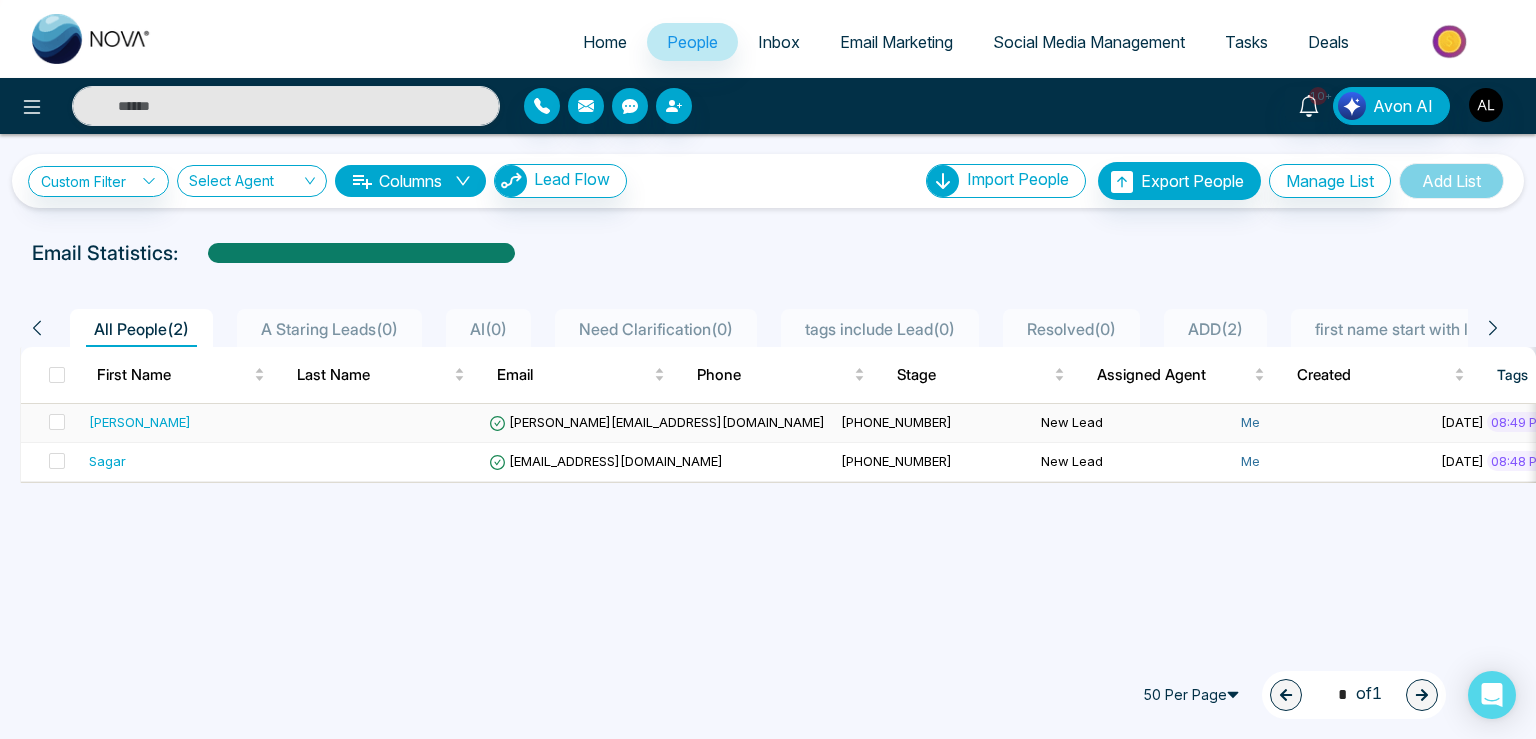 click on "lokesh@mmnovatech.com" at bounding box center [657, 422] 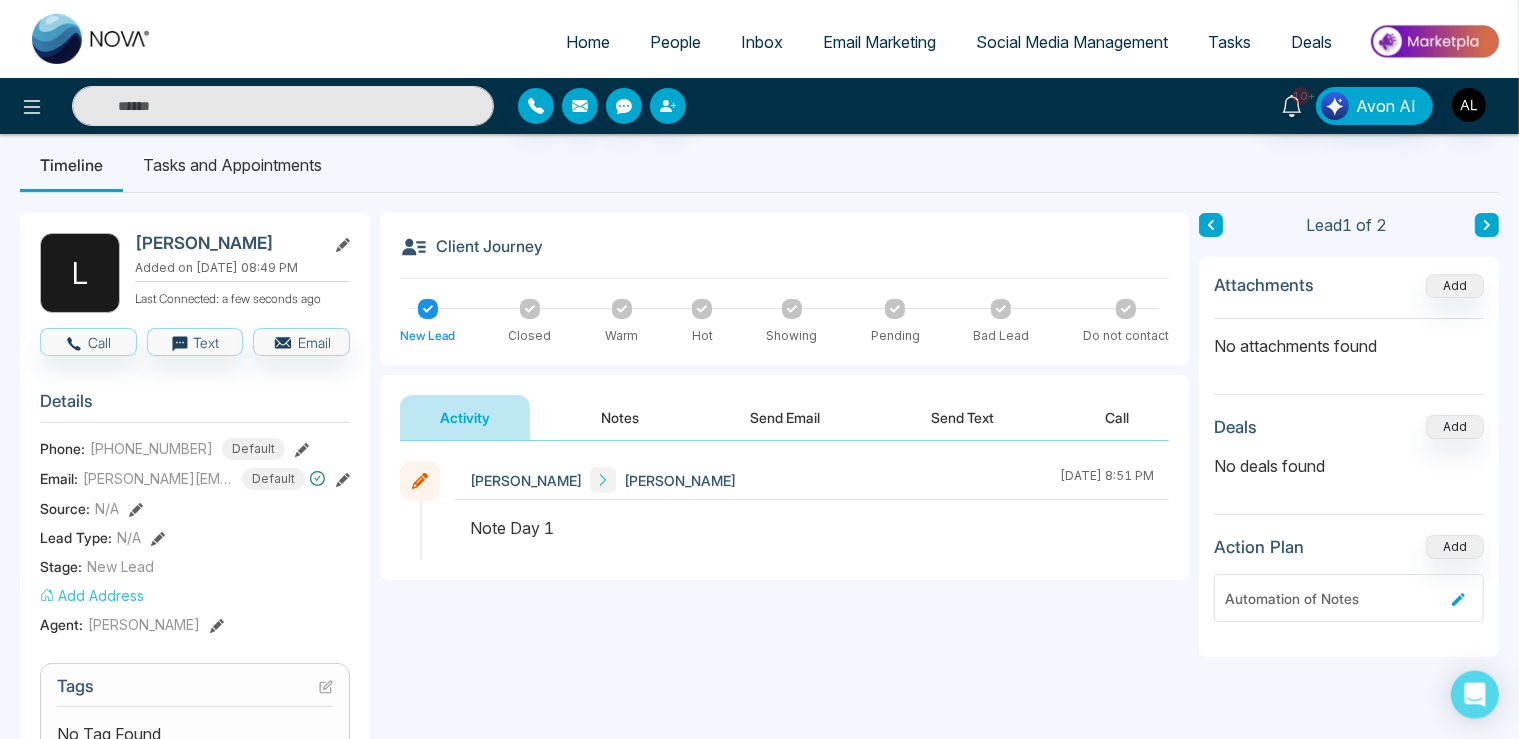 scroll, scrollTop: 211, scrollLeft: 0, axis: vertical 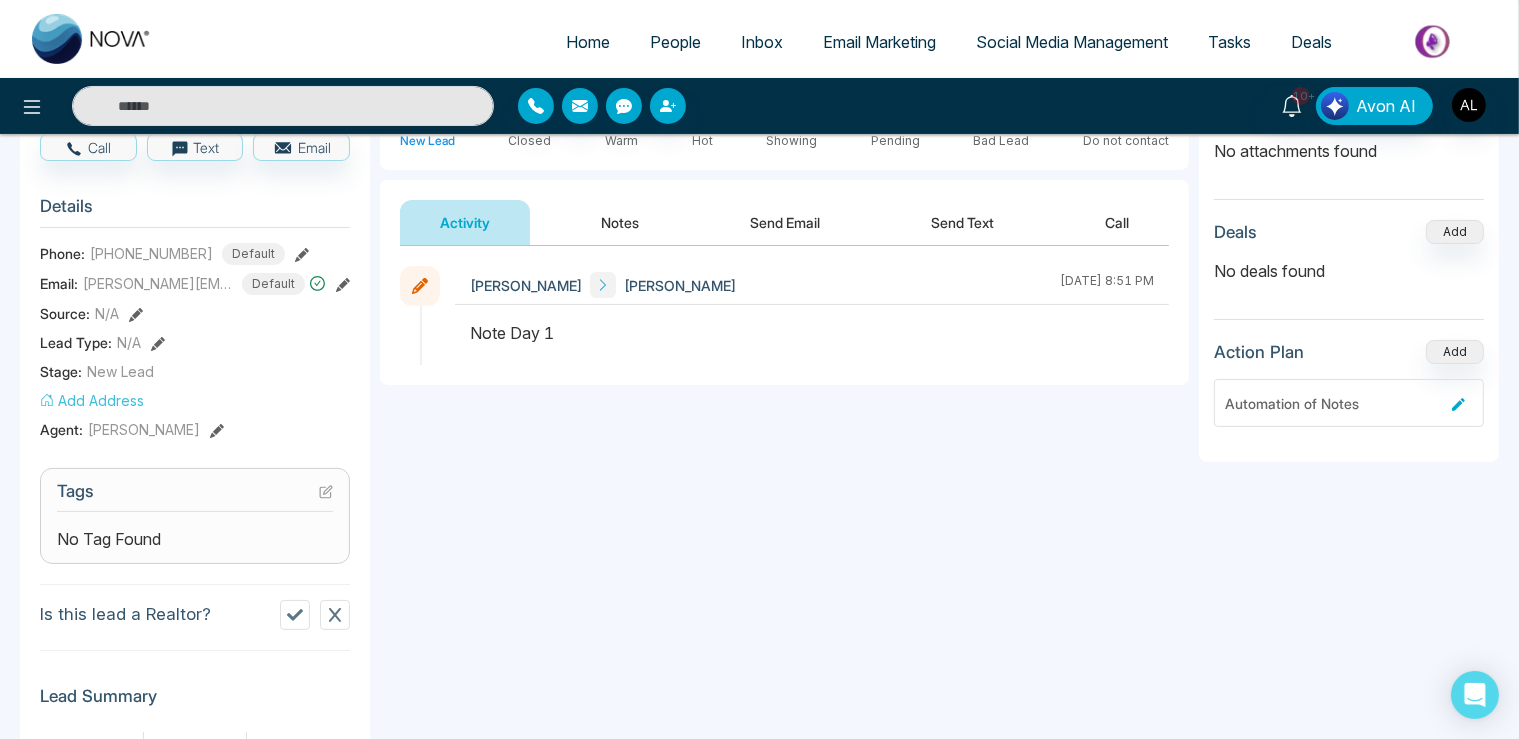 click on "Tags No Tag Found" at bounding box center [195, 516] 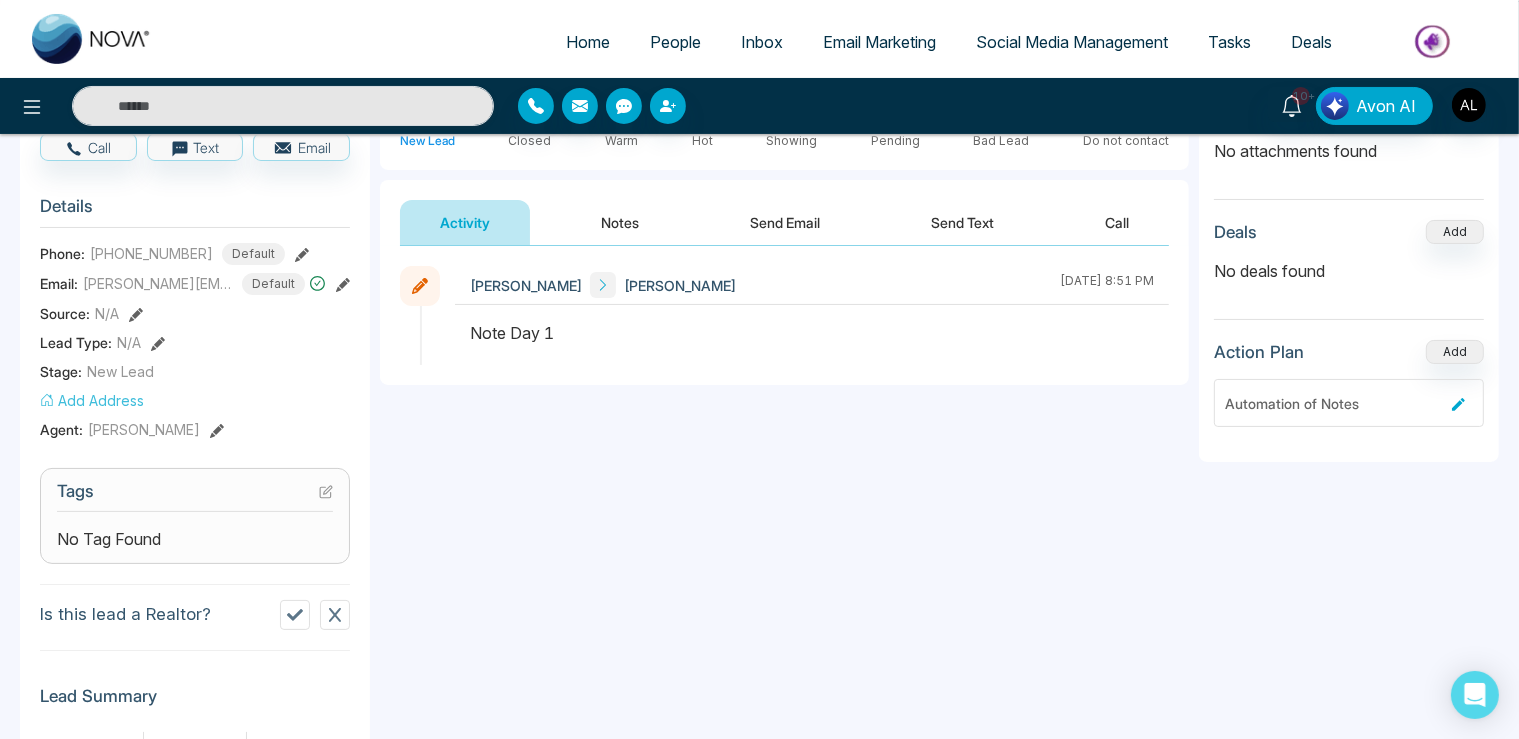 click 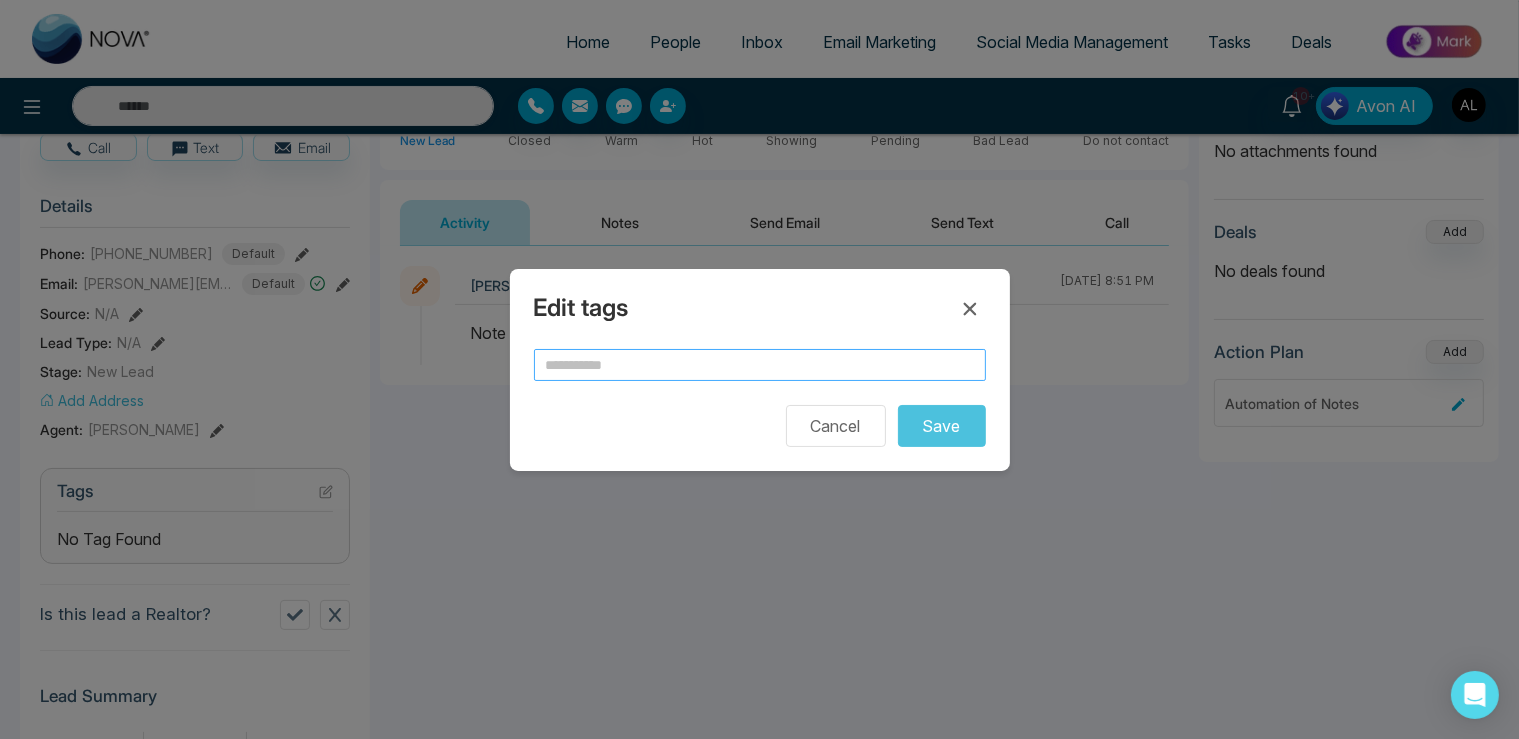 click at bounding box center (760, 365) 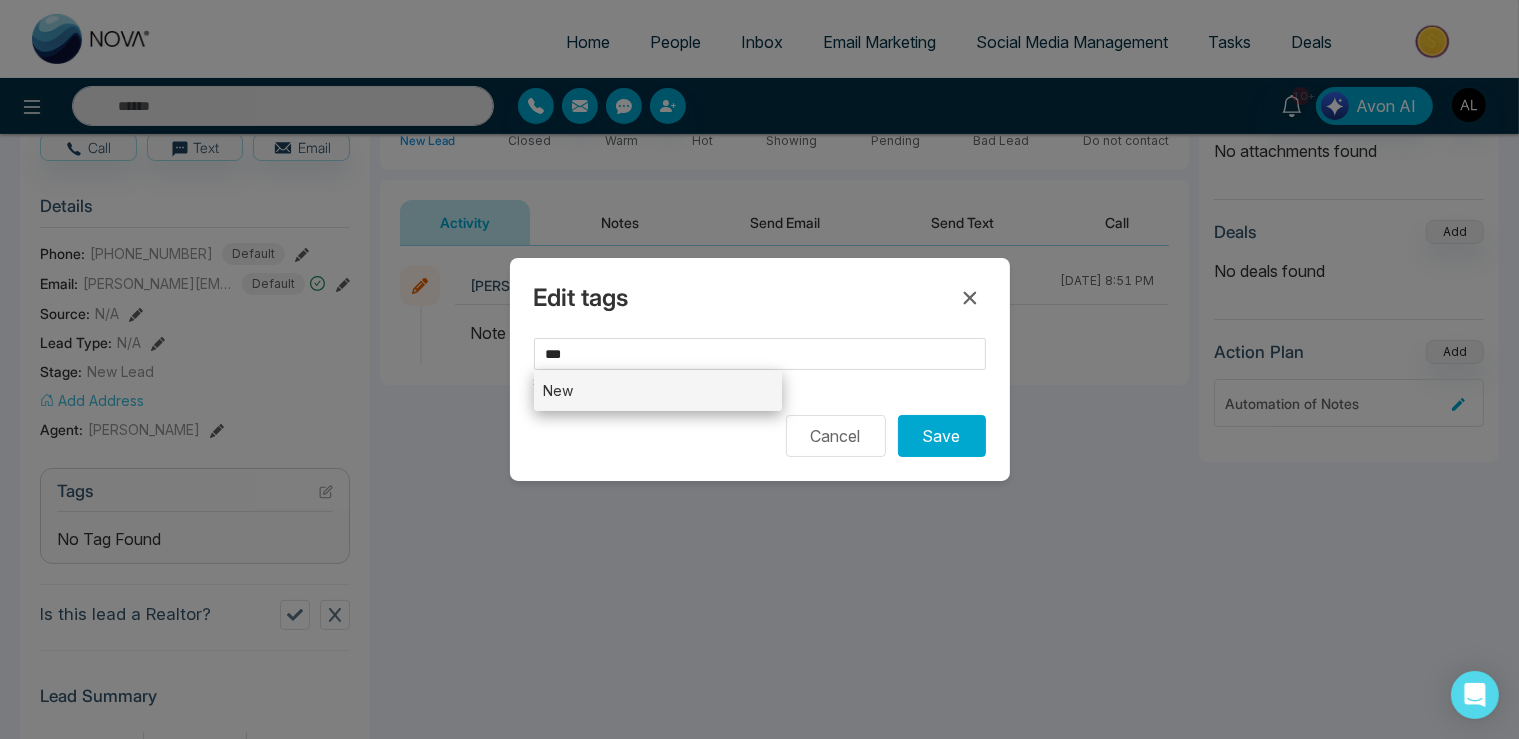 click on "New" at bounding box center (658, 390) 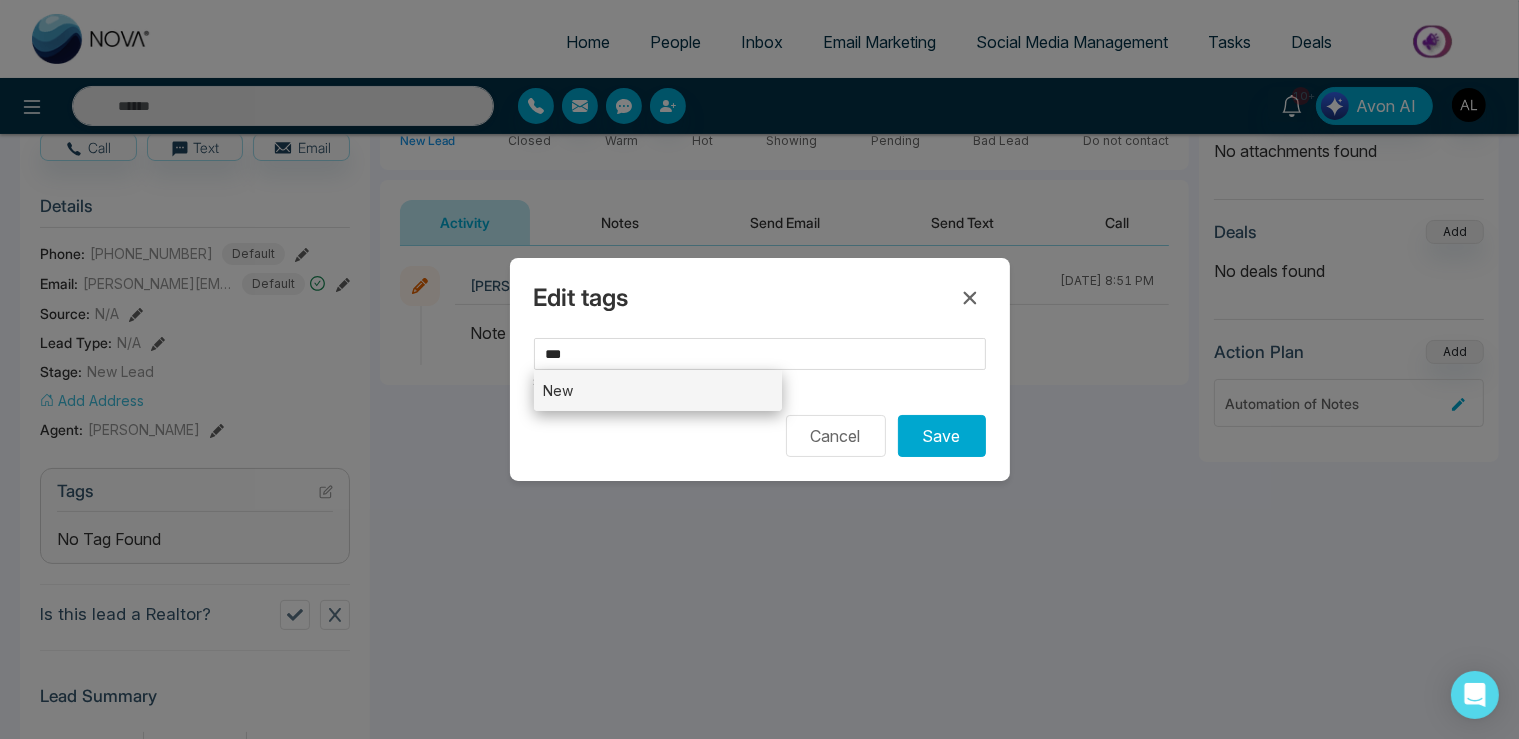 type on "***" 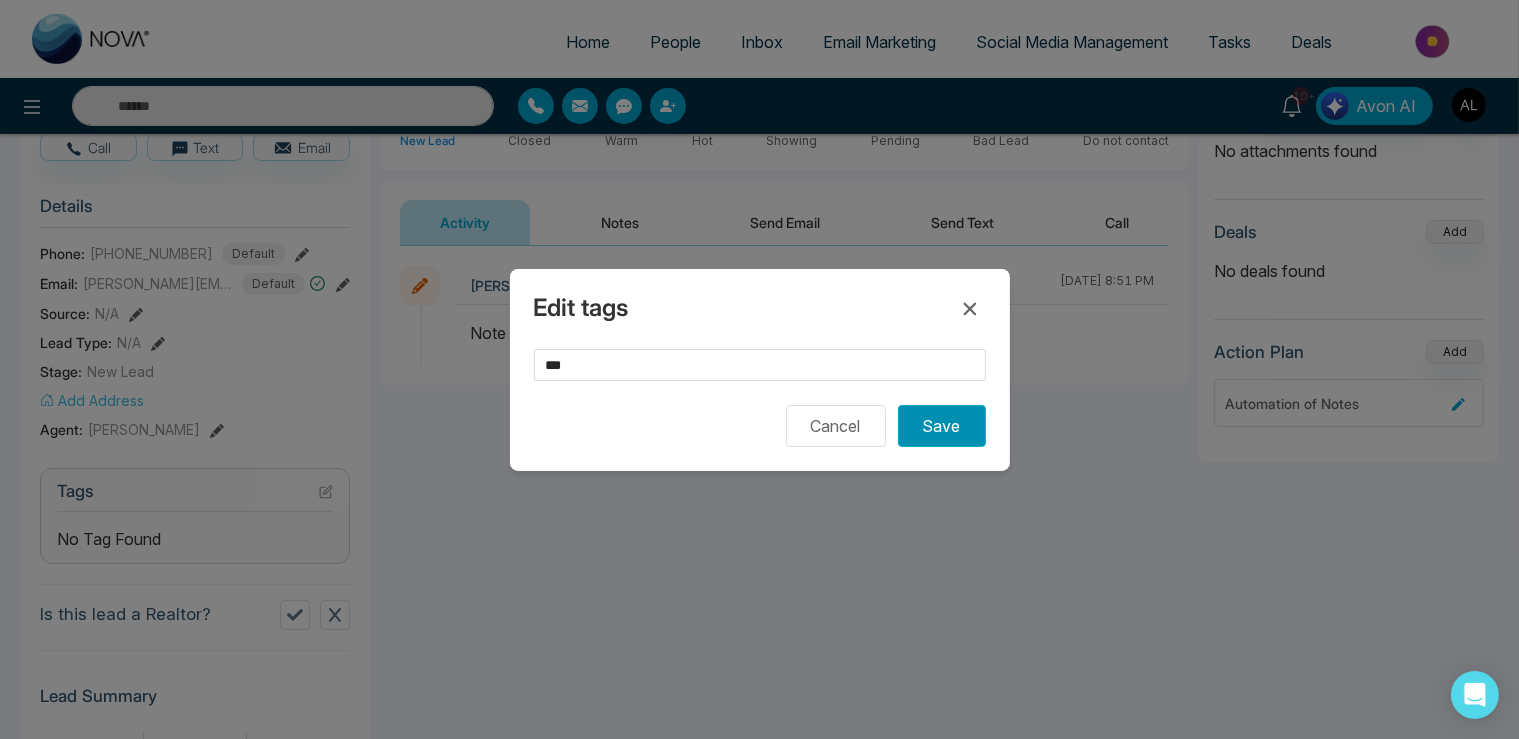 click on "Save" at bounding box center [942, 426] 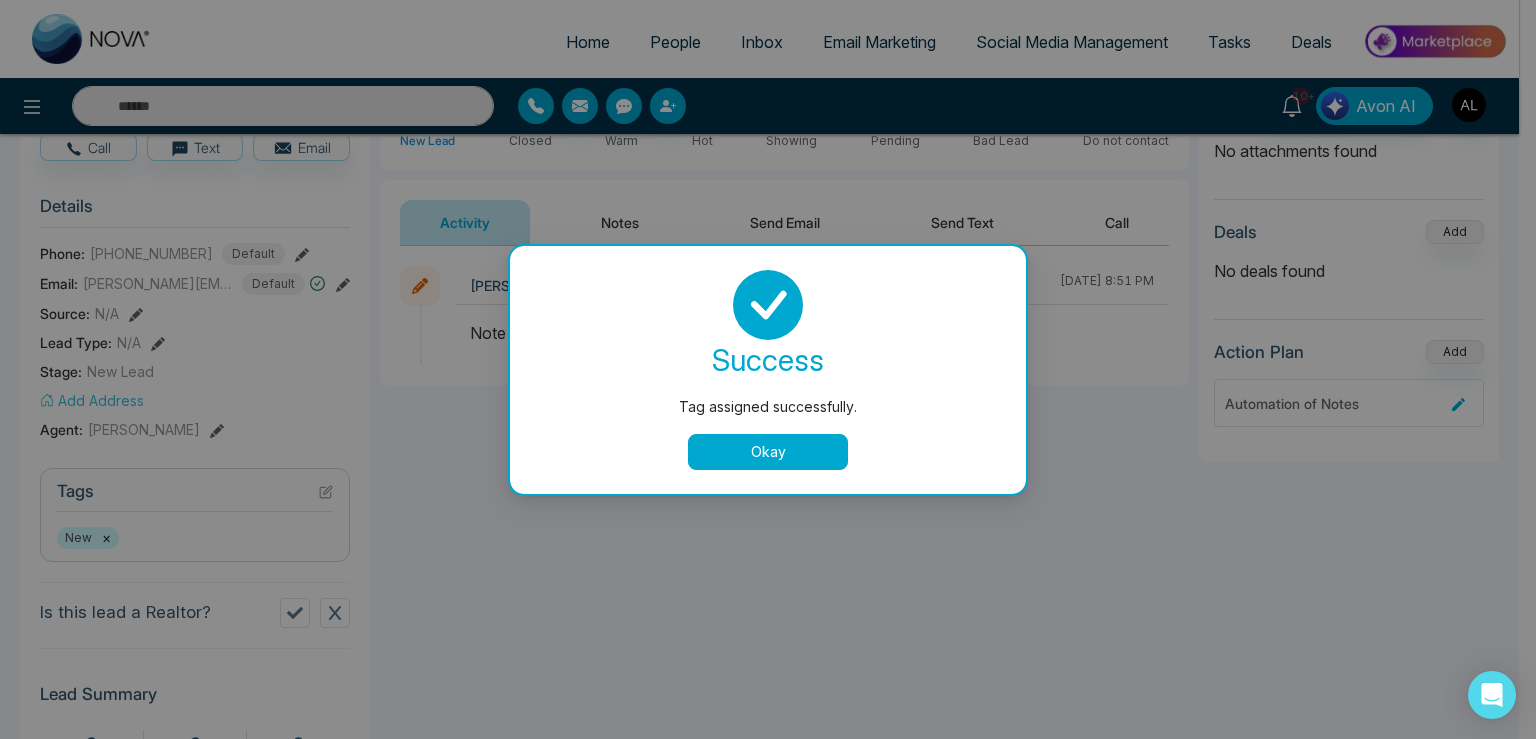 click on "success Tag assigned successfully.   Okay" at bounding box center [768, 370] 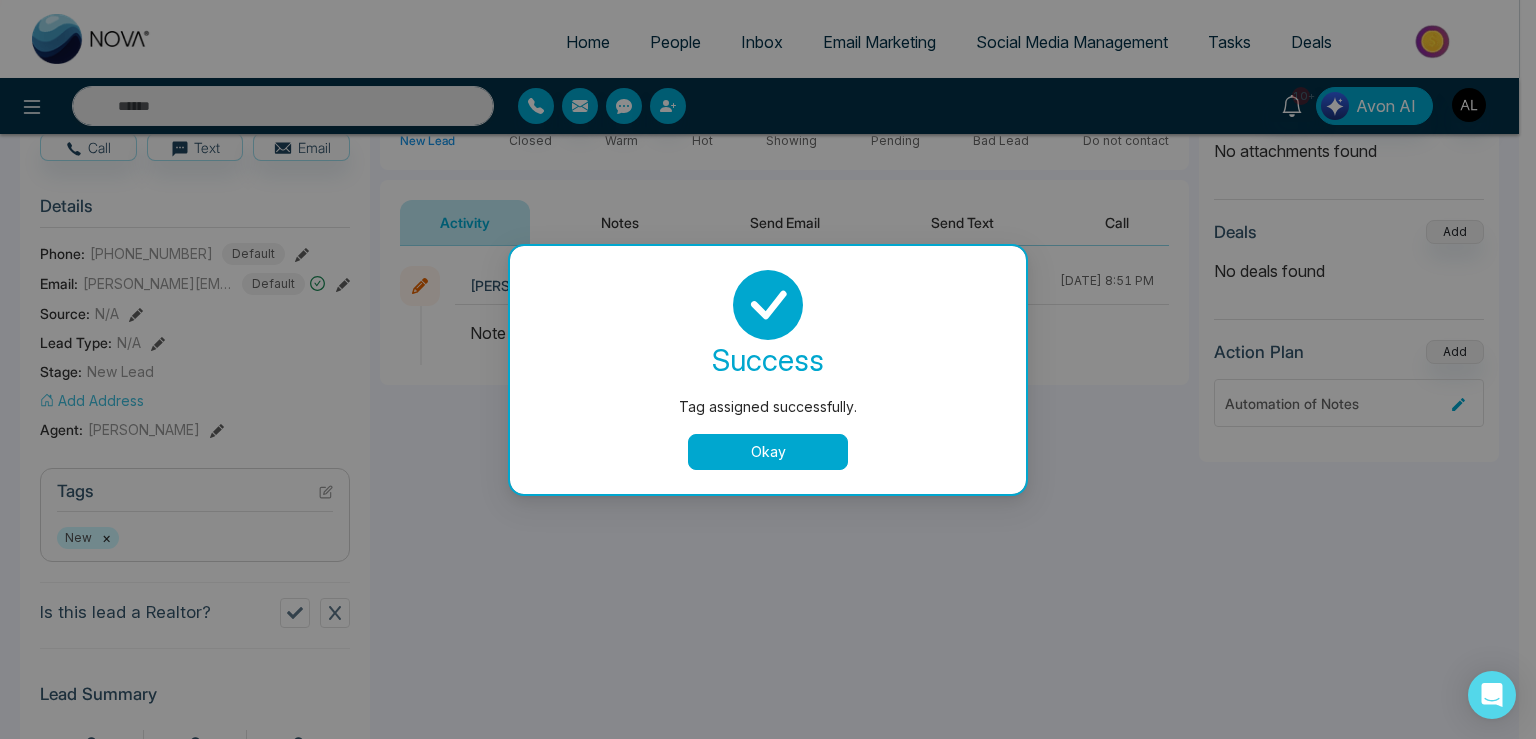click on "success Tag assigned successfully.   Okay" at bounding box center (768, 370) 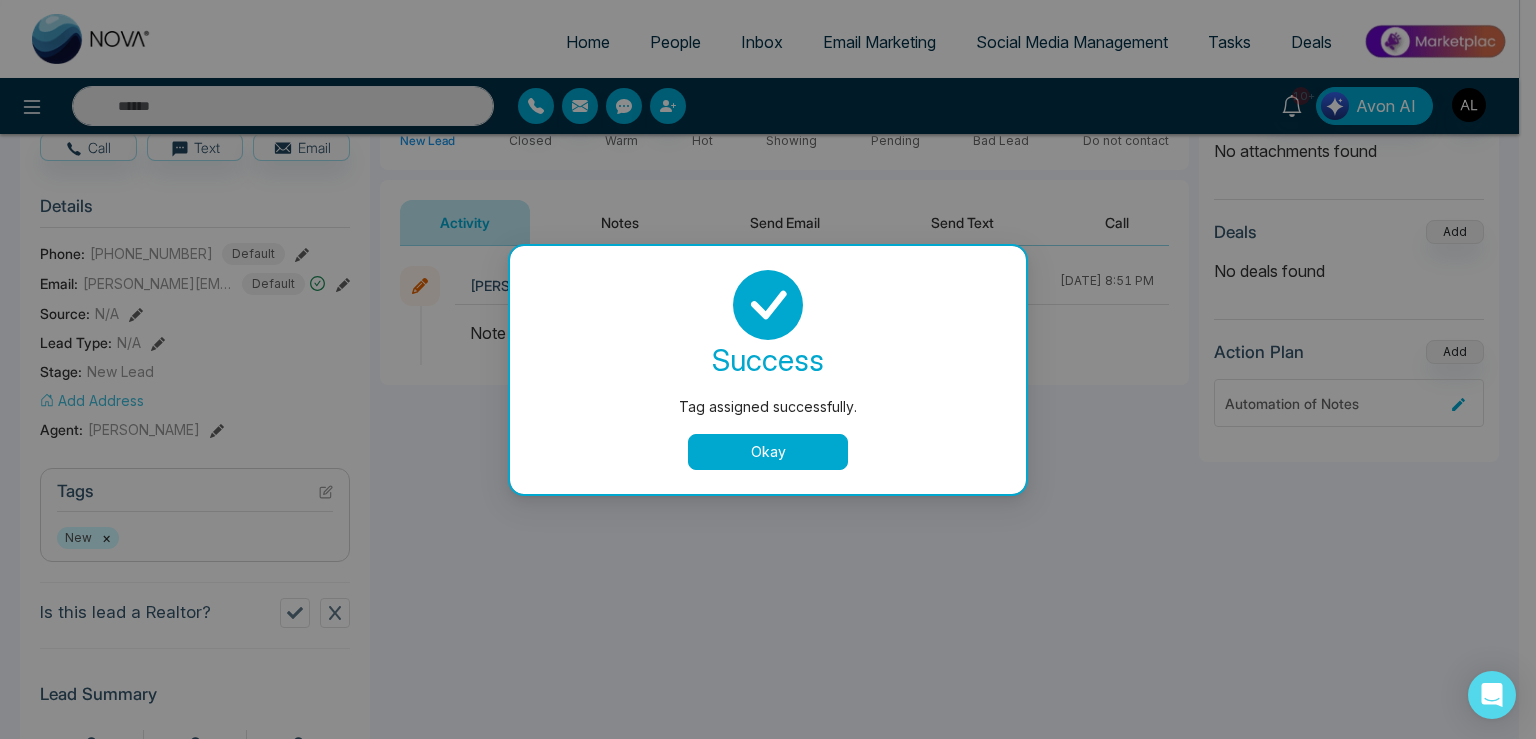 click on "Okay" at bounding box center (768, 452) 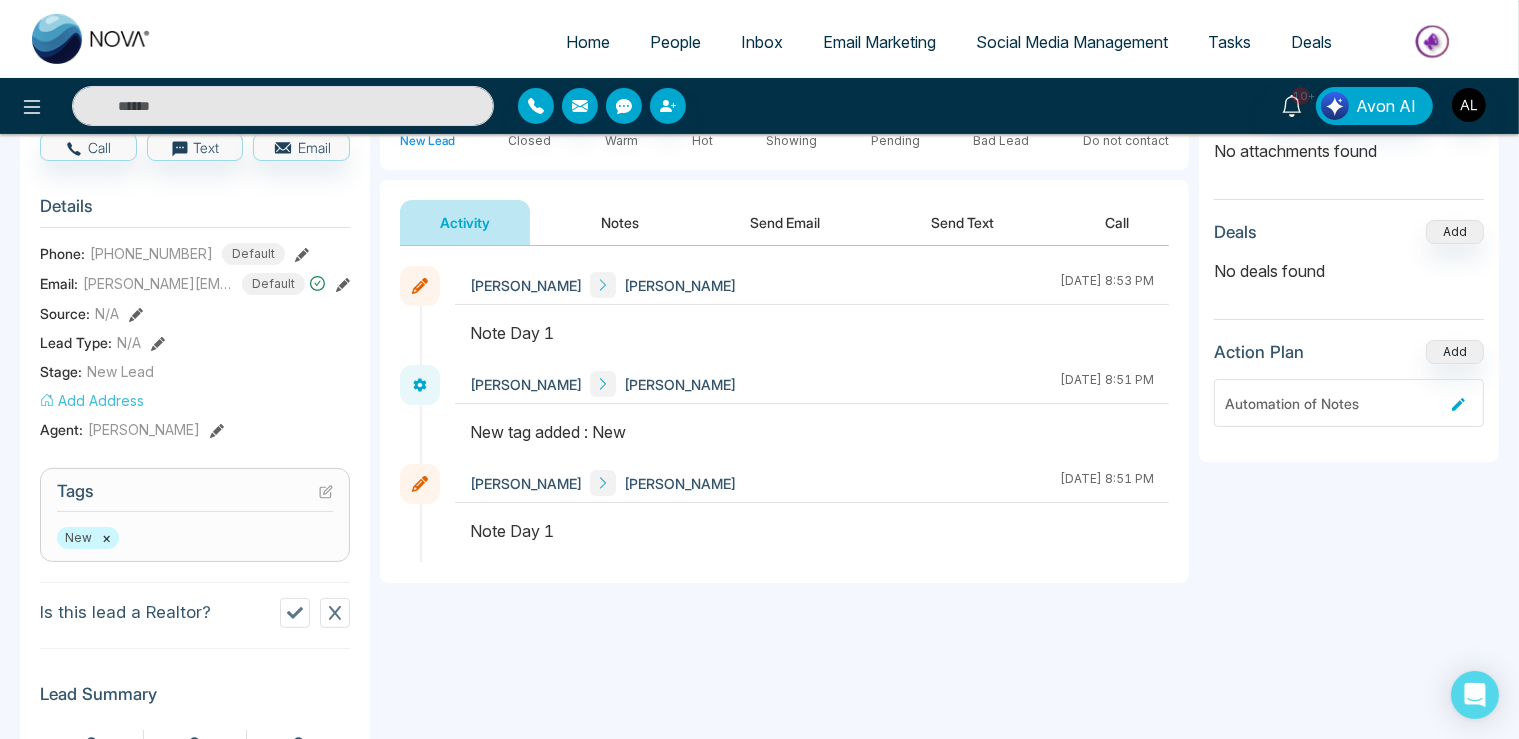 click on "Details" at bounding box center (195, 211) 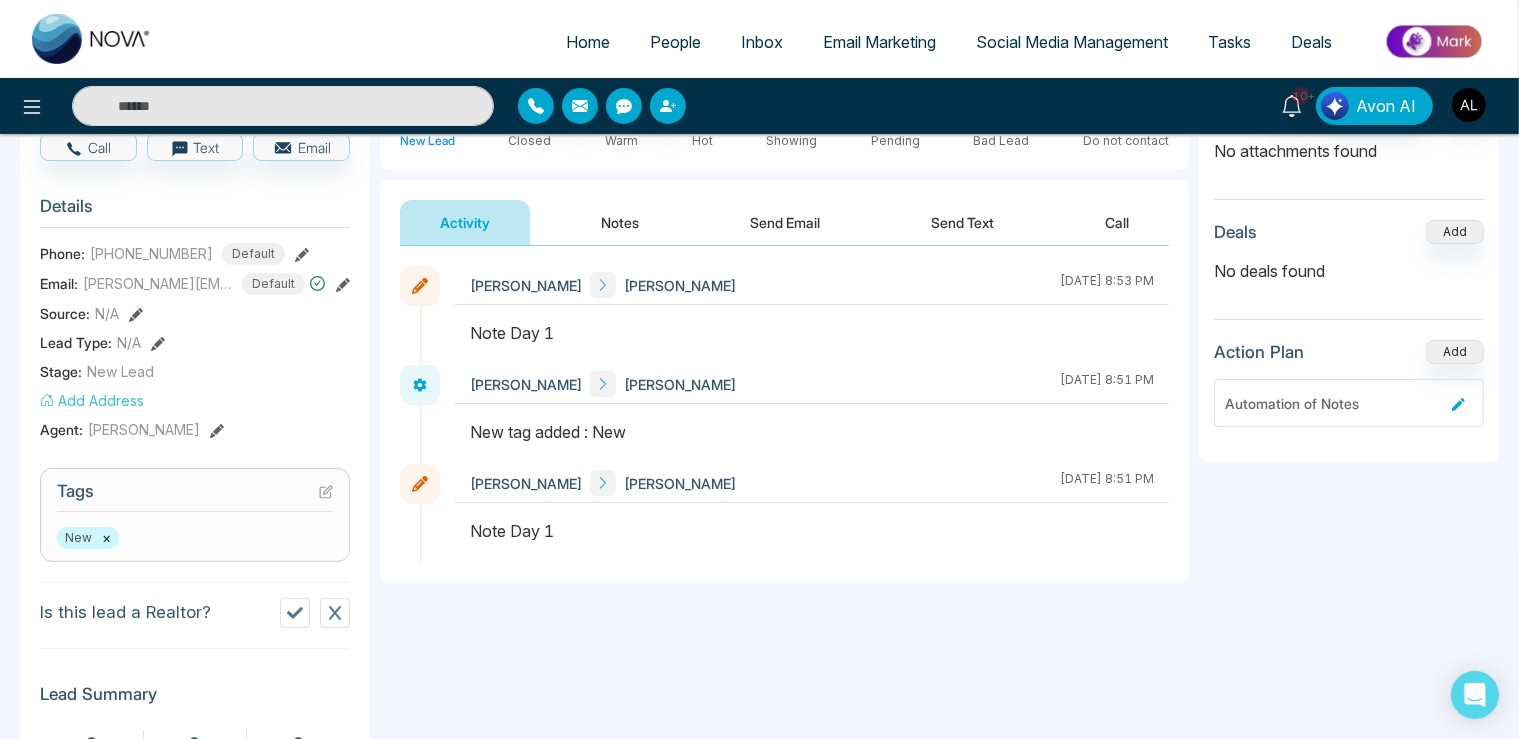 click on "Details" at bounding box center (195, 211) 